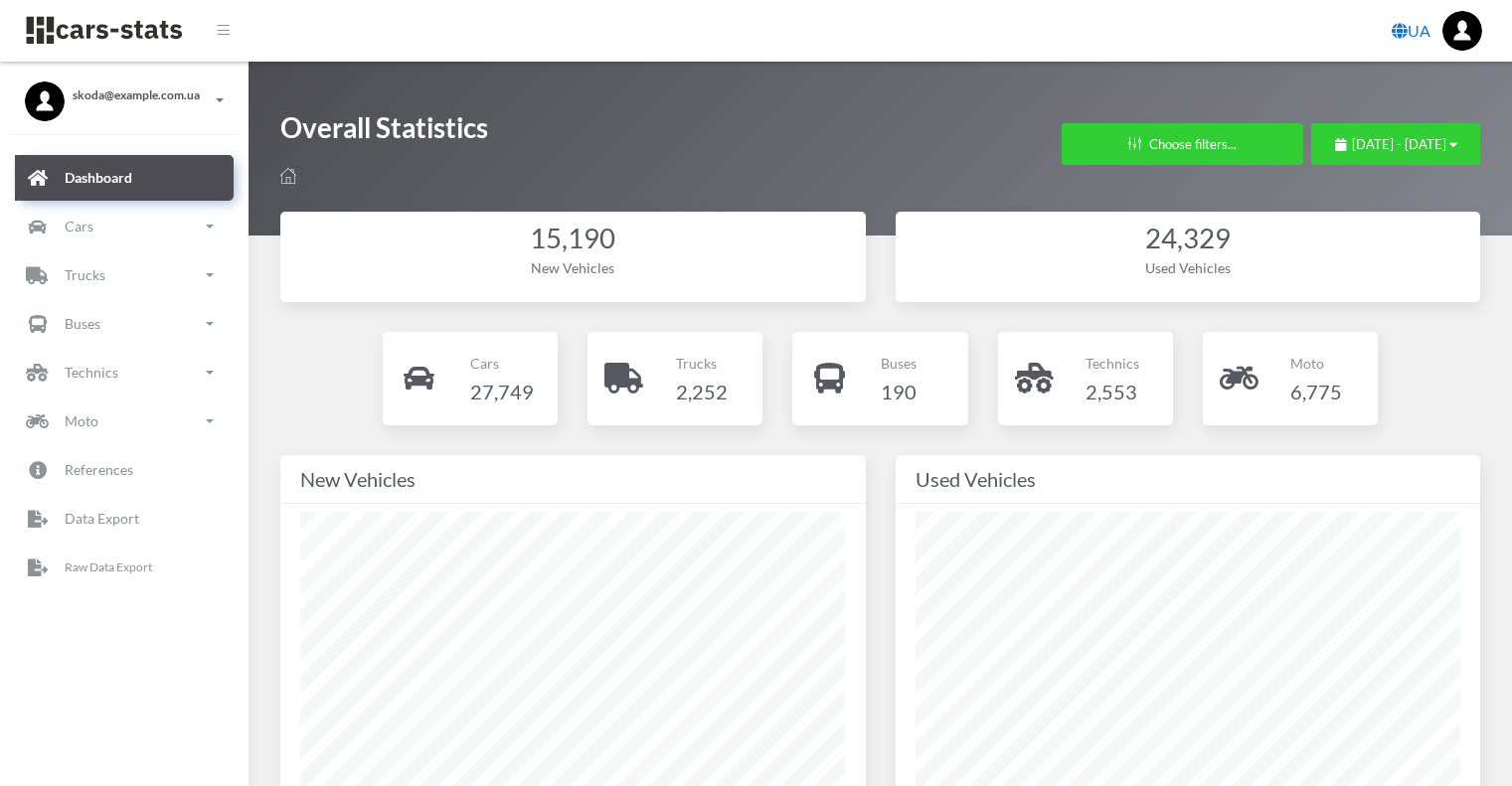 scroll, scrollTop: 0, scrollLeft: 0, axis: both 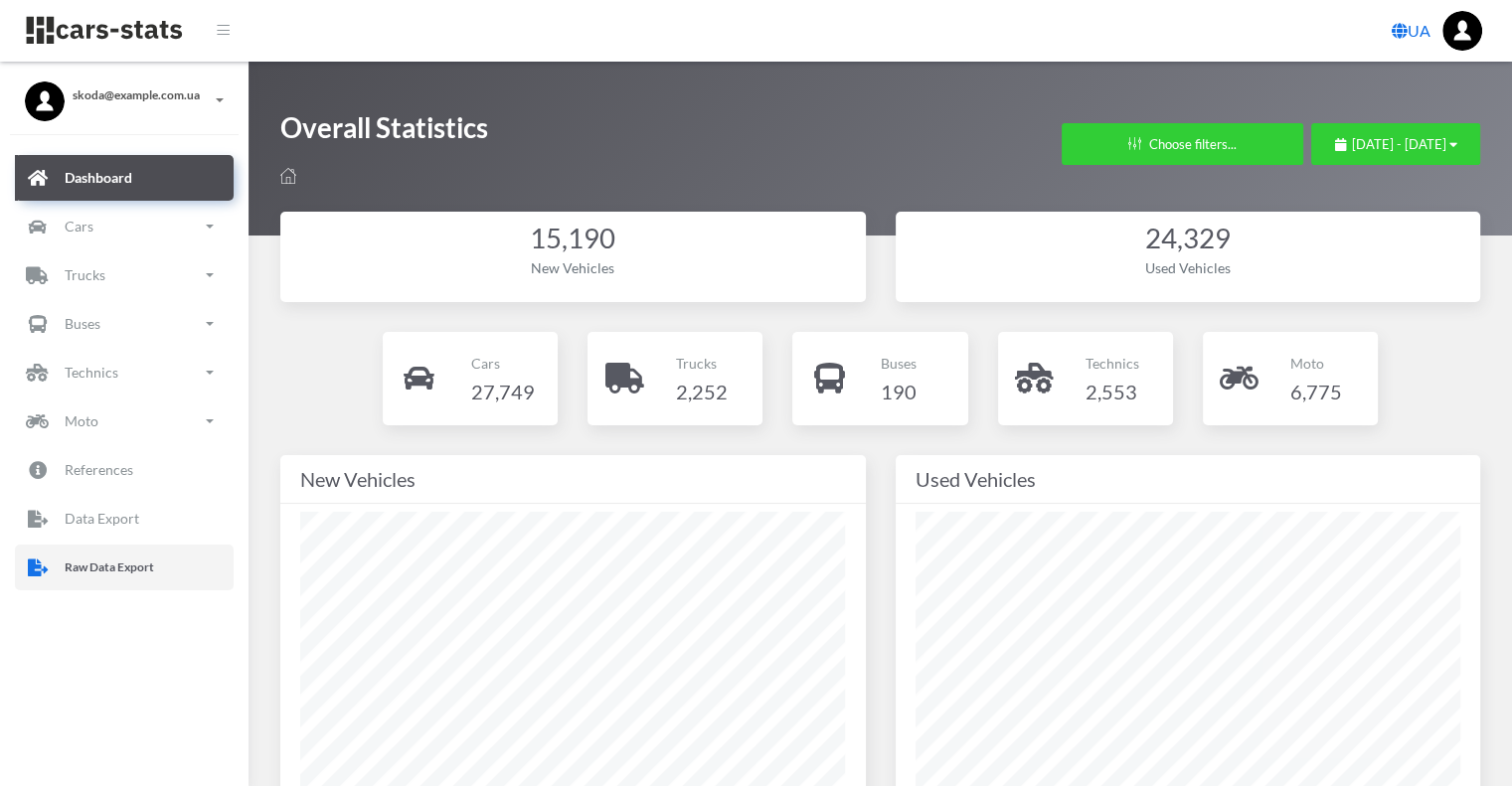 click on "Raw Data Export" at bounding box center (109, 567) 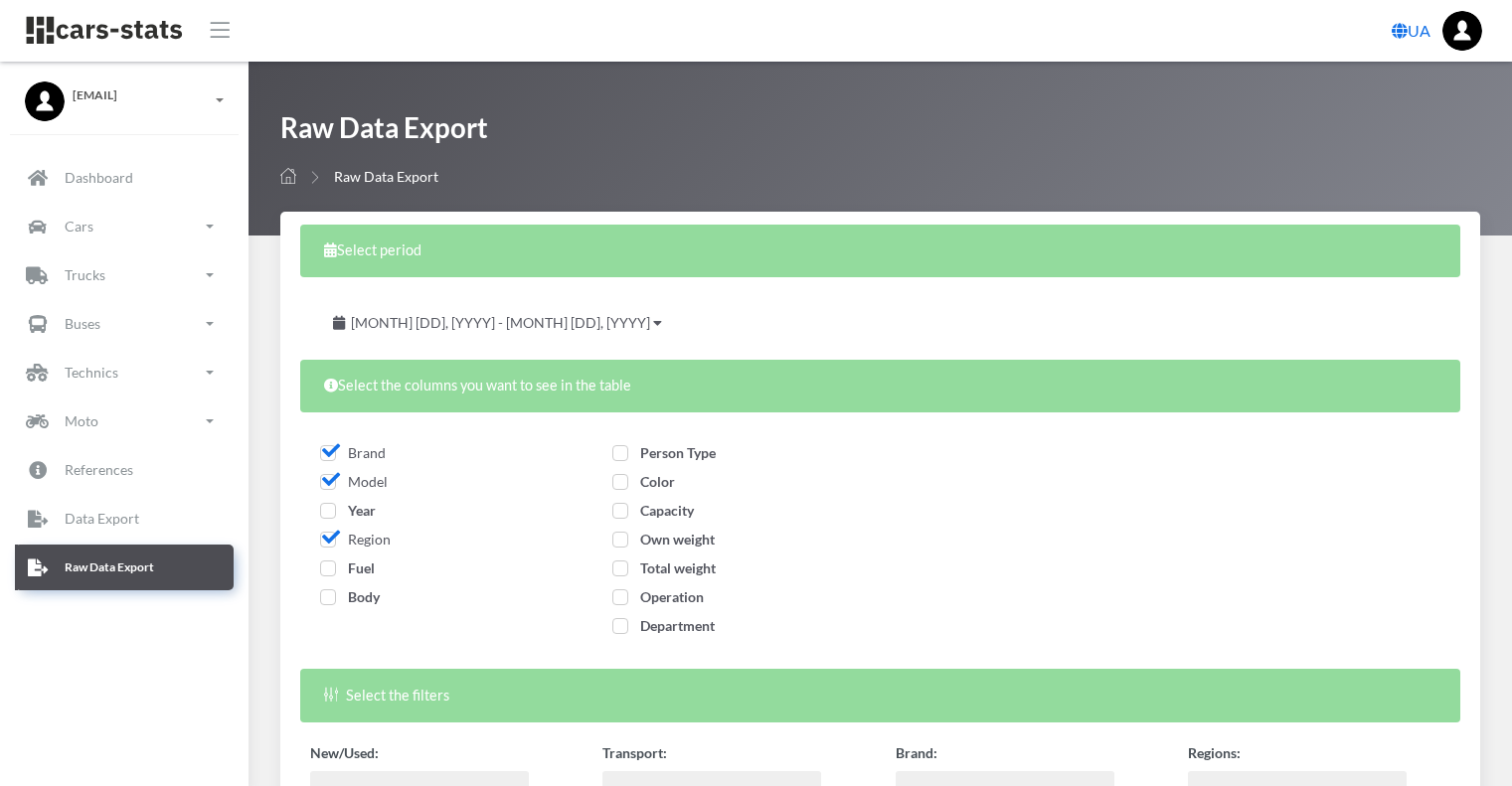 select 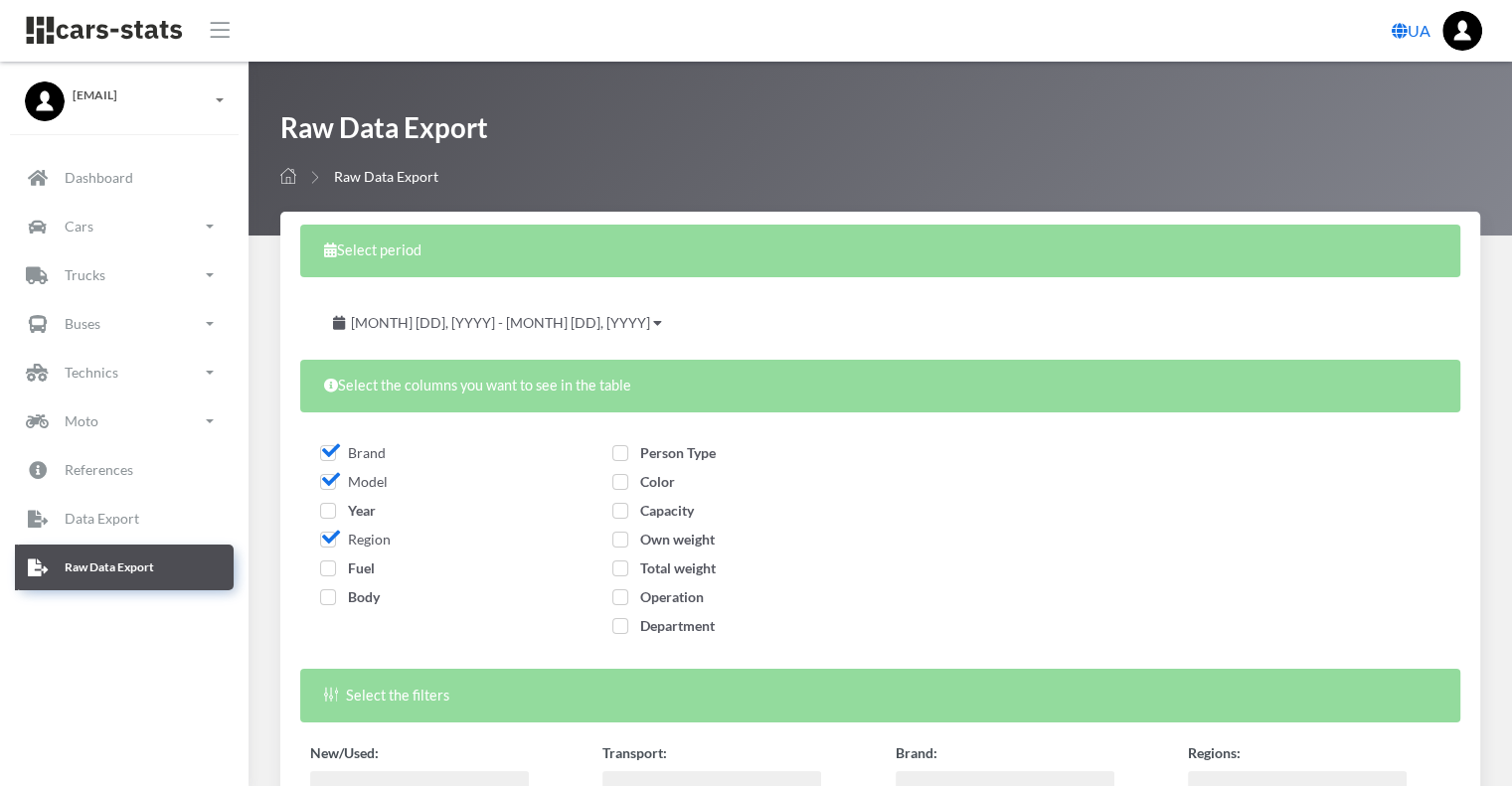 scroll, scrollTop: 15, scrollLeft: 15, axis: both 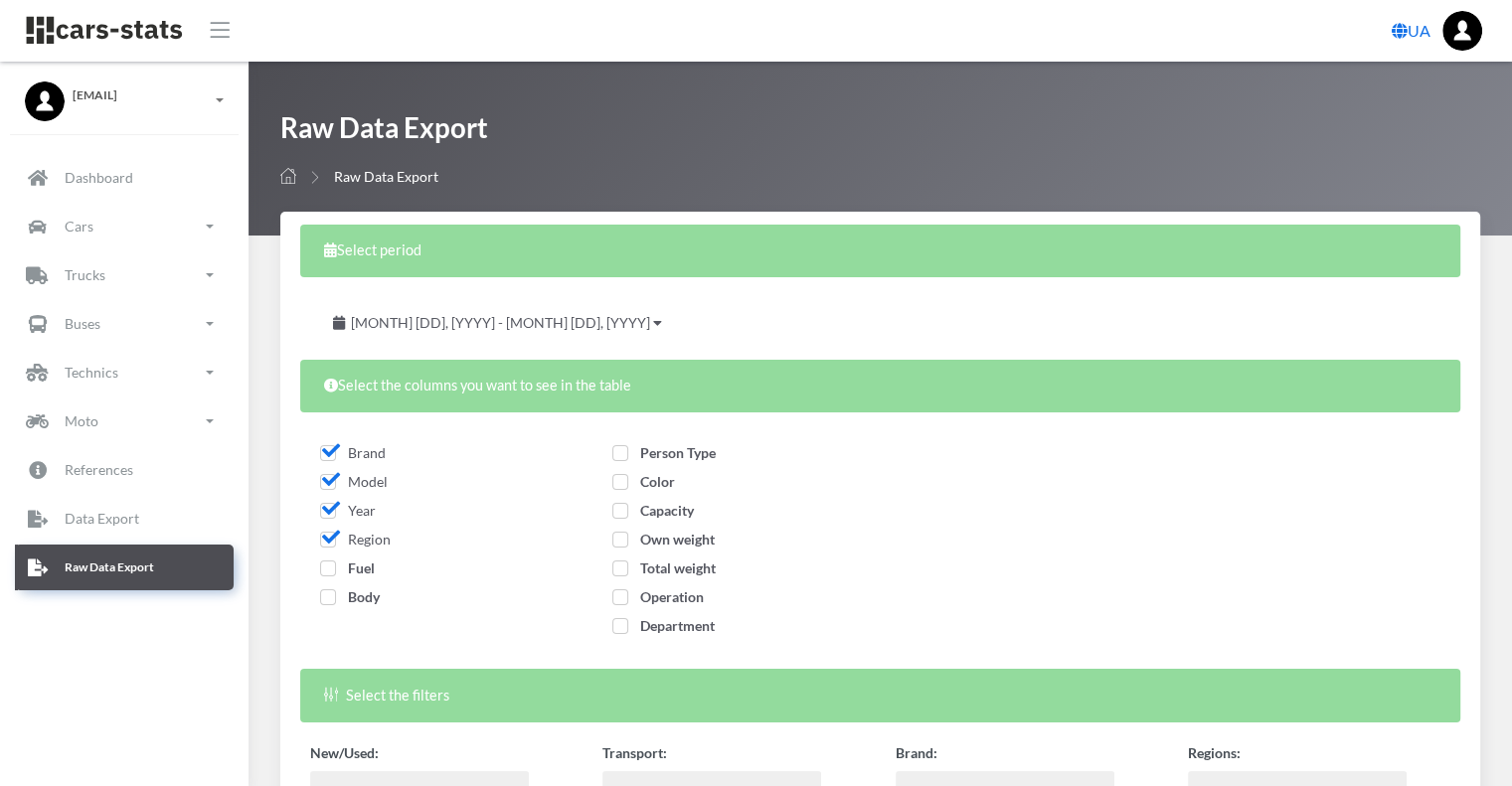 click on "Fuel" at bounding box center [347, 567] 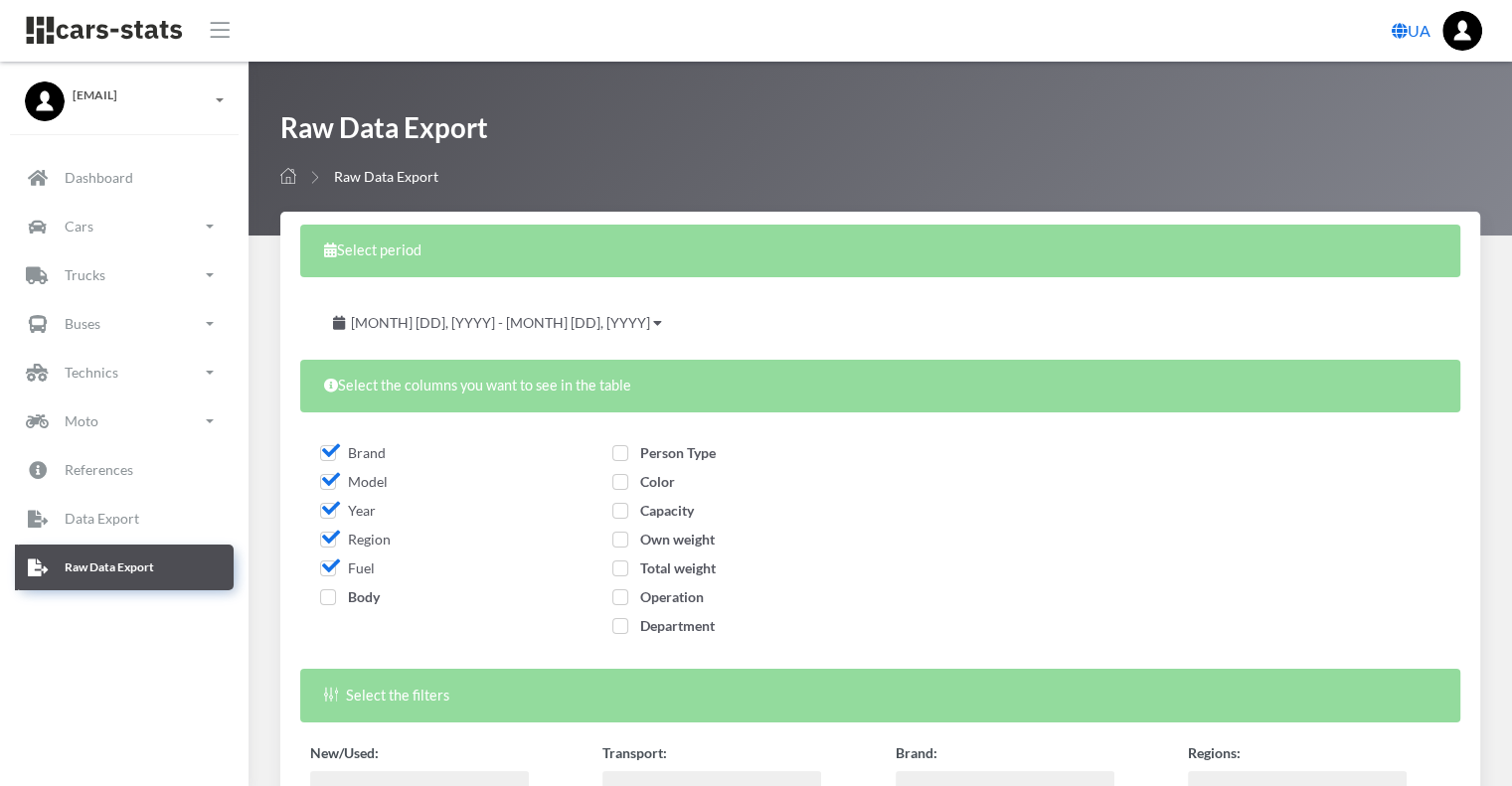click on "Body" at bounding box center (350, 596) 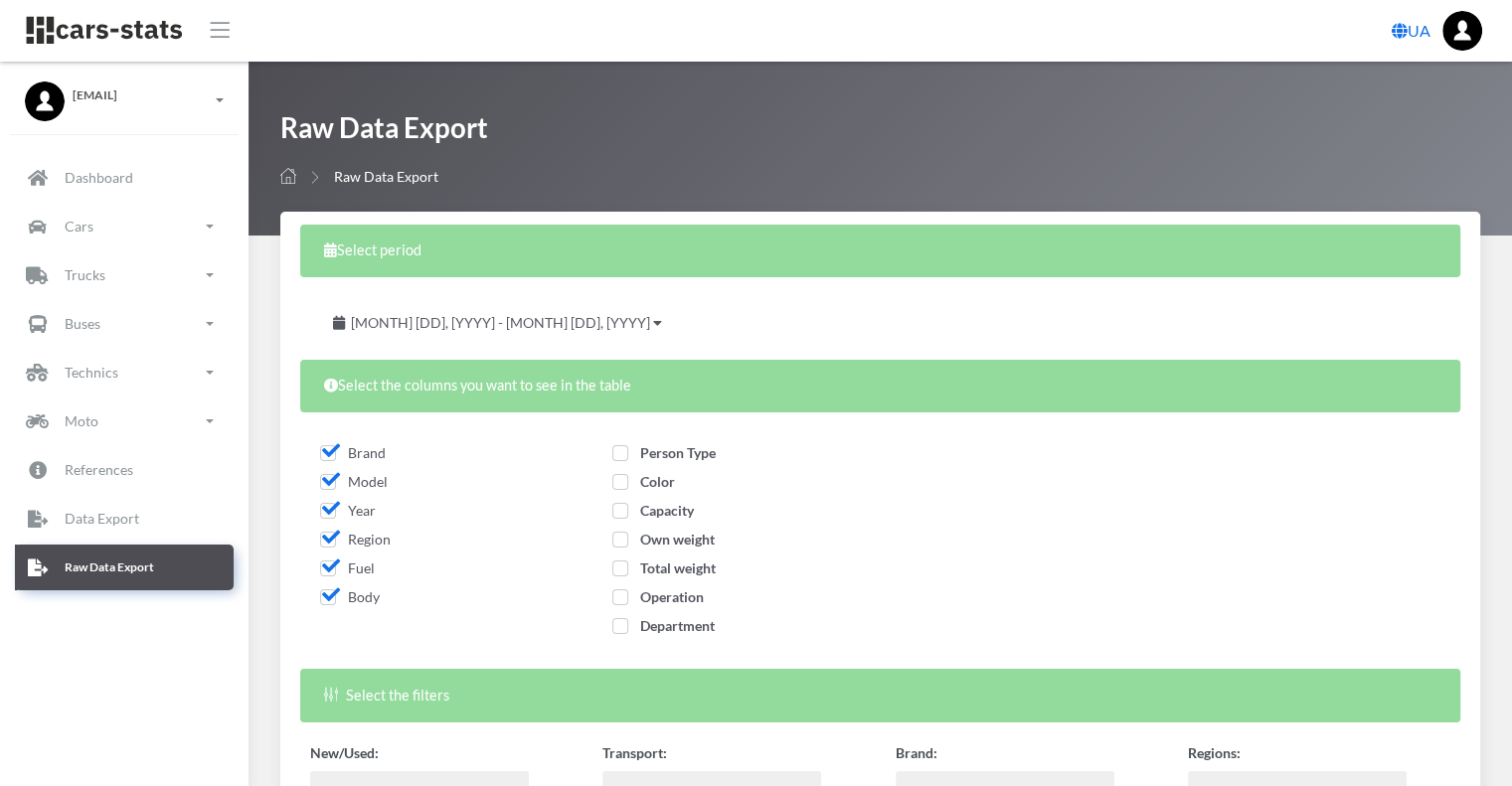 click on "Person Type" at bounding box center [664, 452] 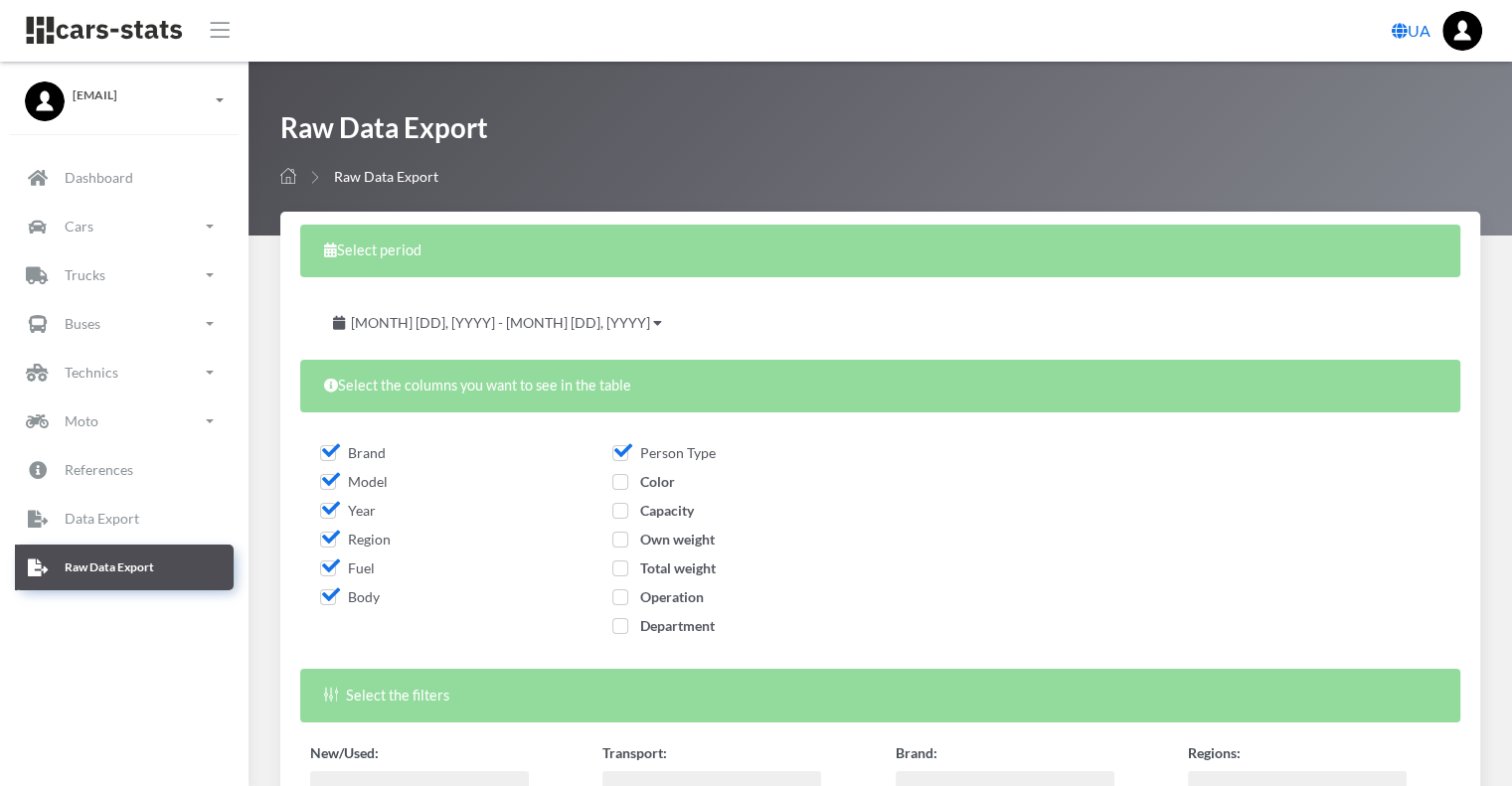 click on "Color" at bounding box center [643, 481] 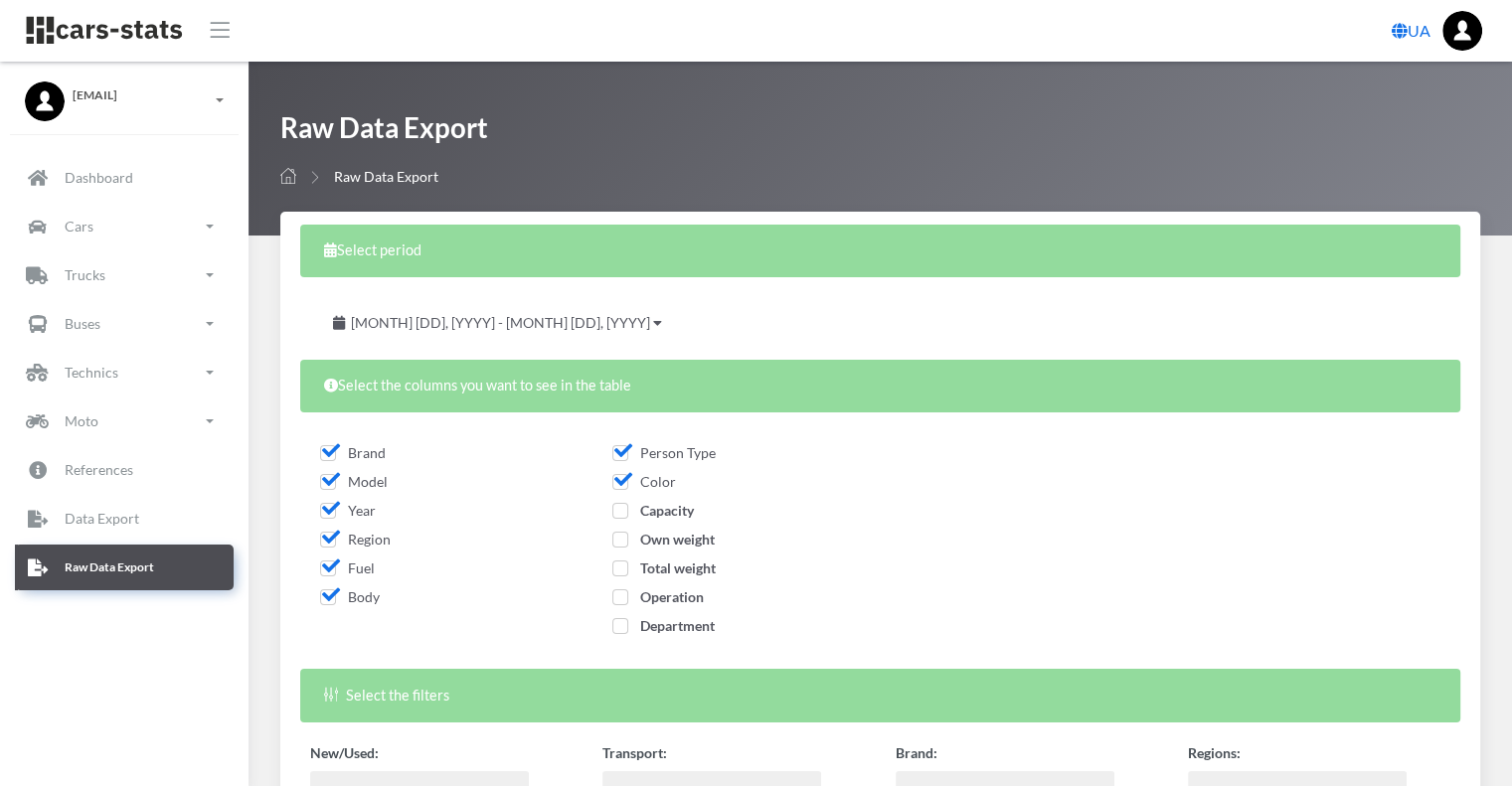 click on "Capacity" at bounding box center (653, 510) 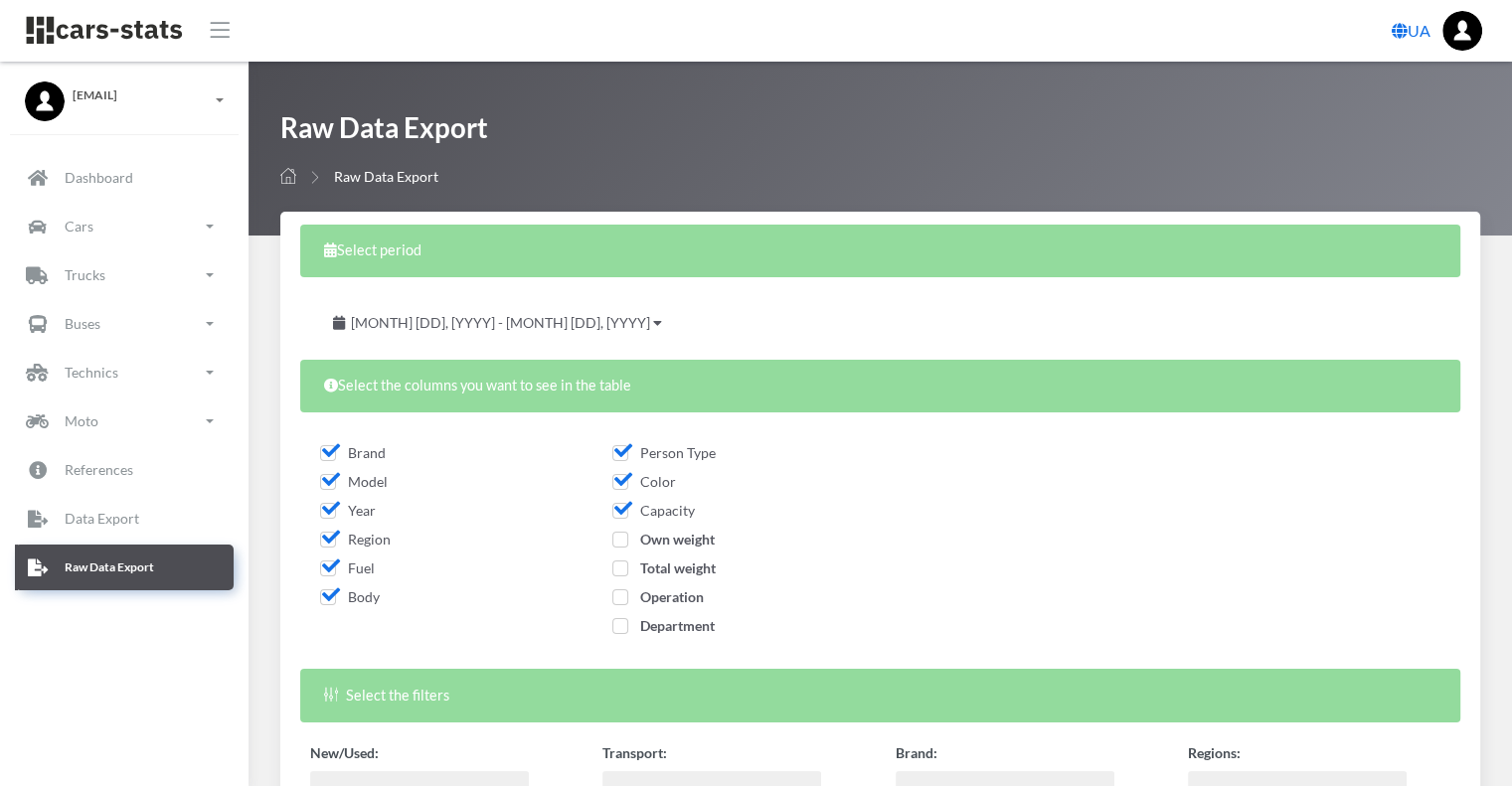 click on "Own weight" at bounding box center [663, 539] 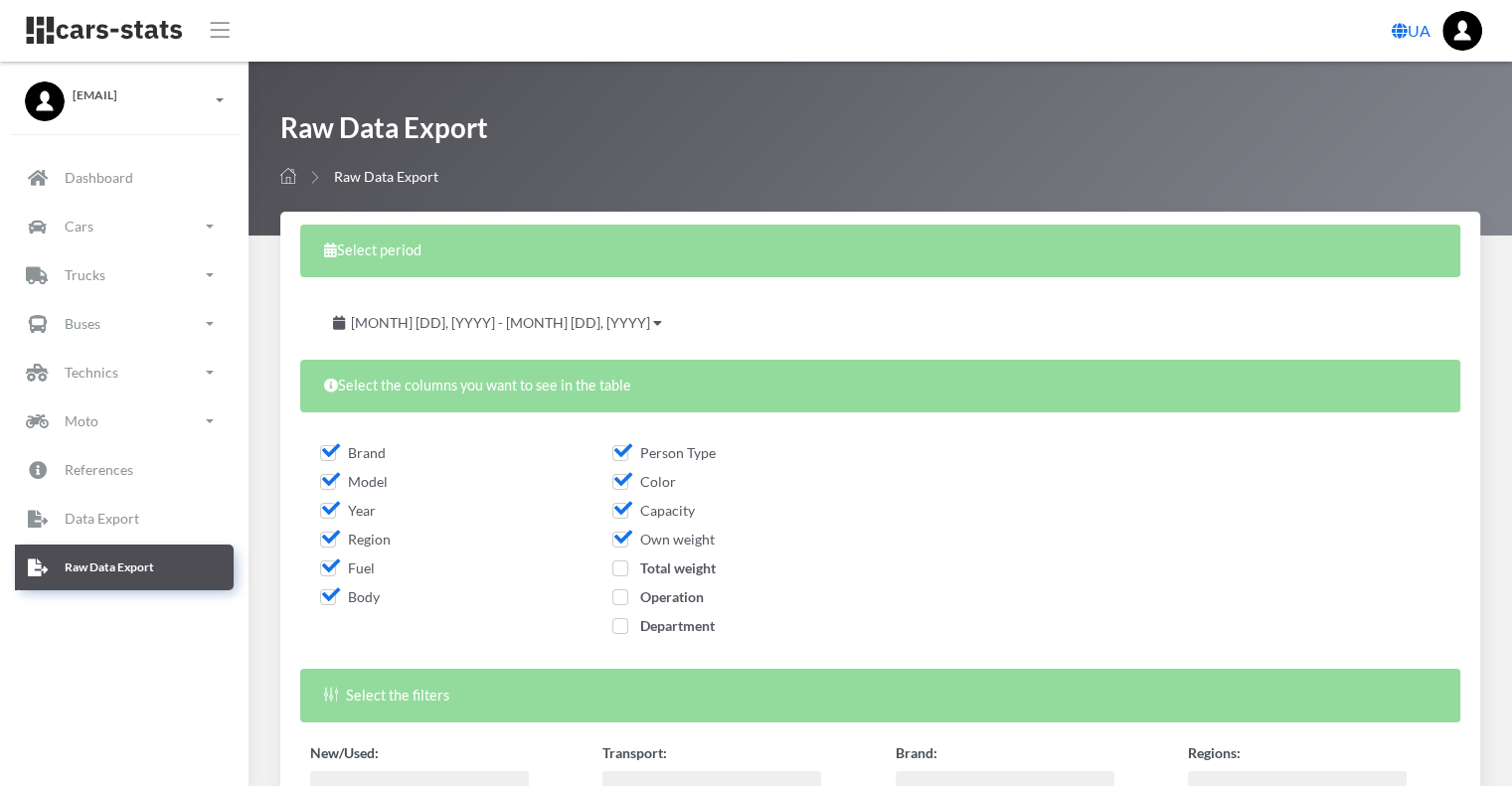 click on "Total weight" at bounding box center [664, 567] 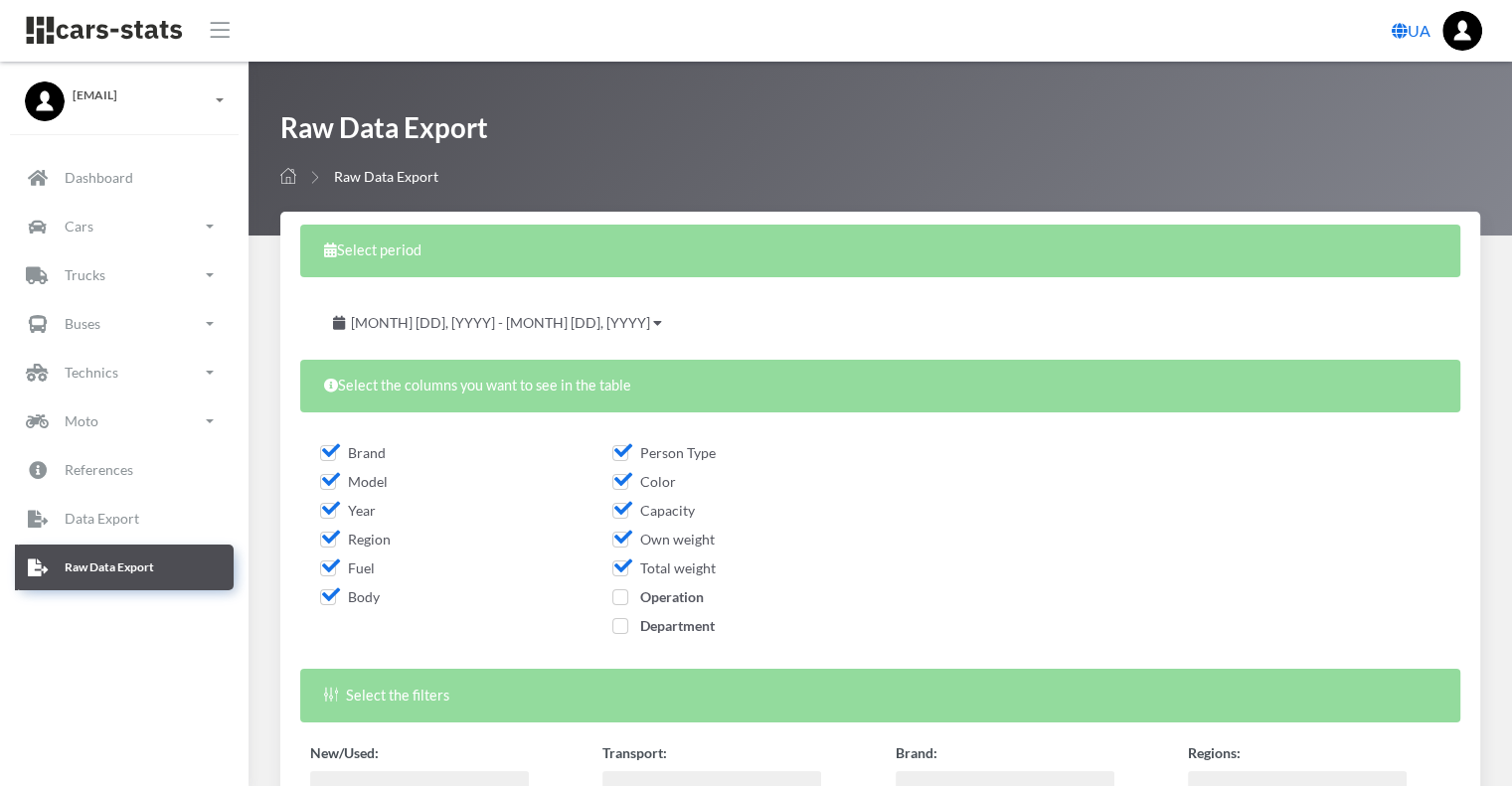 click on "Operation" at bounding box center [658, 596] 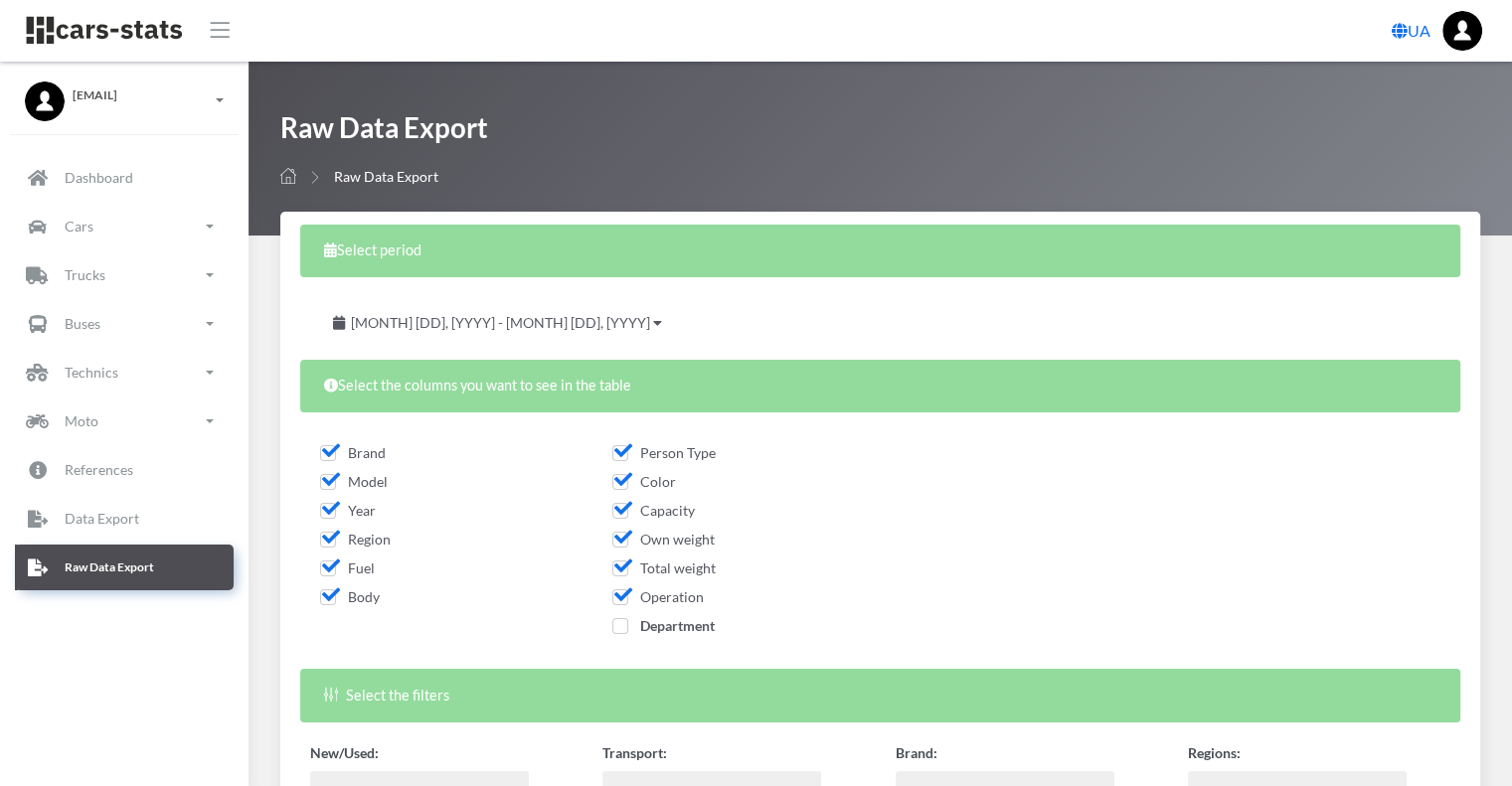 click on "Department" at bounding box center (663, 625) 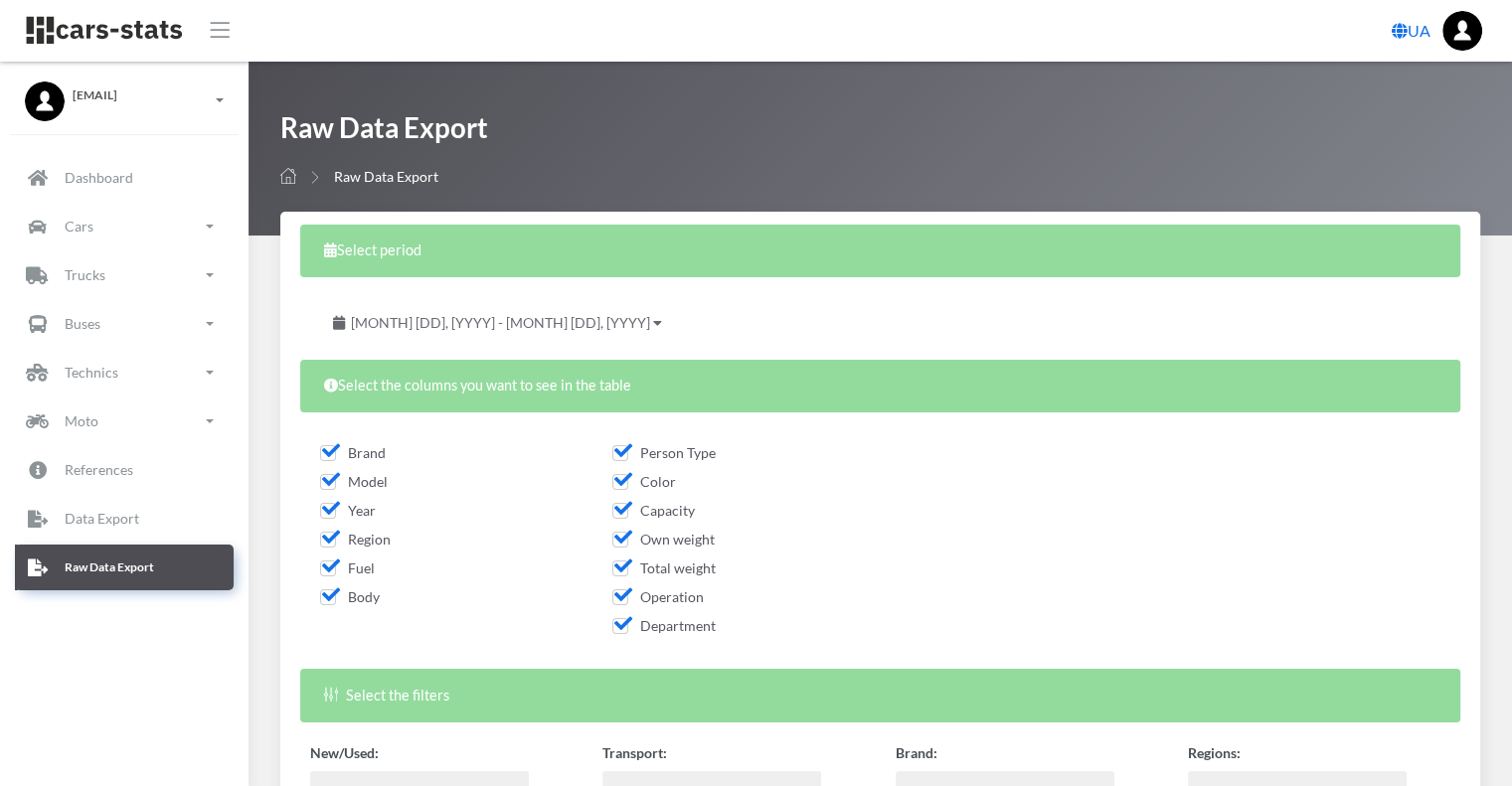 click on "[MONTH] [DD], [YYYY] - [MONTH] [DD], [YYYY]" at bounding box center [500, 322] 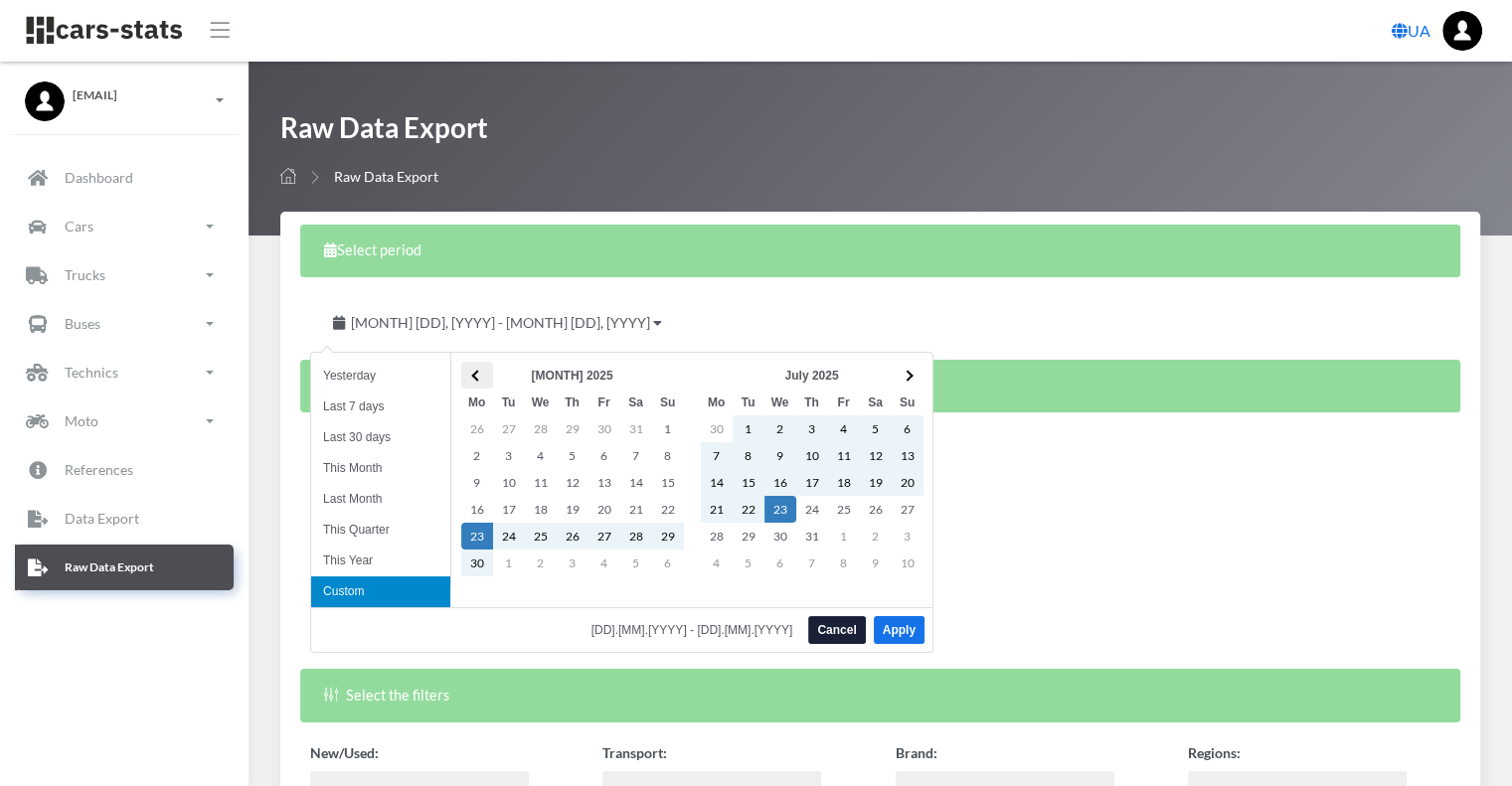 click at bounding box center (476, 375) 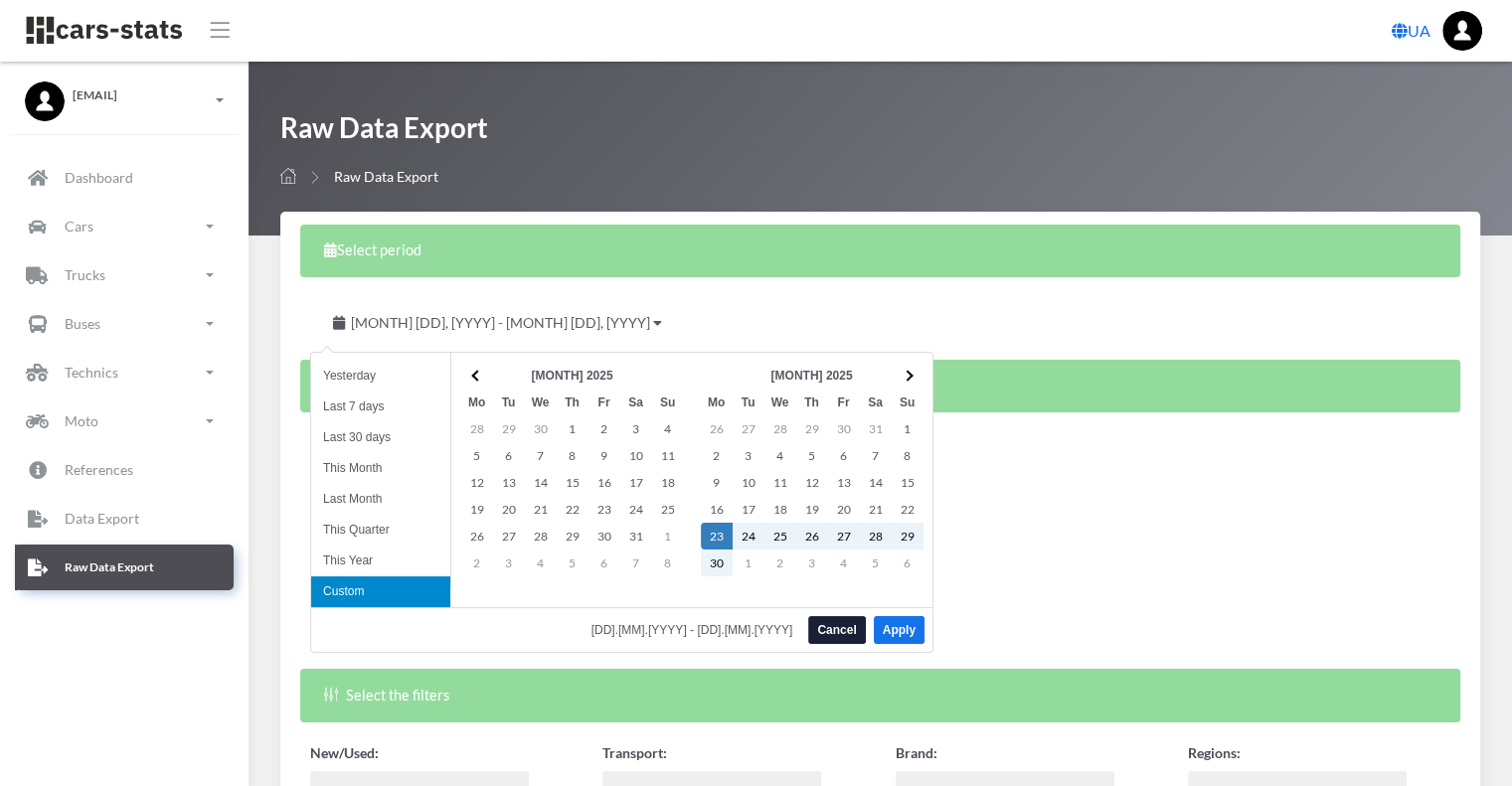 click at bounding box center [476, 375] 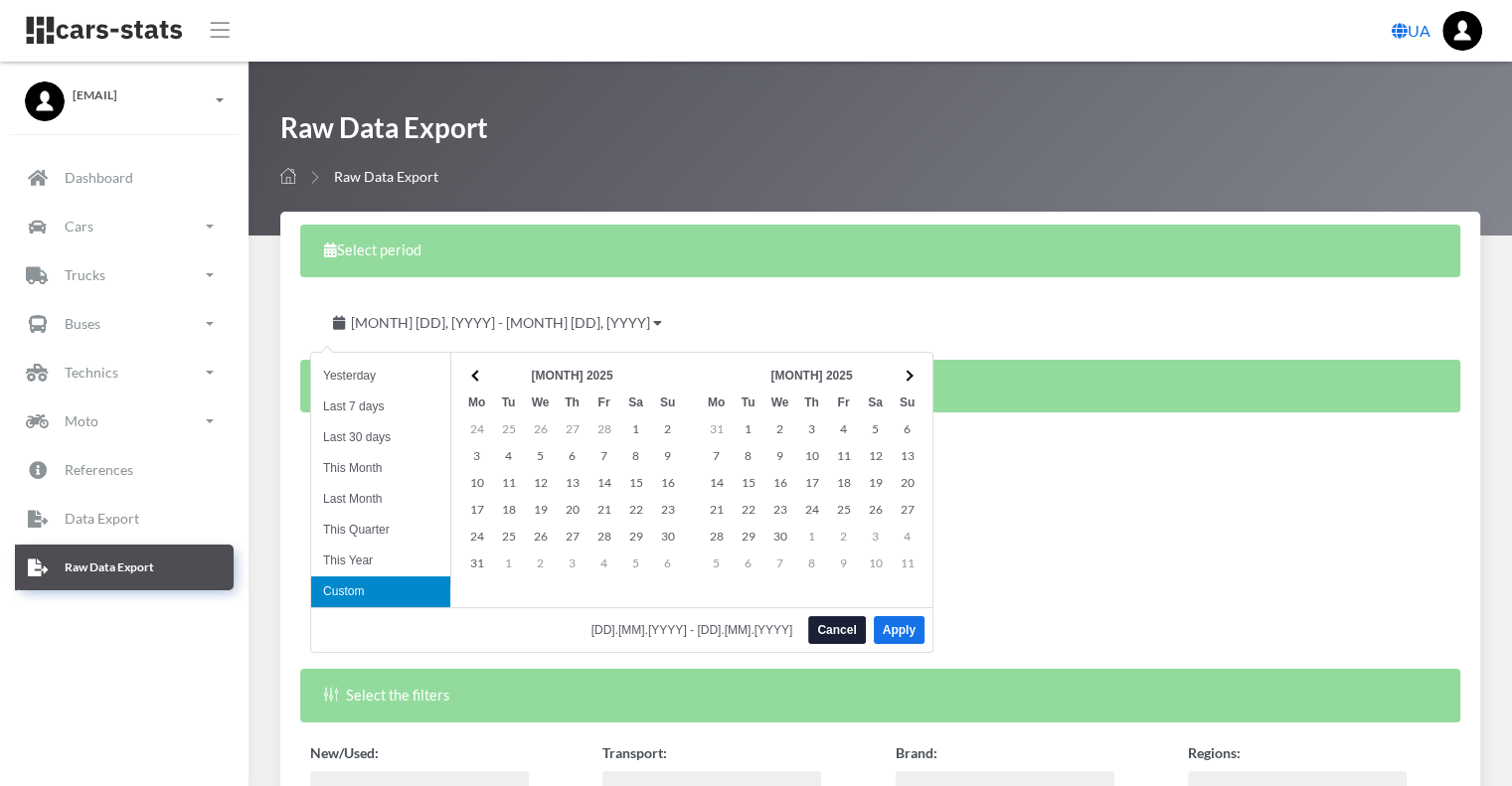 click at bounding box center (476, 375) 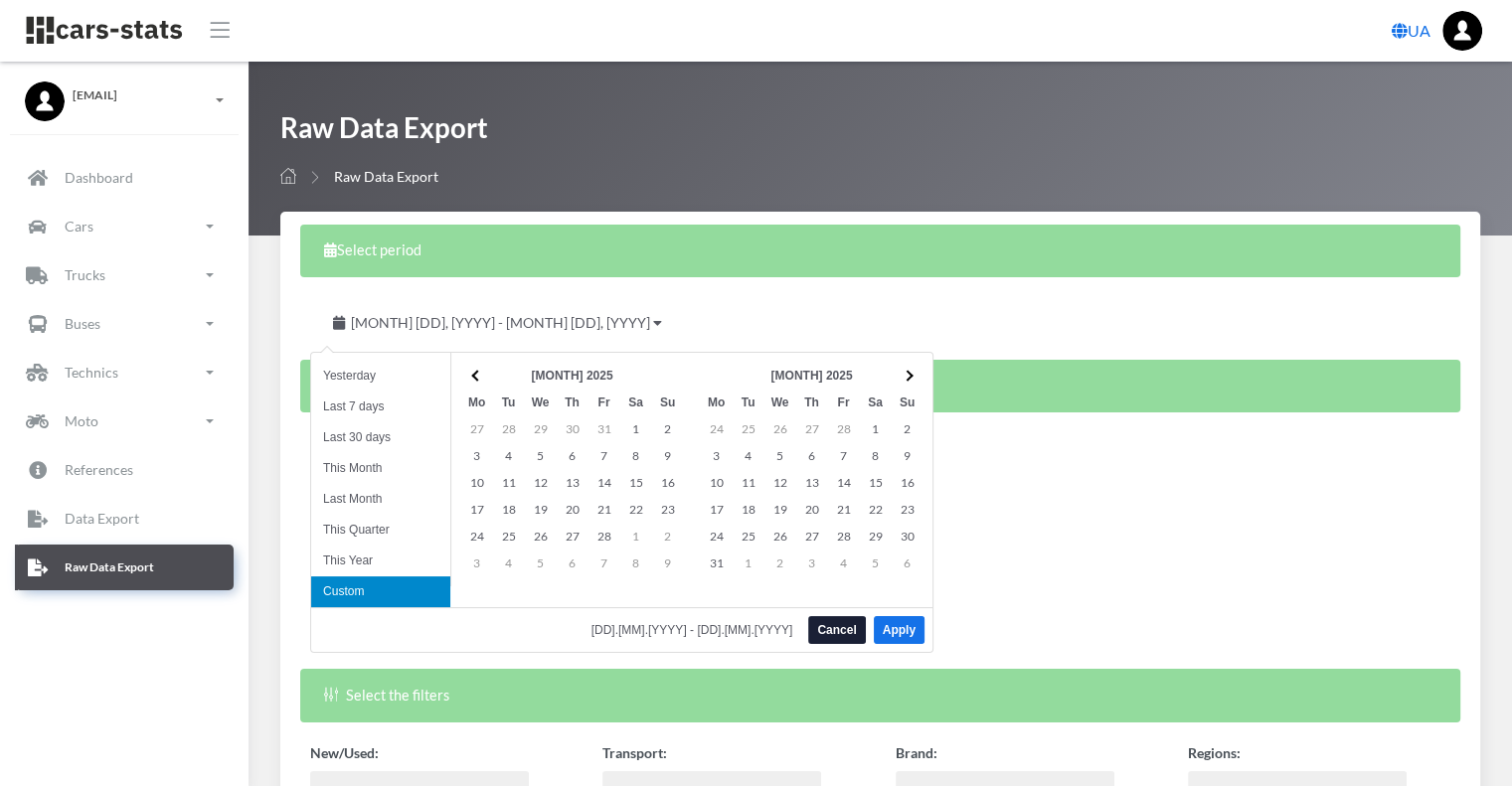 click at bounding box center [476, 375] 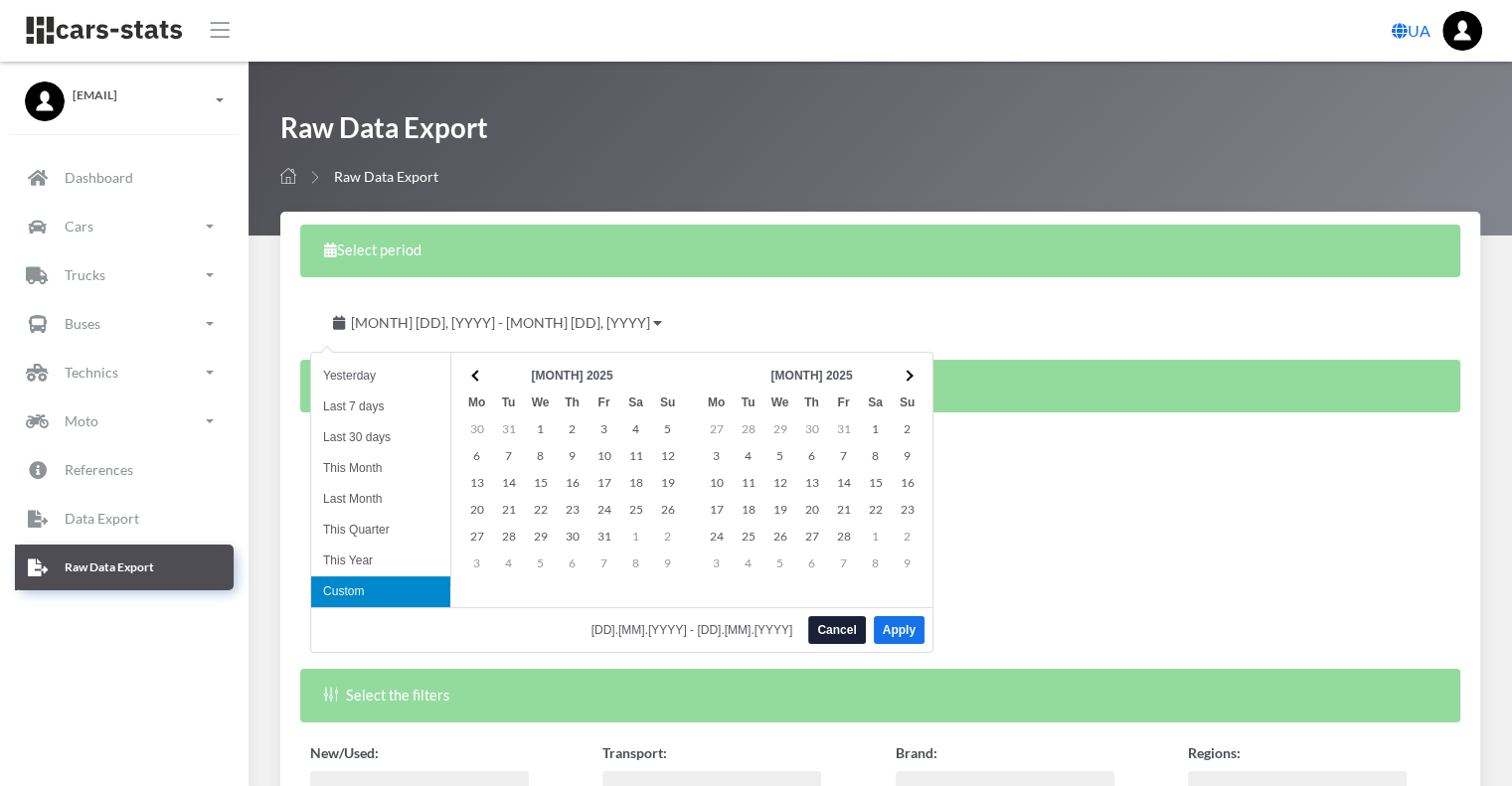 click at bounding box center (476, 375) 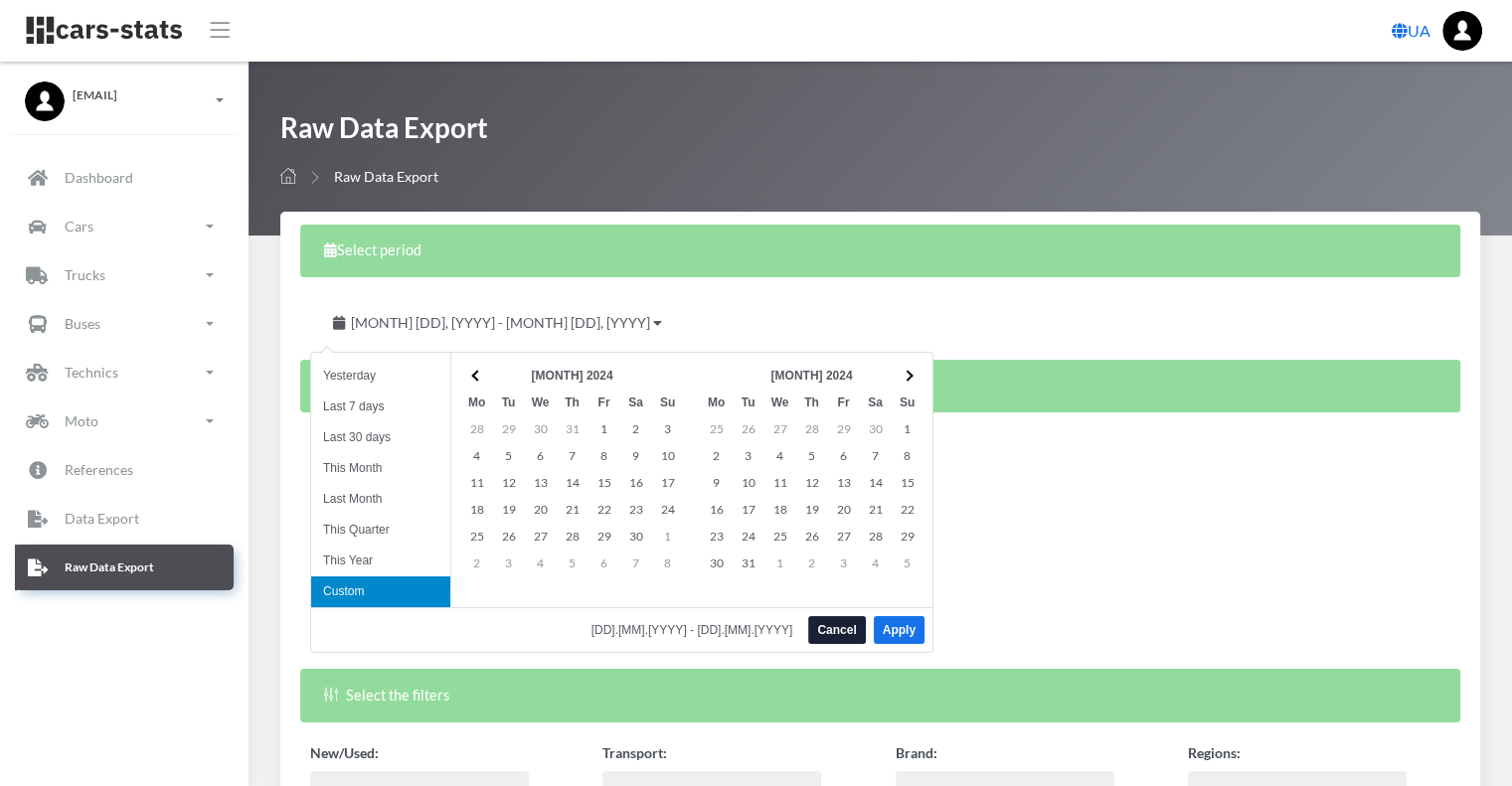 click at bounding box center [476, 375] 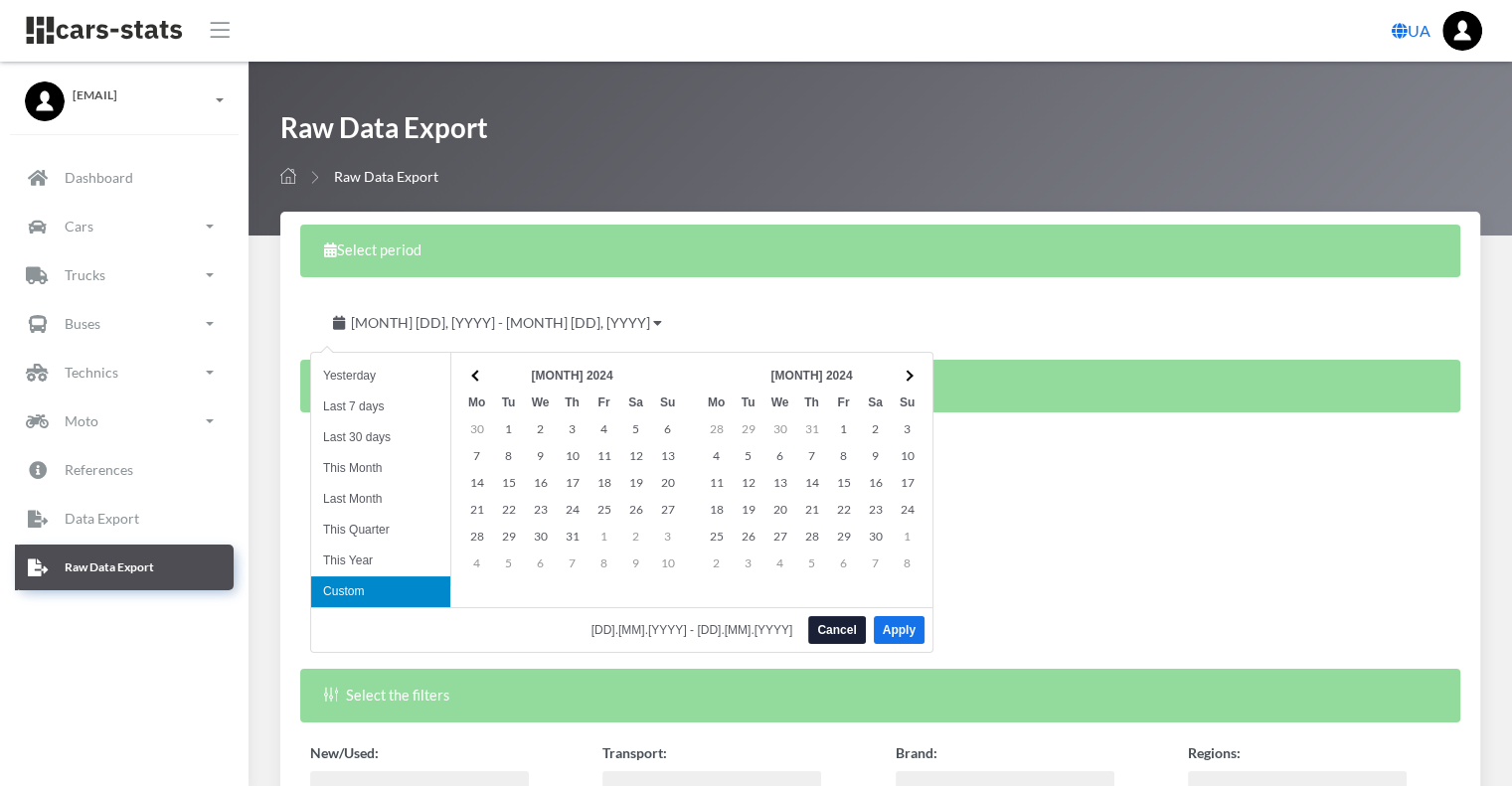 click at bounding box center [476, 375] 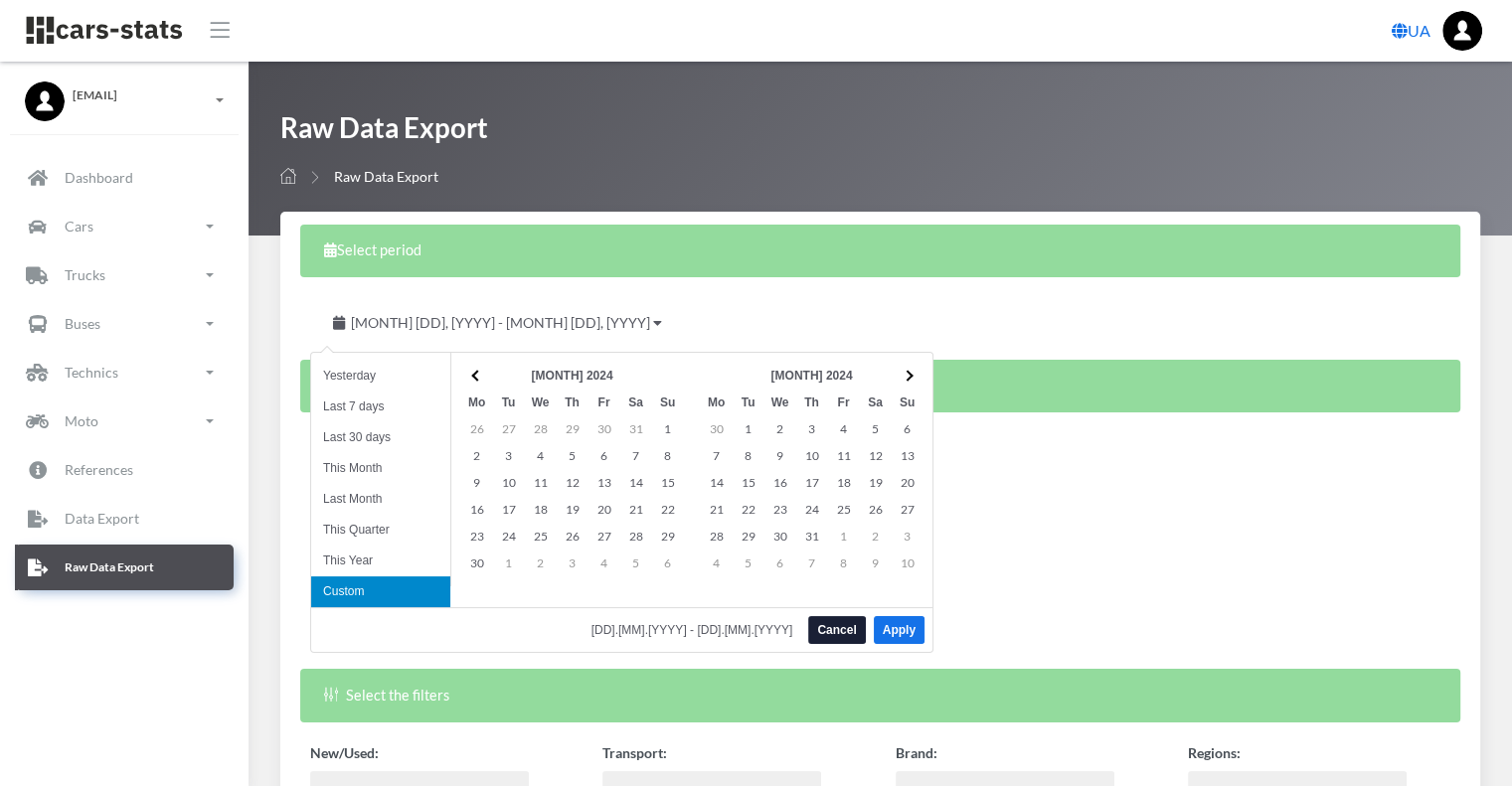 click at bounding box center (476, 375) 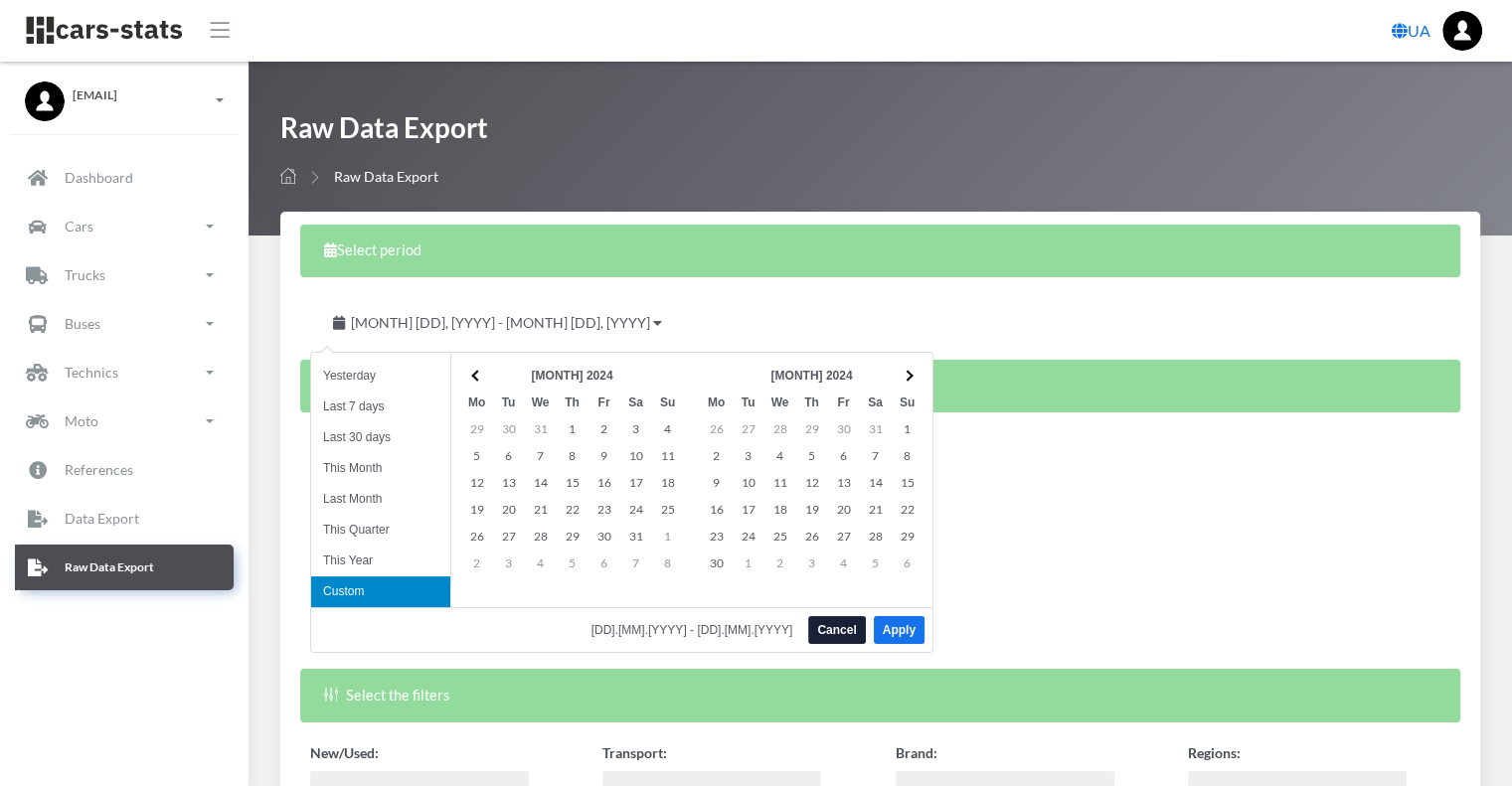 click at bounding box center (476, 375) 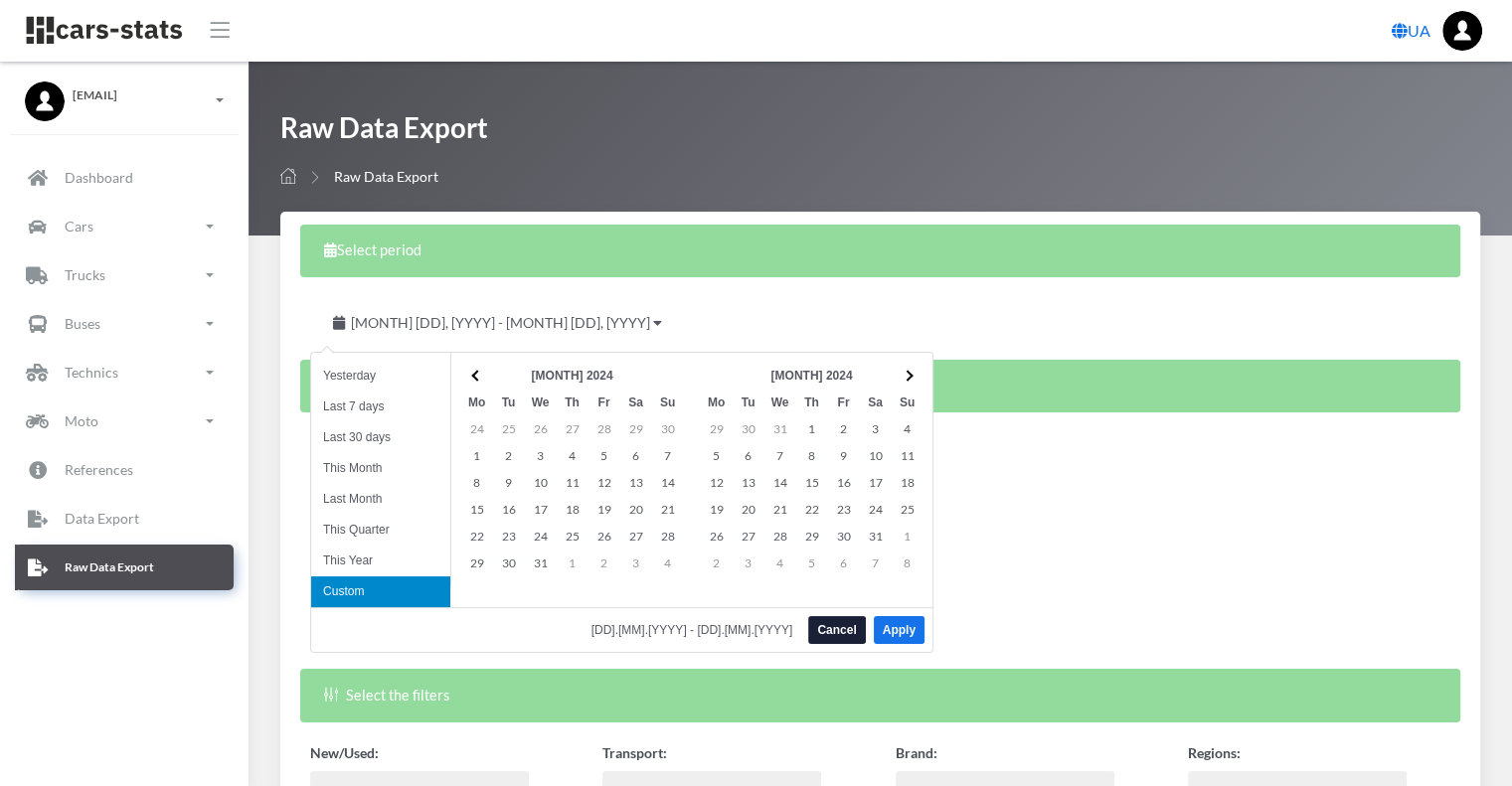 click at bounding box center [476, 375] 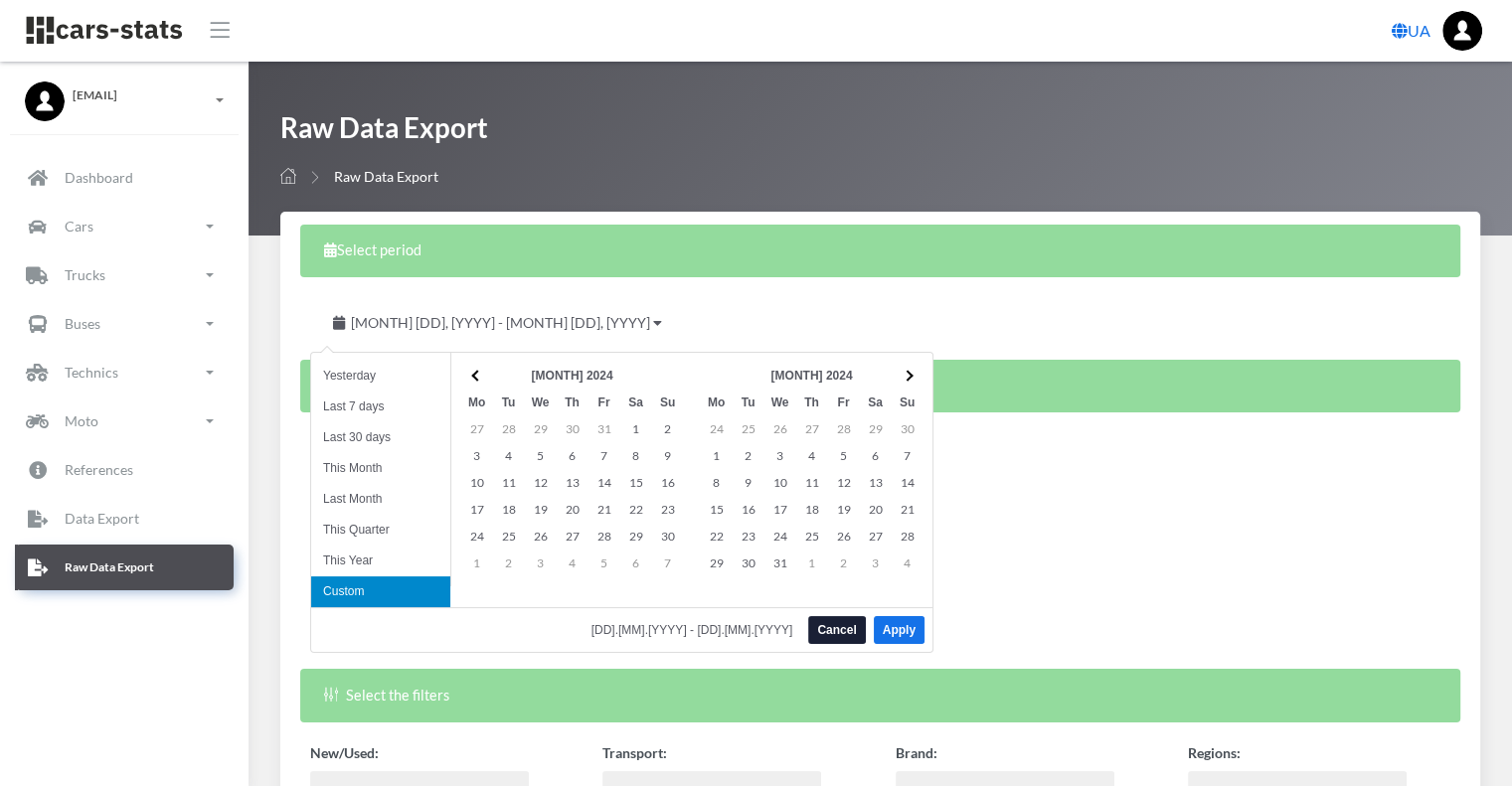 click at bounding box center [476, 375] 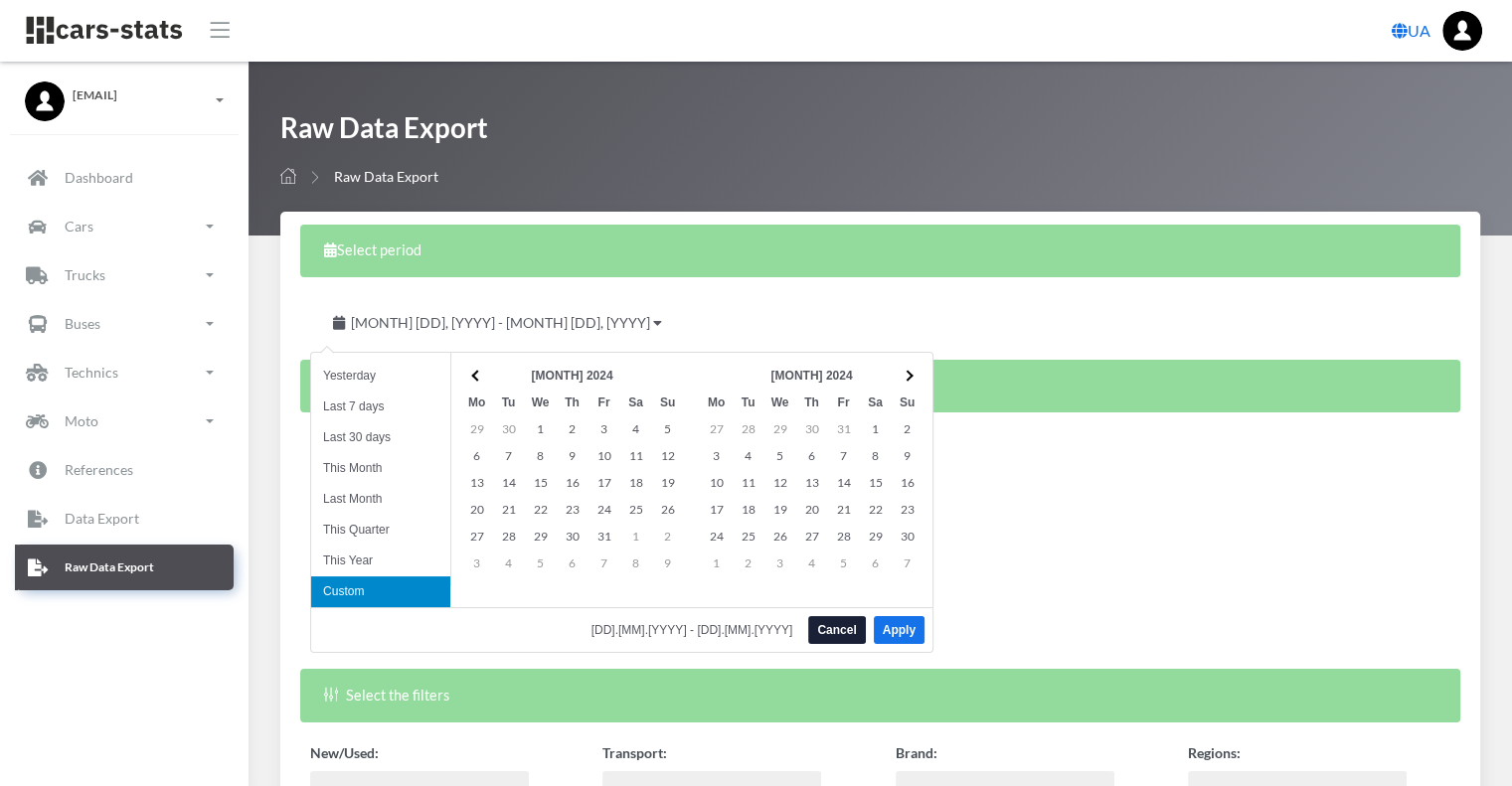 click at bounding box center (476, 375) 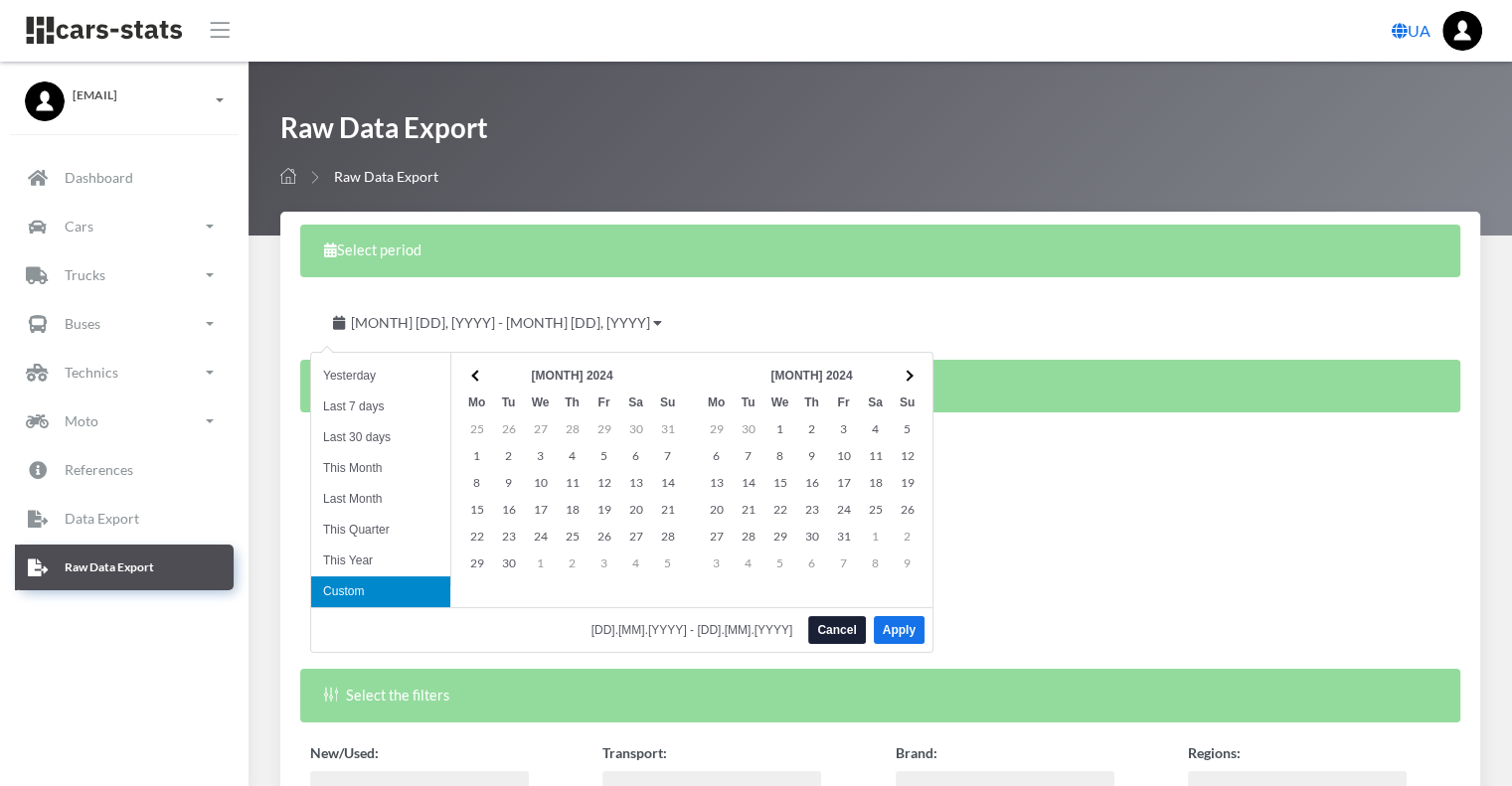 click at bounding box center (476, 375) 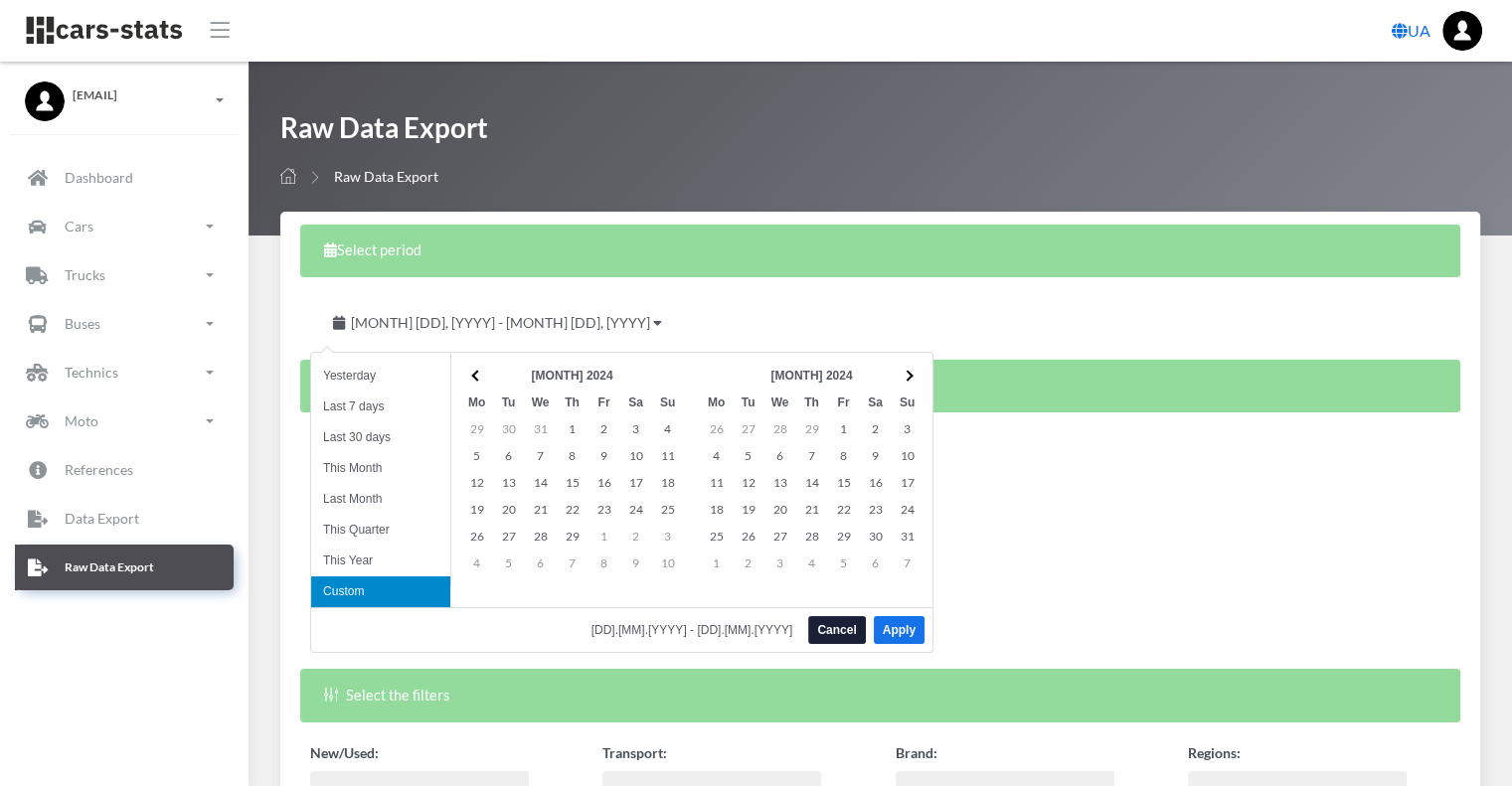 click at bounding box center (476, 375) 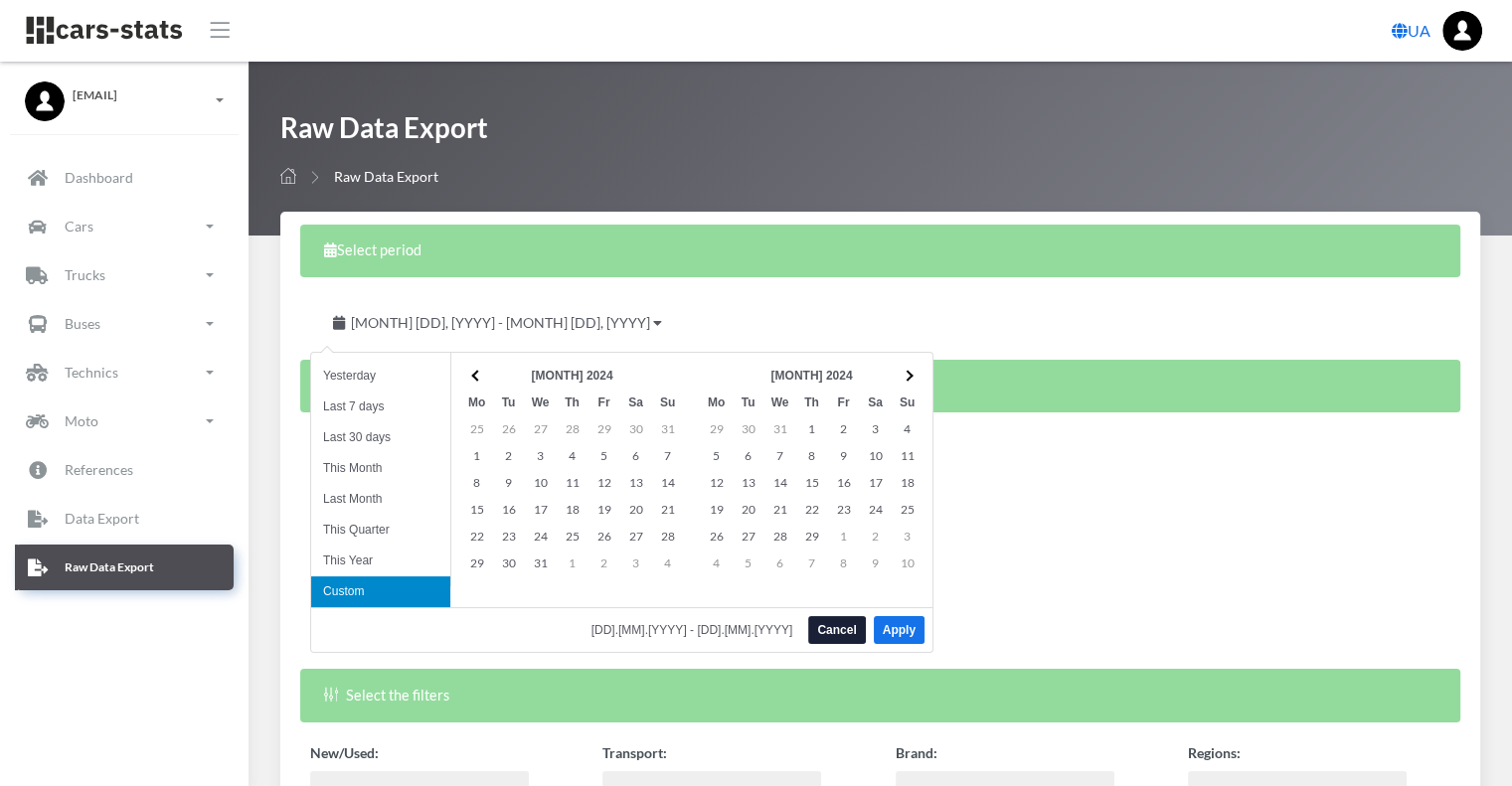 click at bounding box center [476, 375] 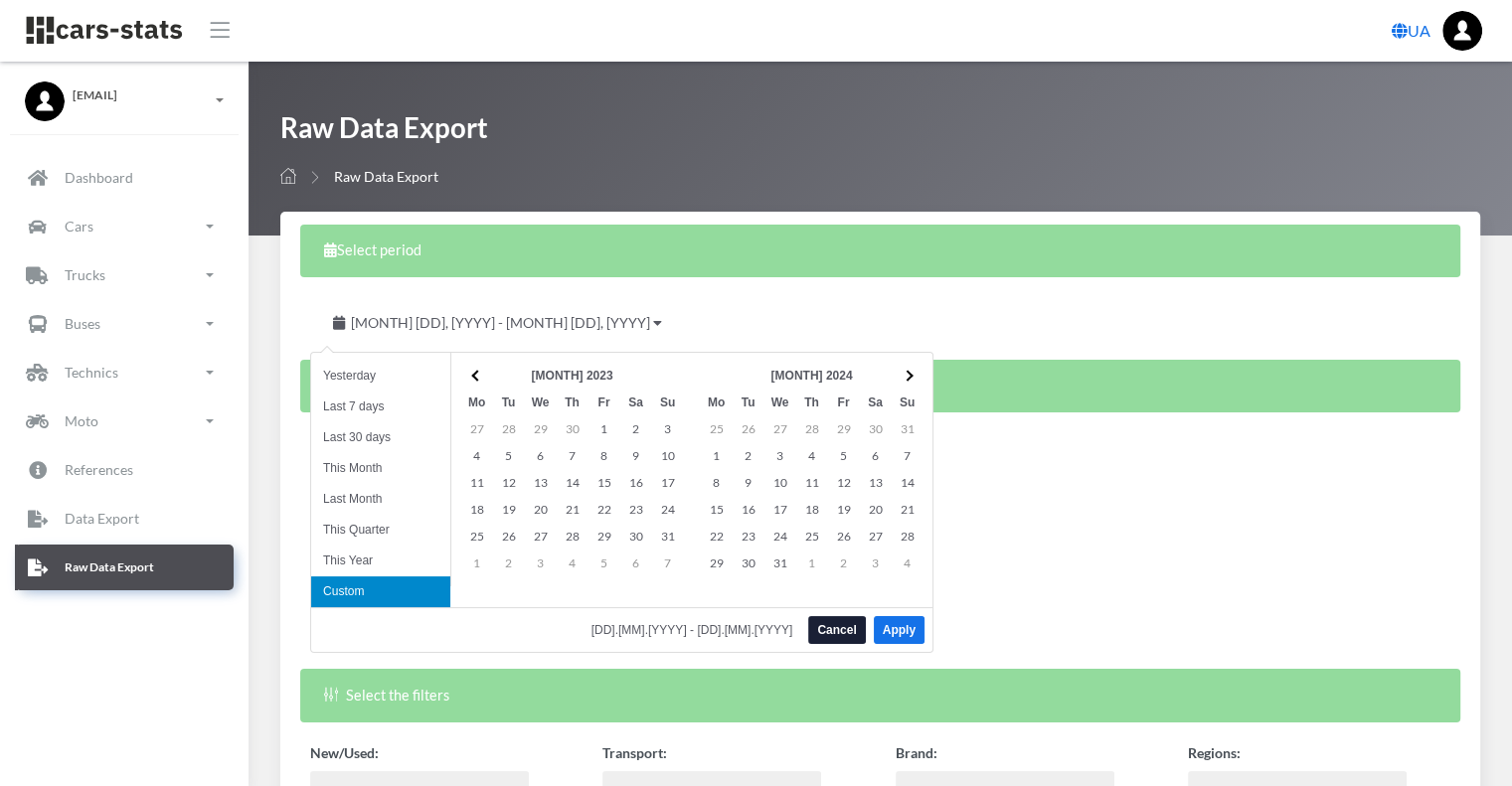 click at bounding box center (476, 375) 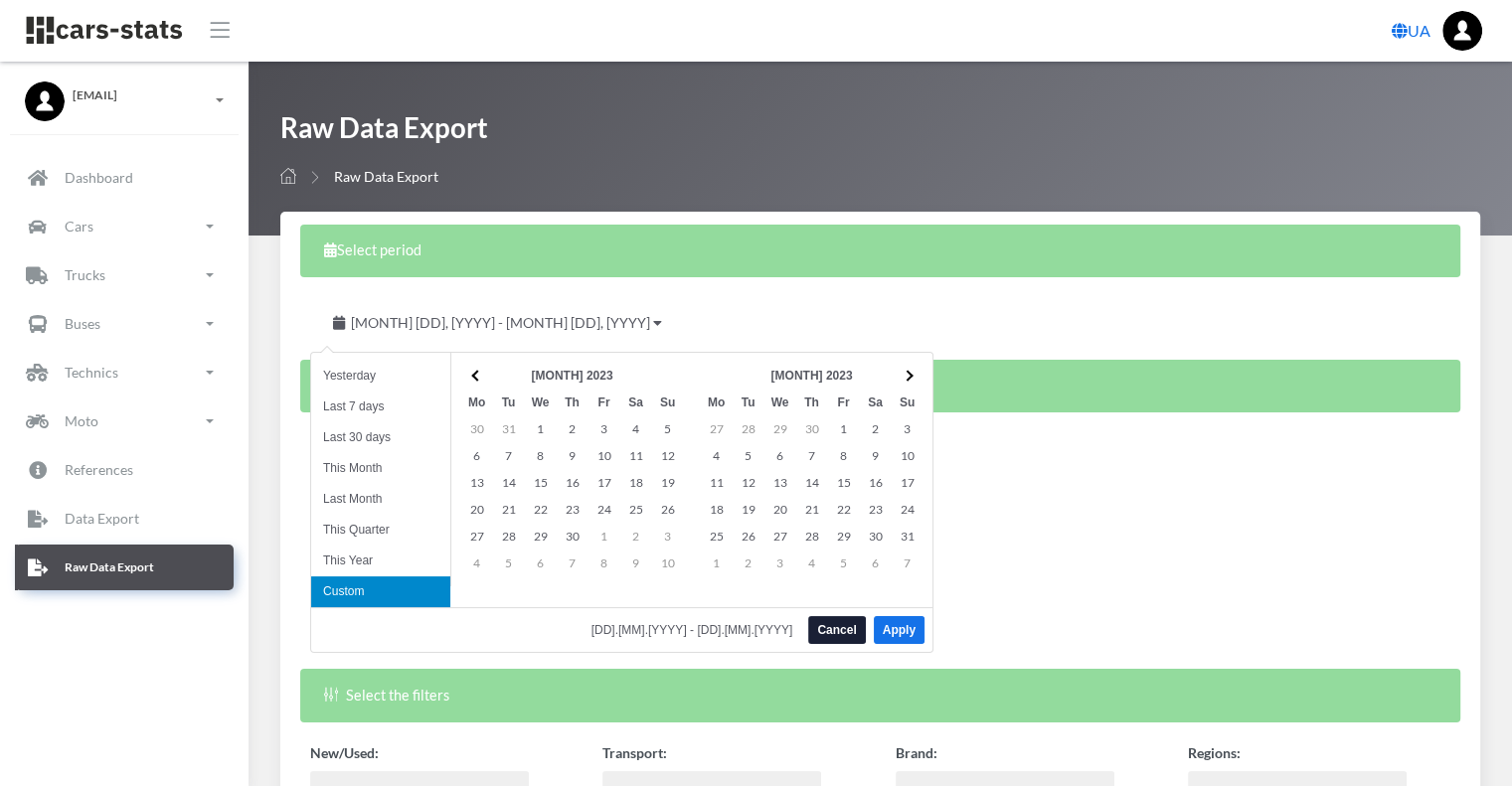 click at bounding box center [476, 375] 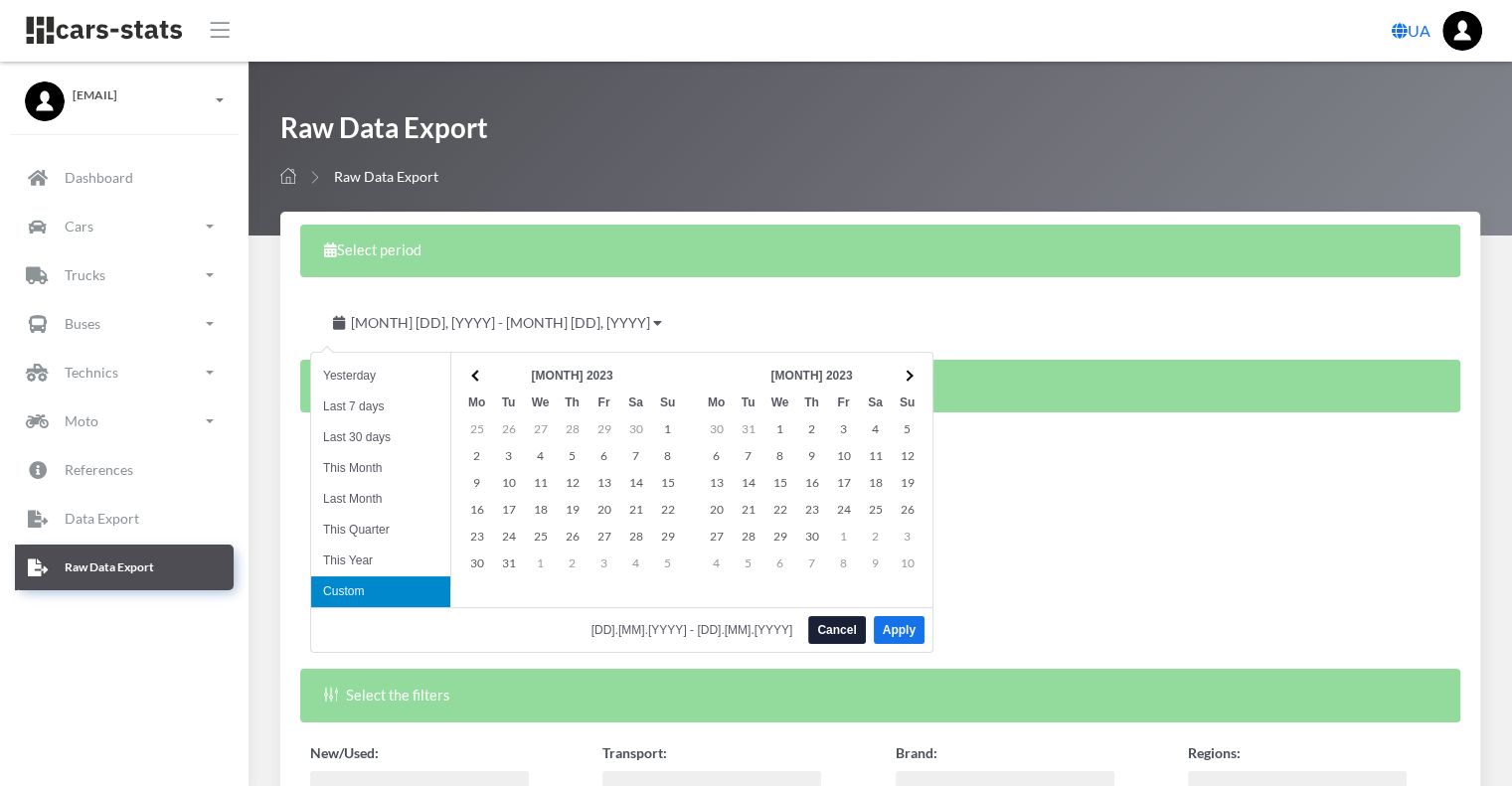 click at bounding box center [476, 375] 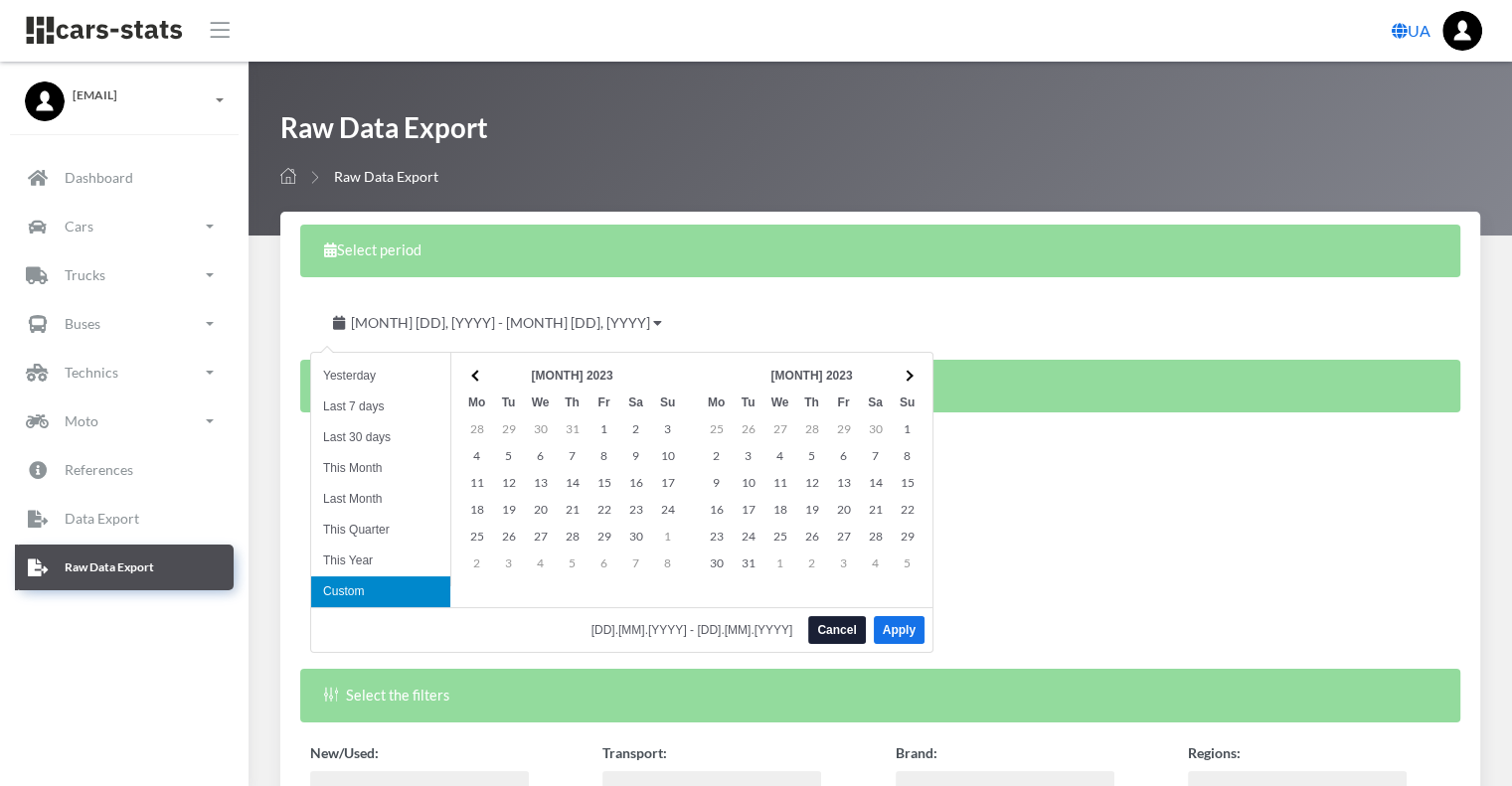 click at bounding box center [476, 375] 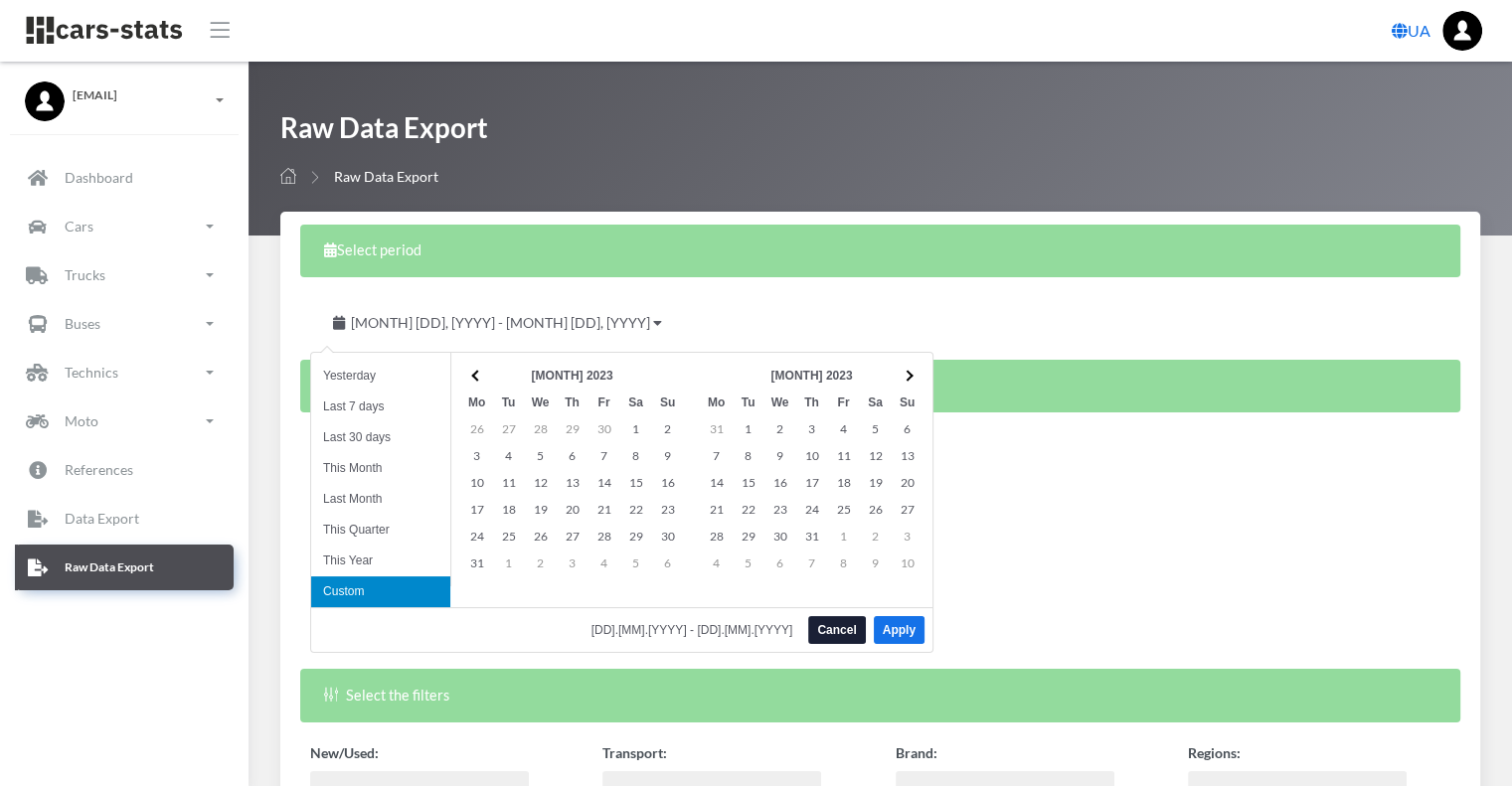 click at bounding box center [476, 375] 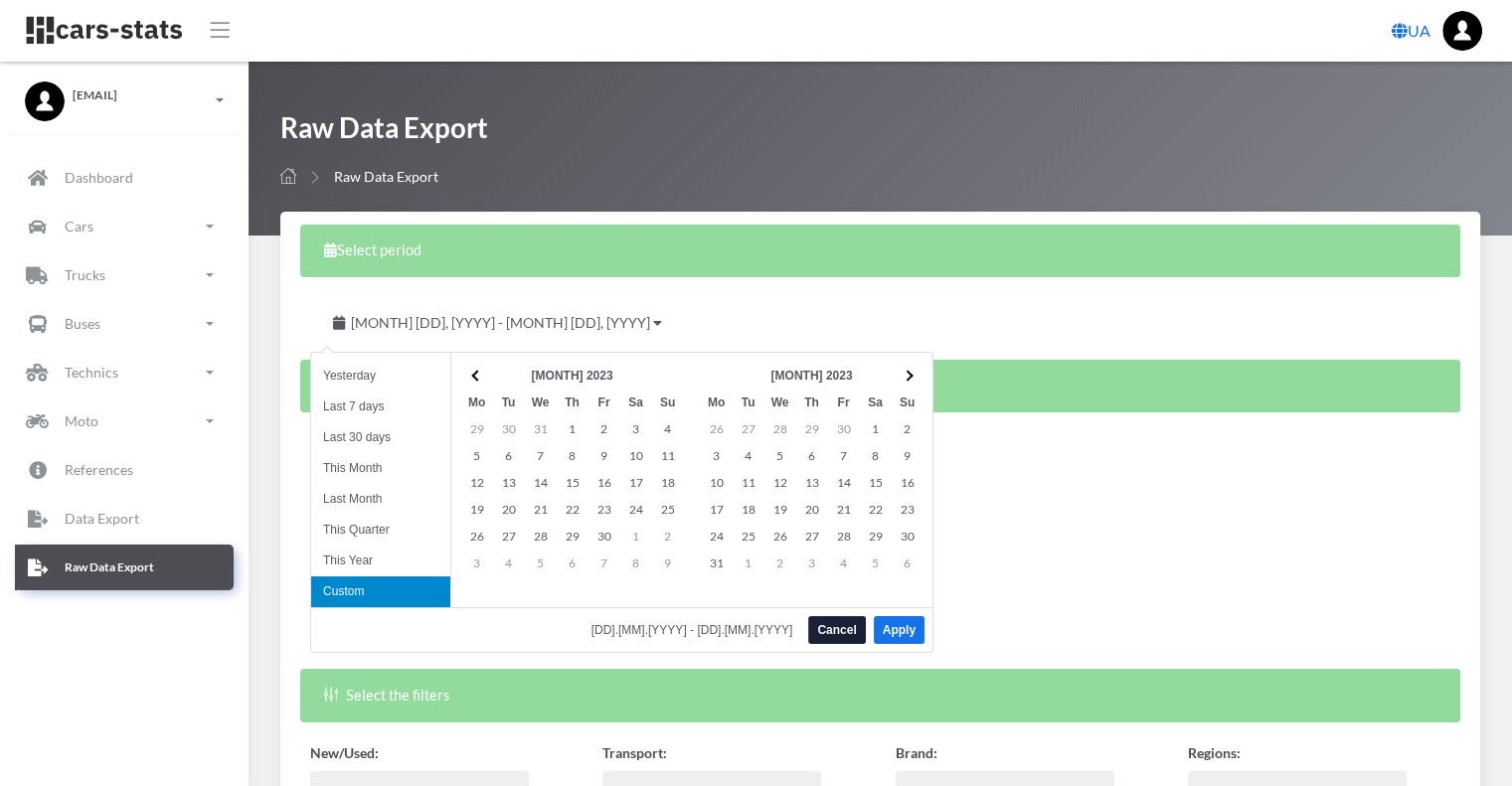 click at bounding box center (476, 375) 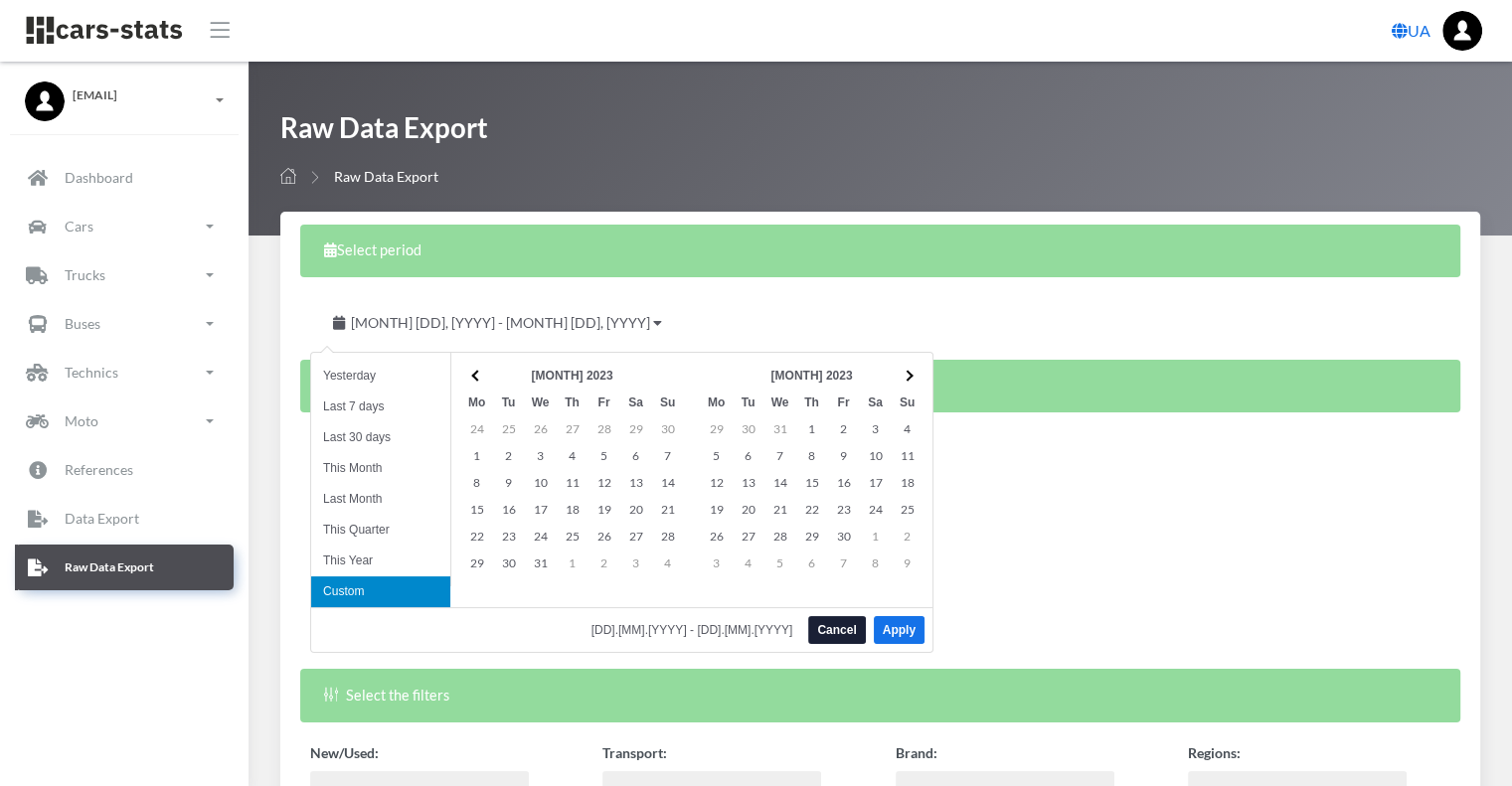 click at bounding box center (476, 375) 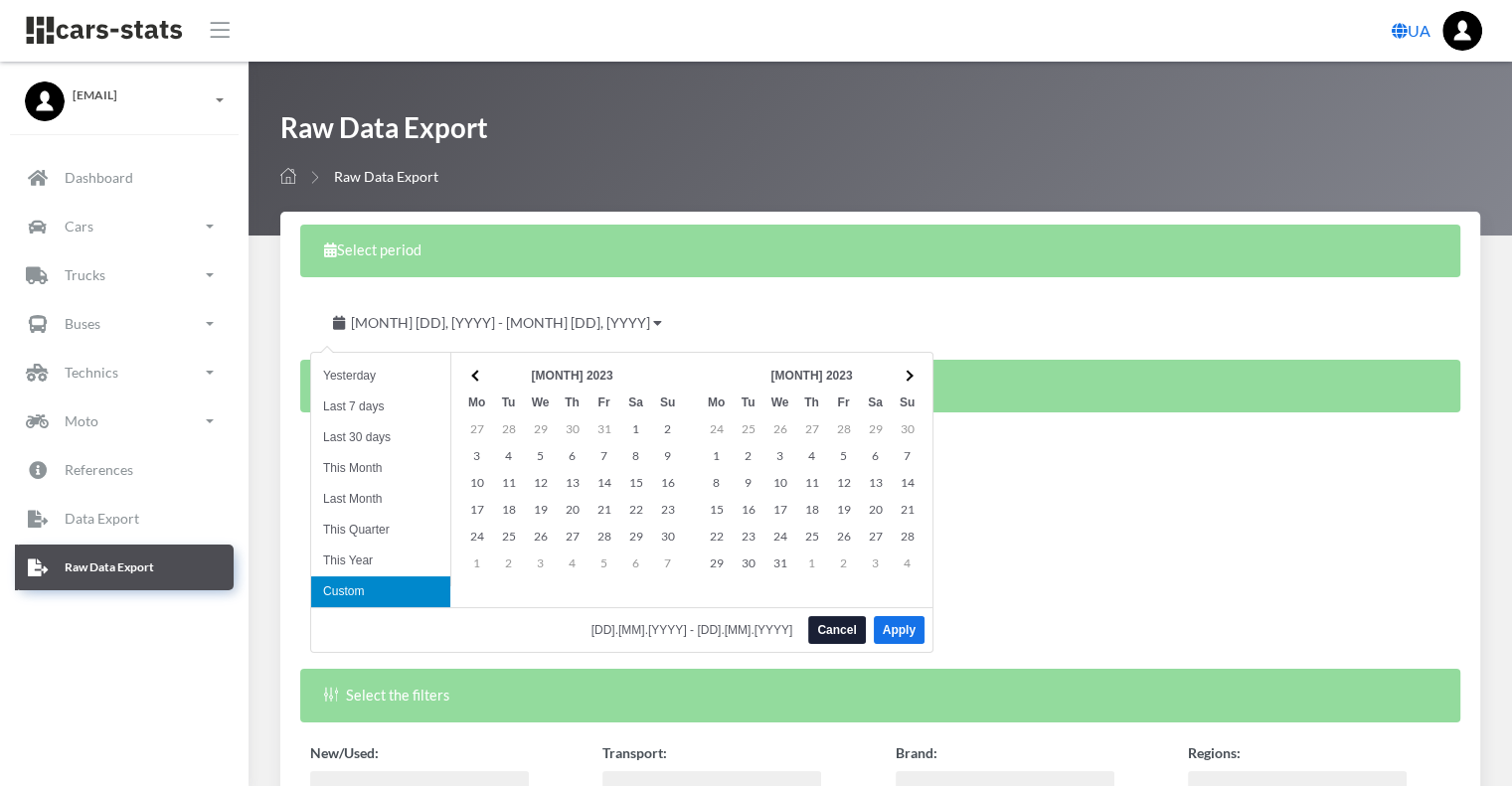 click at bounding box center (476, 375) 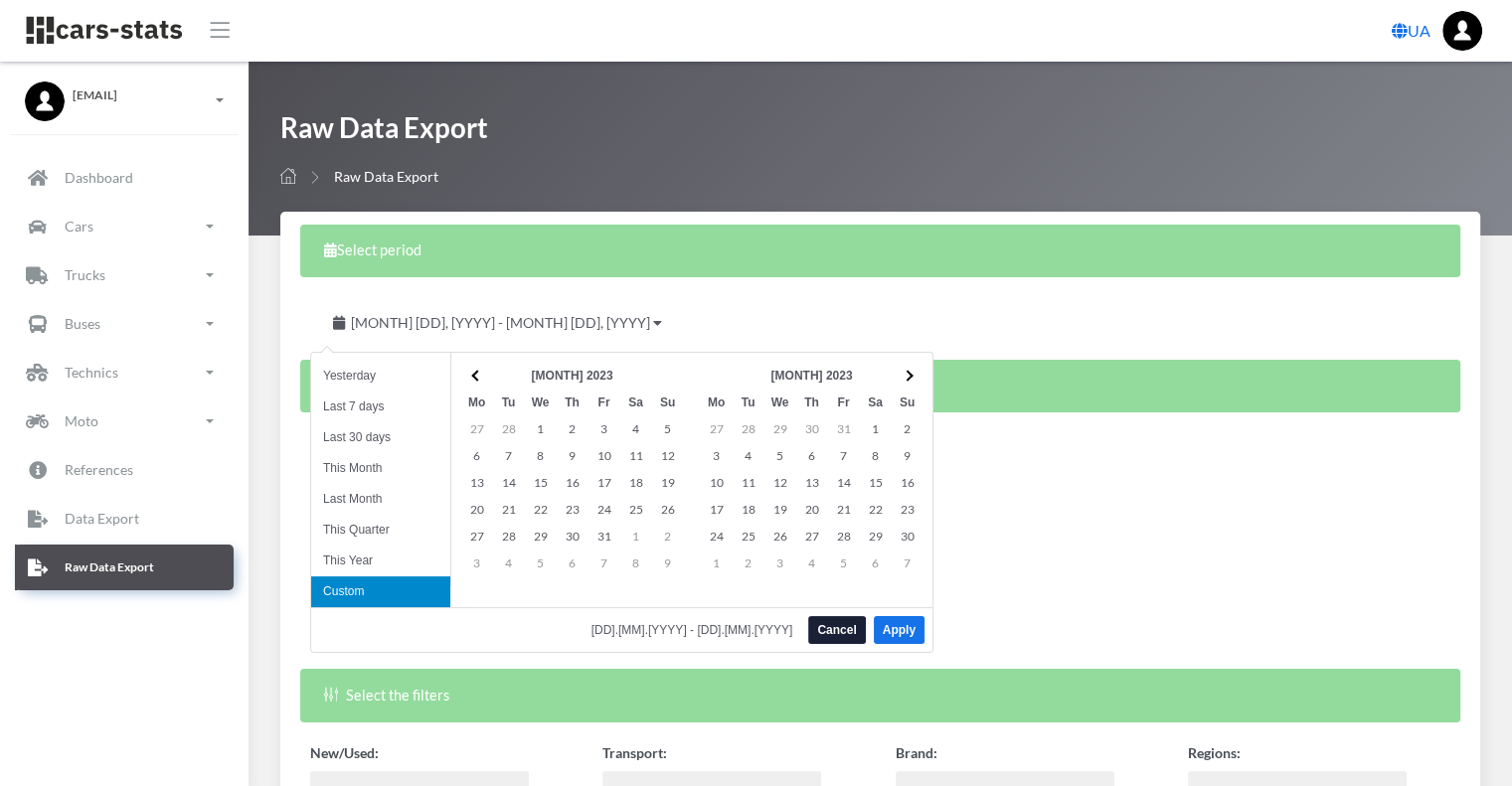 click at bounding box center (476, 375) 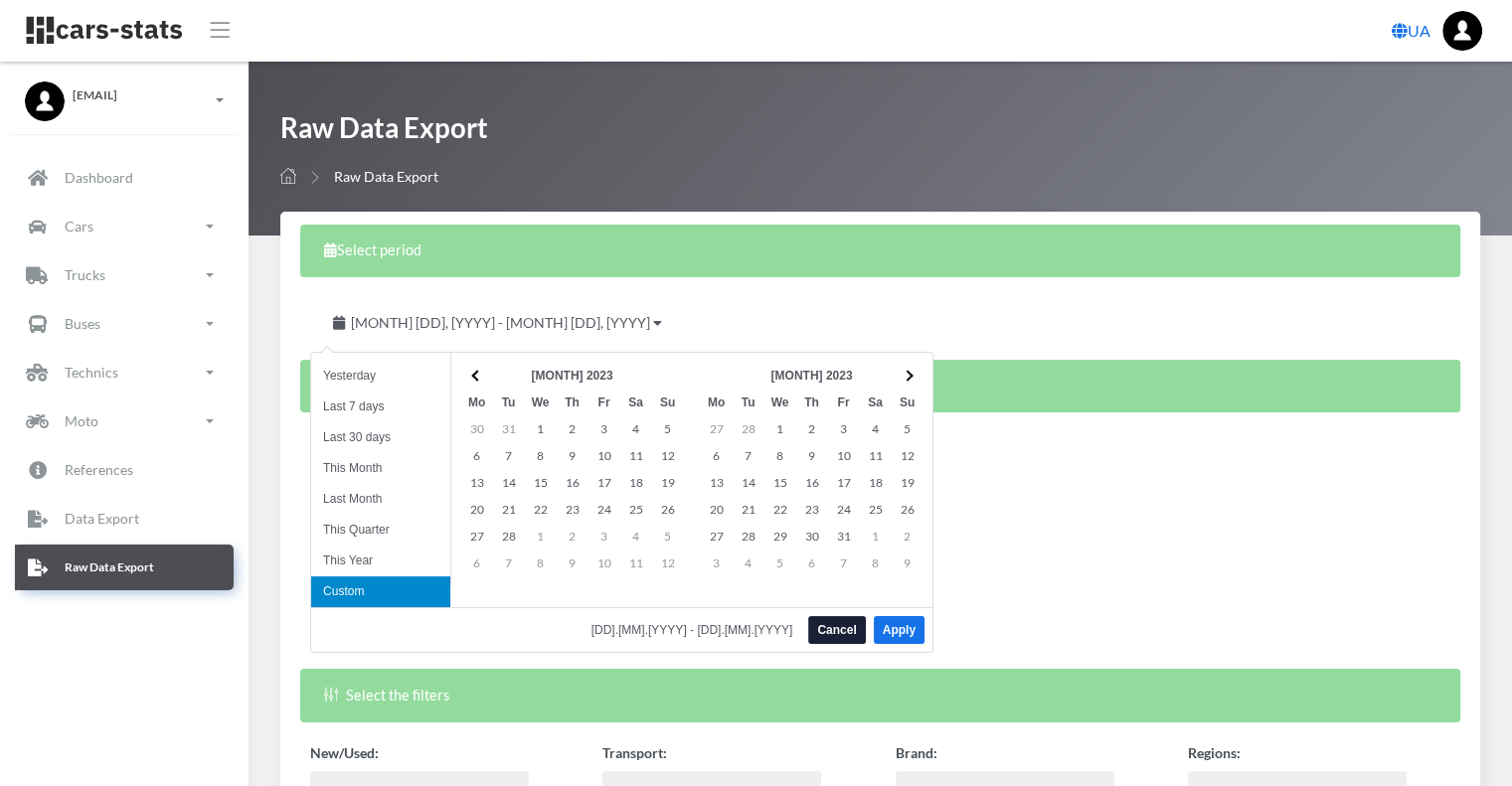 click at bounding box center (476, 375) 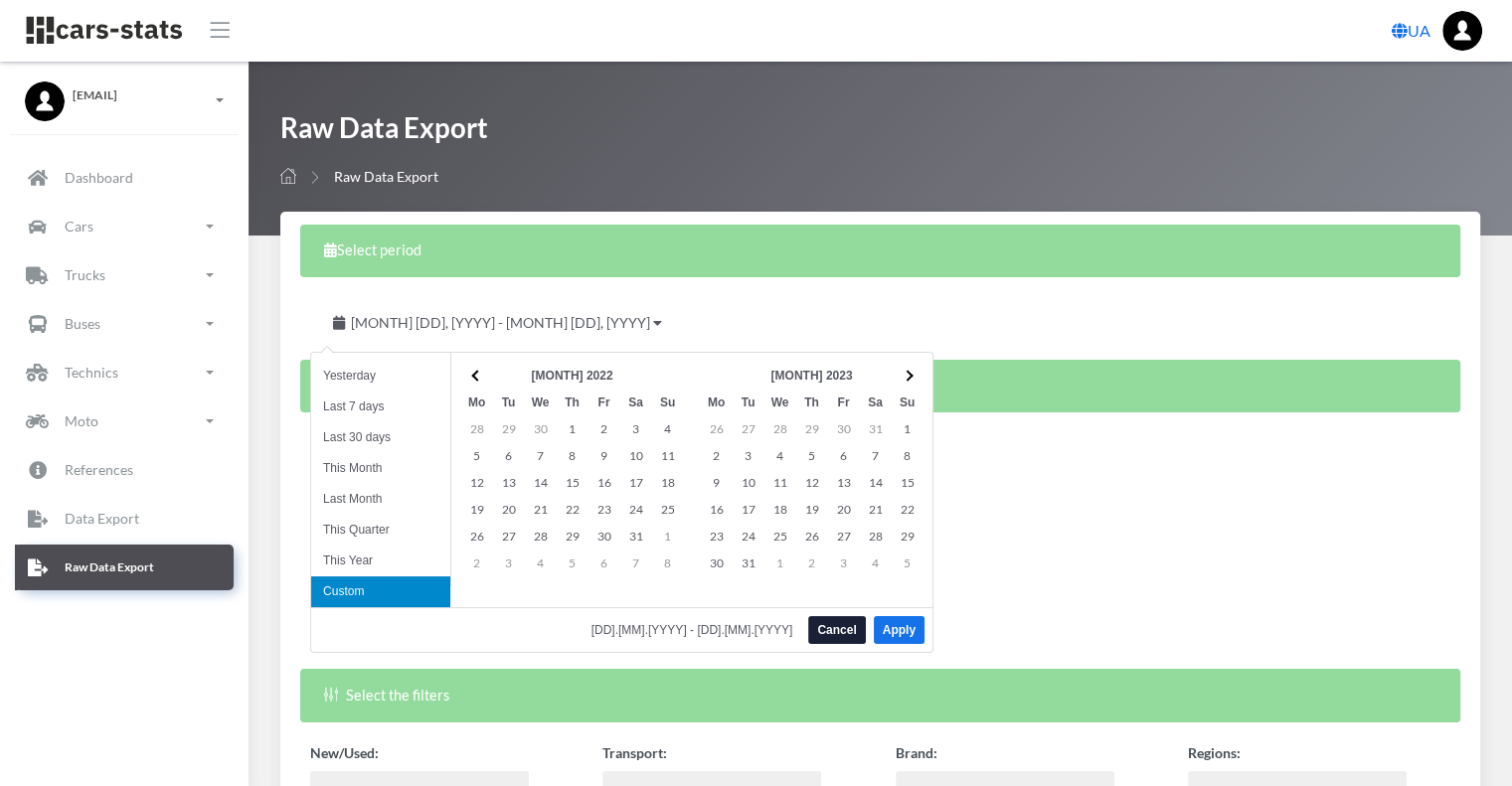 click at bounding box center (476, 375) 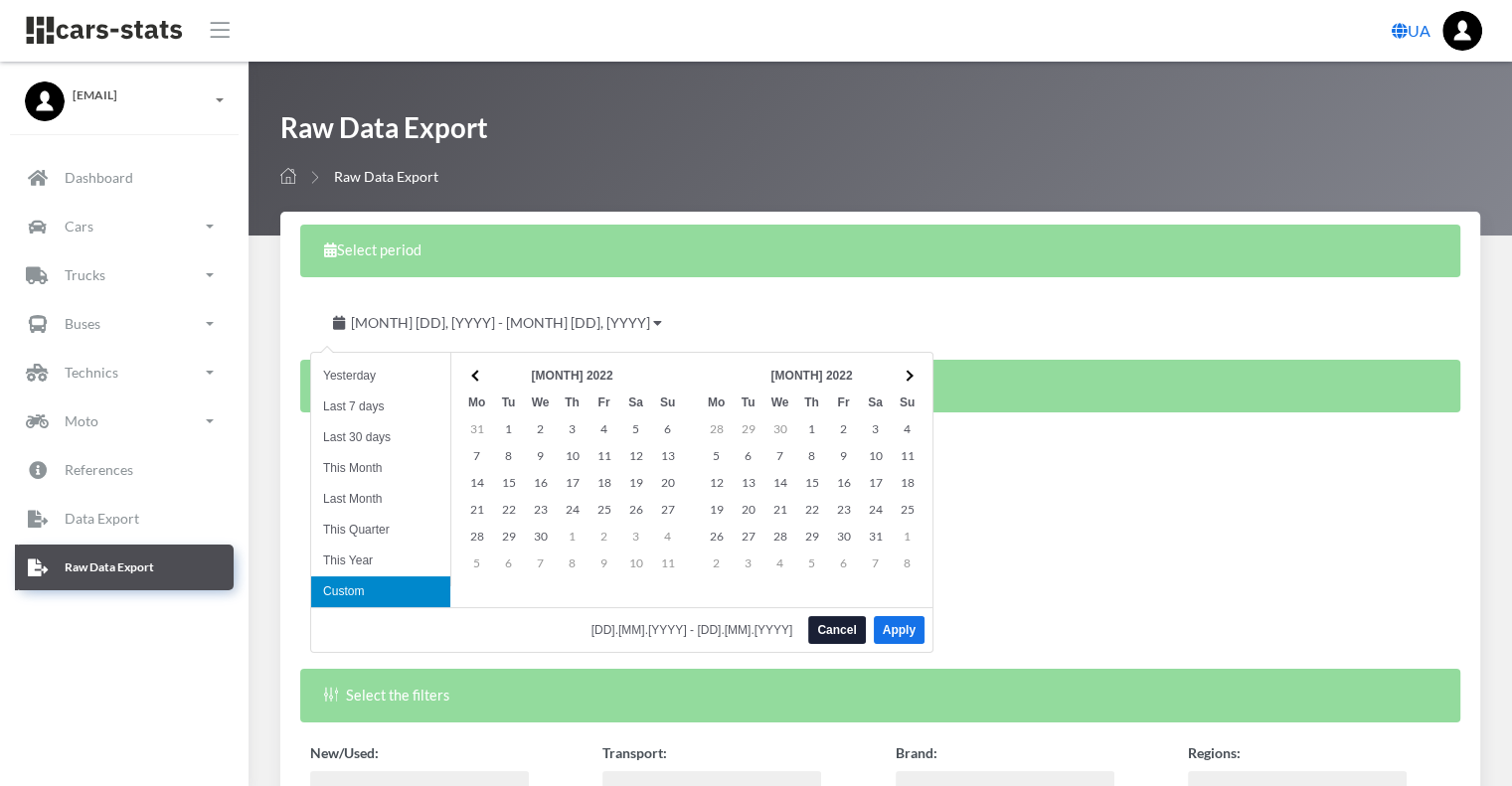 click at bounding box center (476, 375) 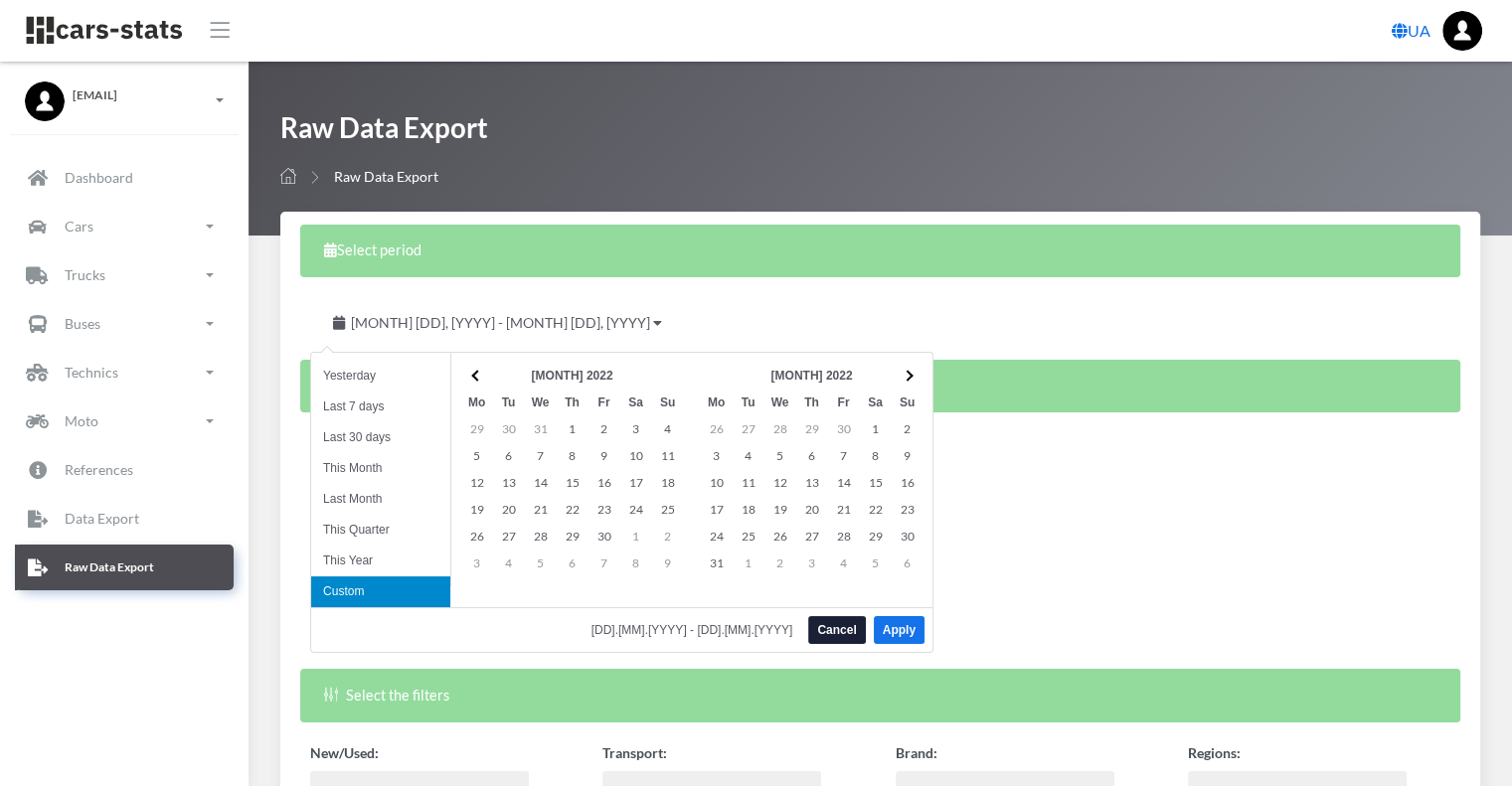 click at bounding box center [476, 375] 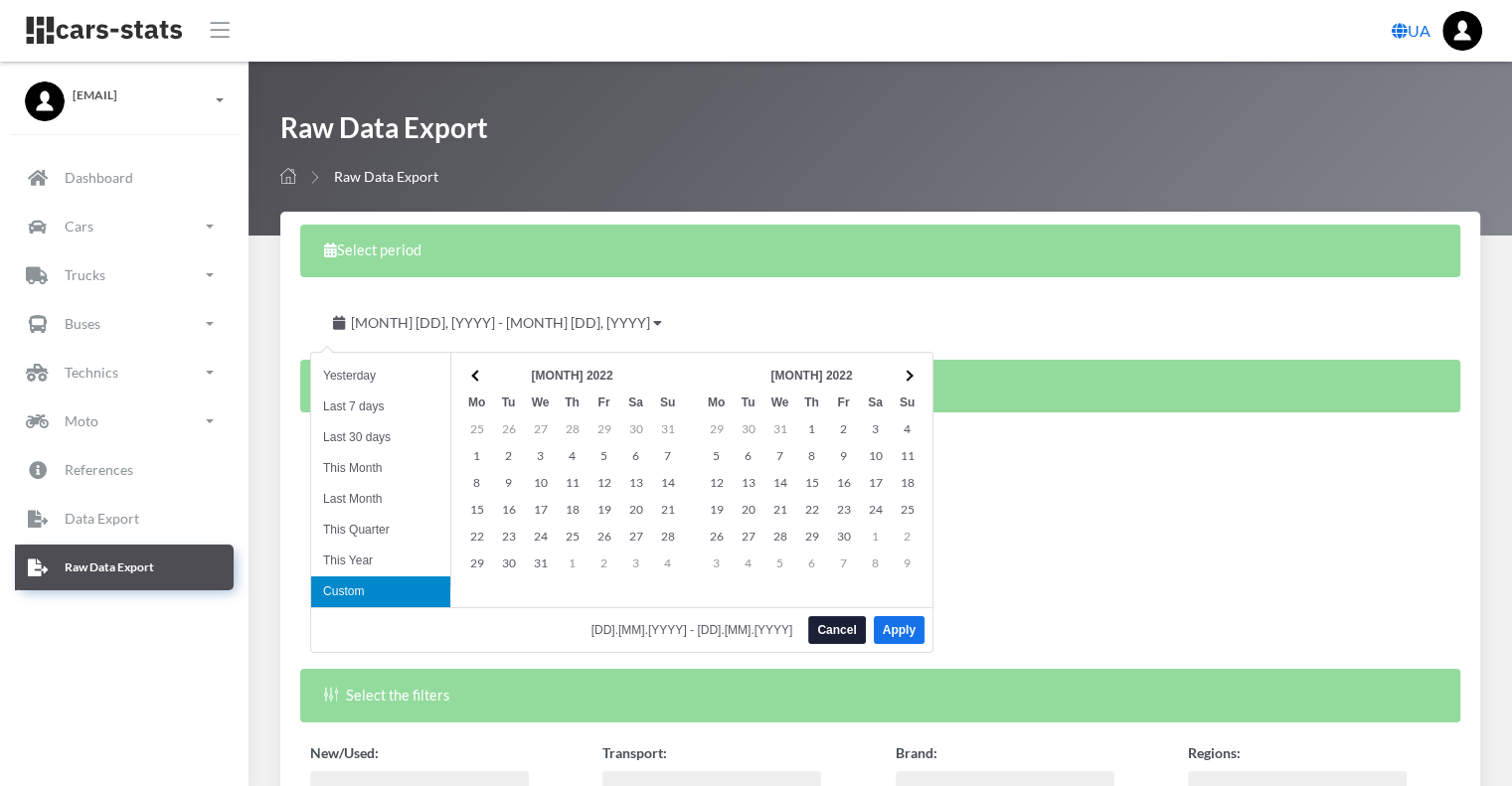 click at bounding box center [476, 375] 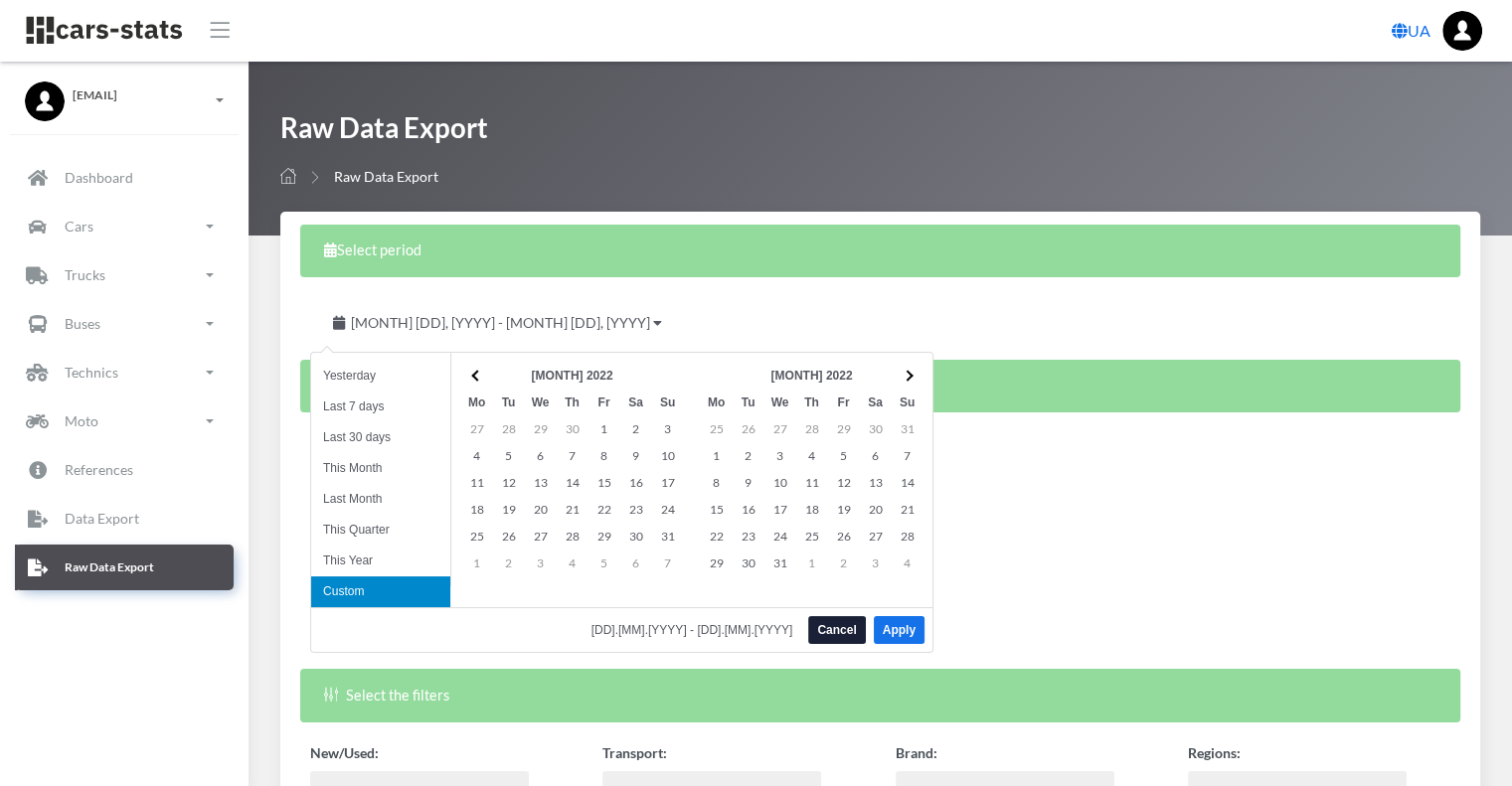 click at bounding box center [476, 375] 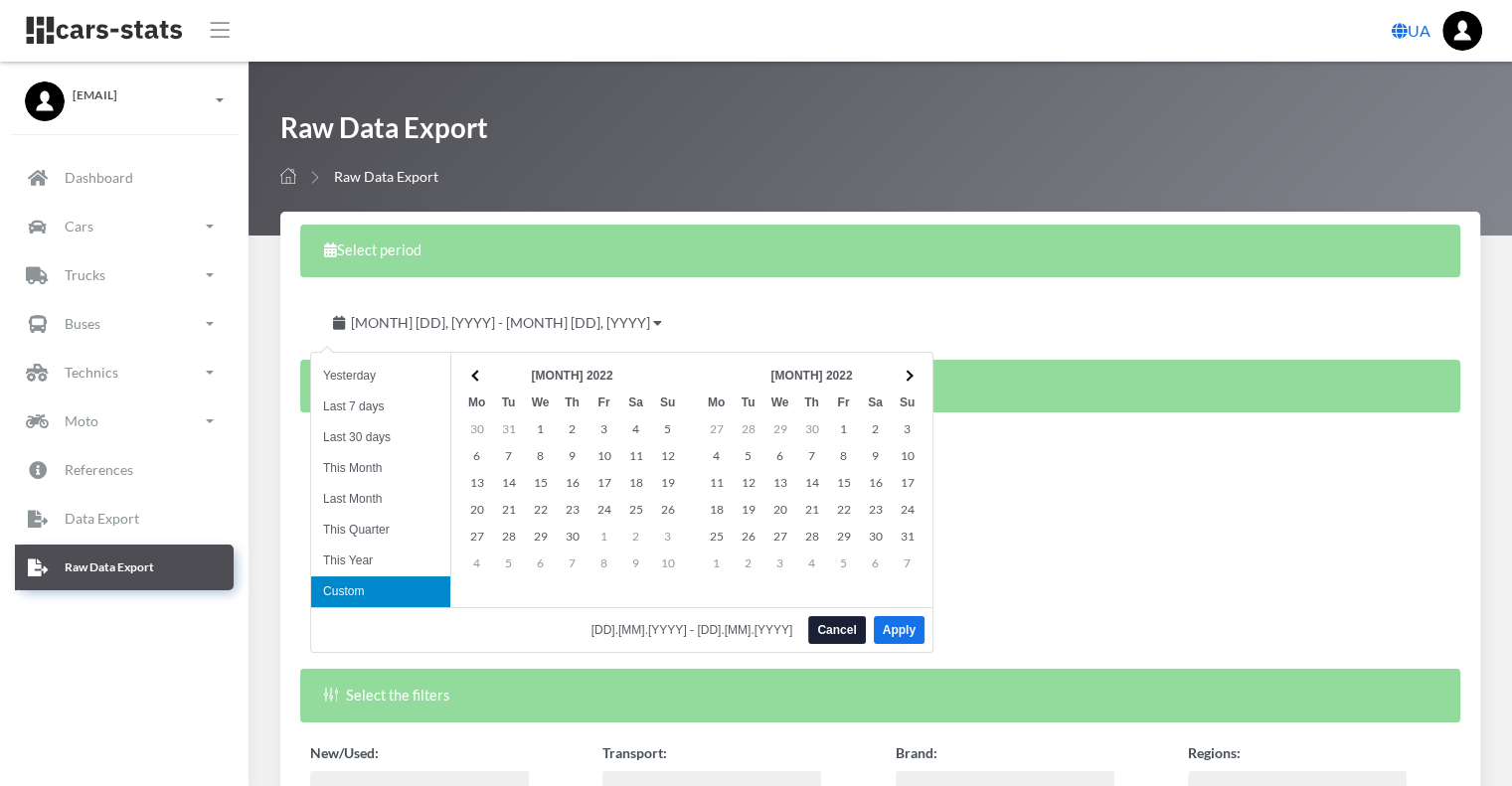 click at bounding box center (476, 375) 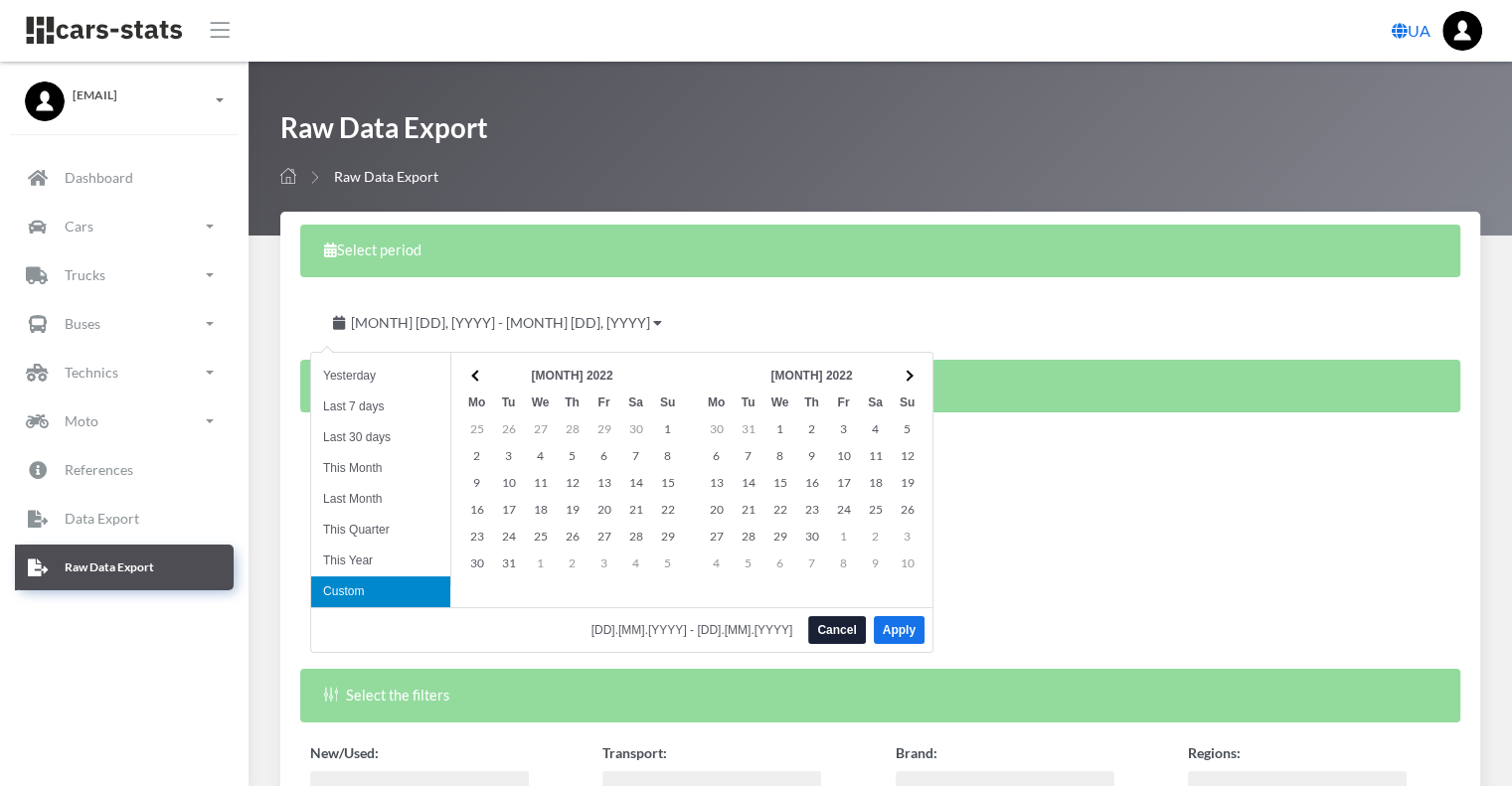click at bounding box center [476, 375] 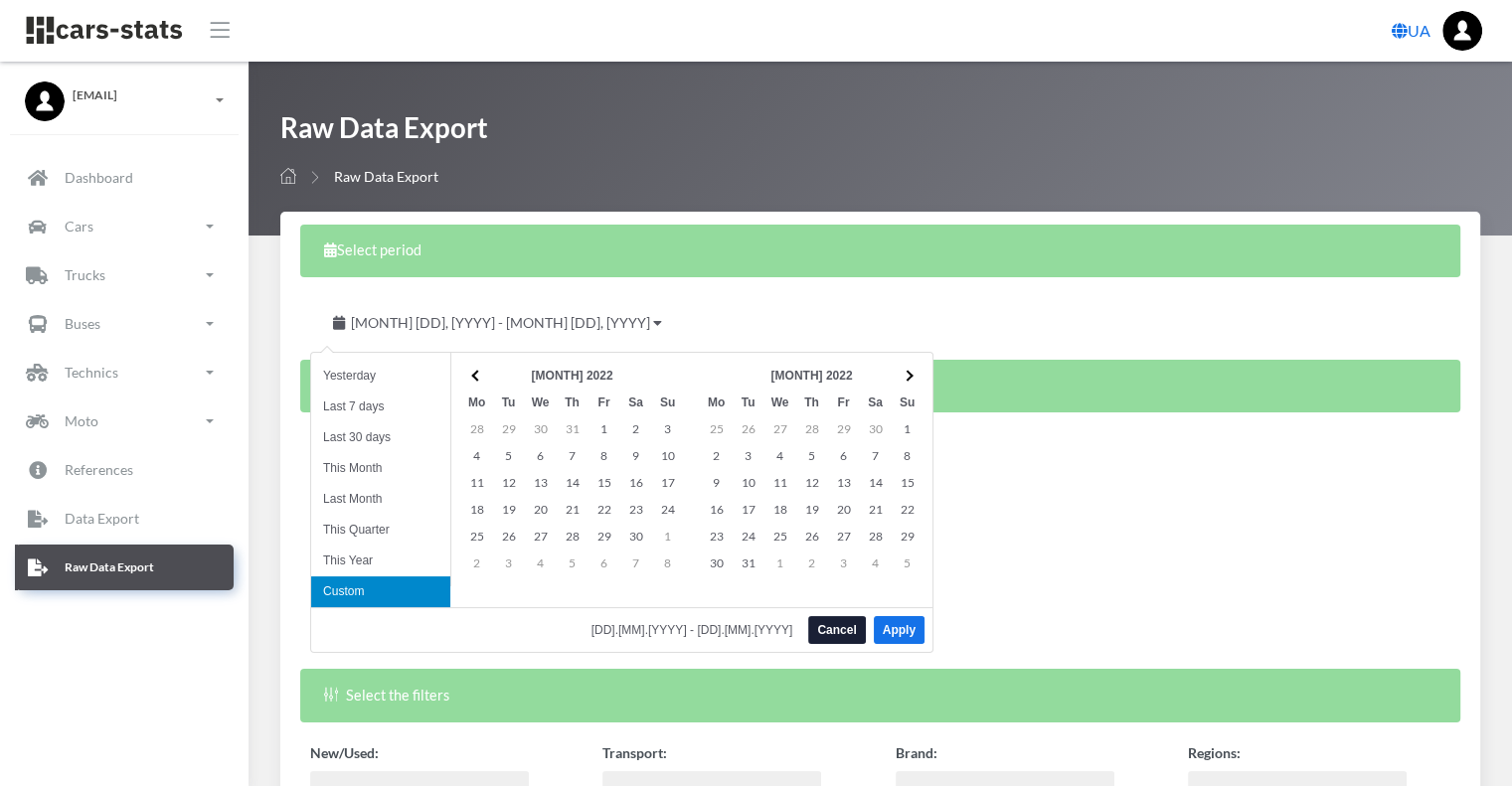 click at bounding box center (476, 375) 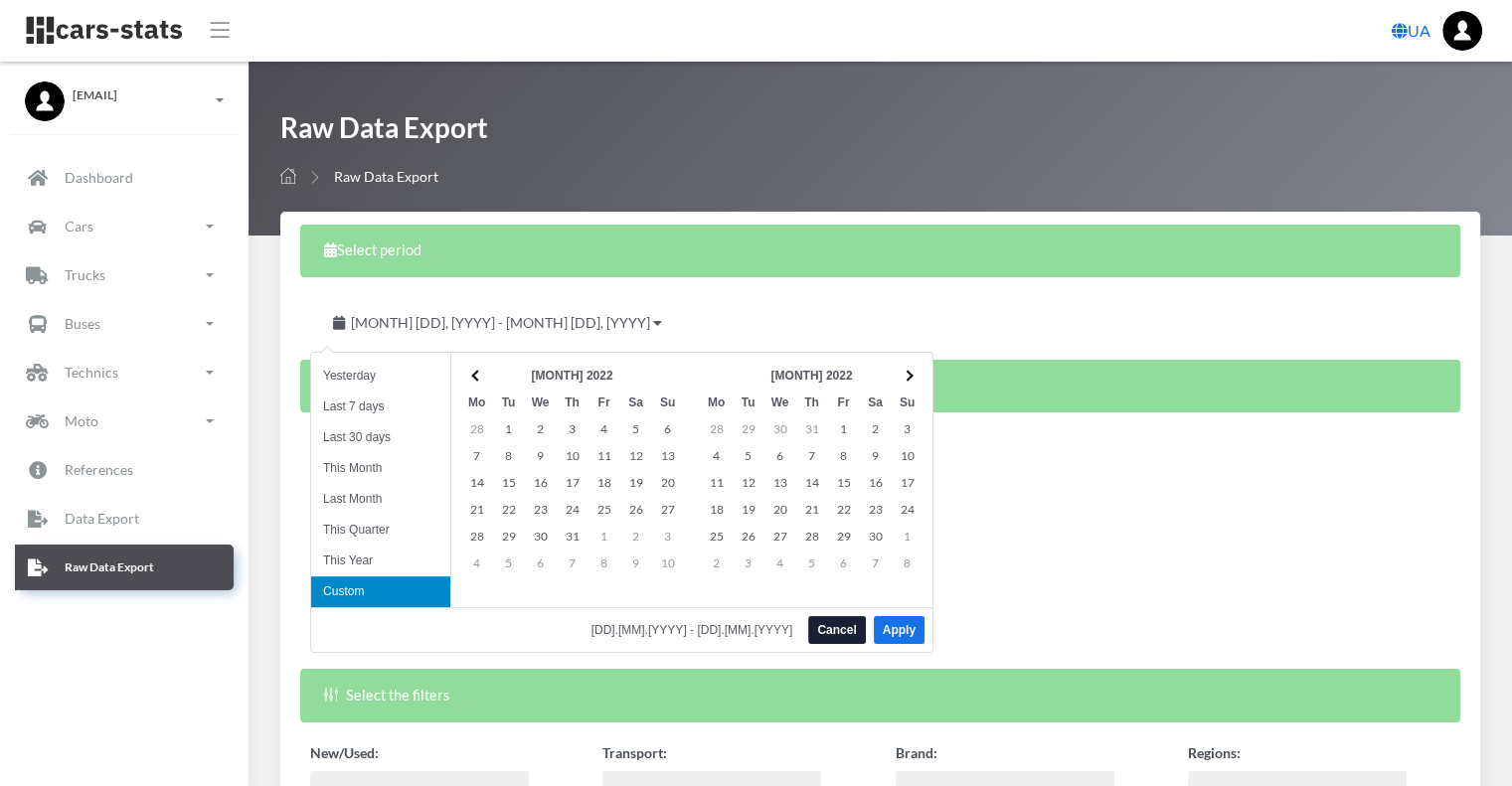 click at bounding box center [476, 375] 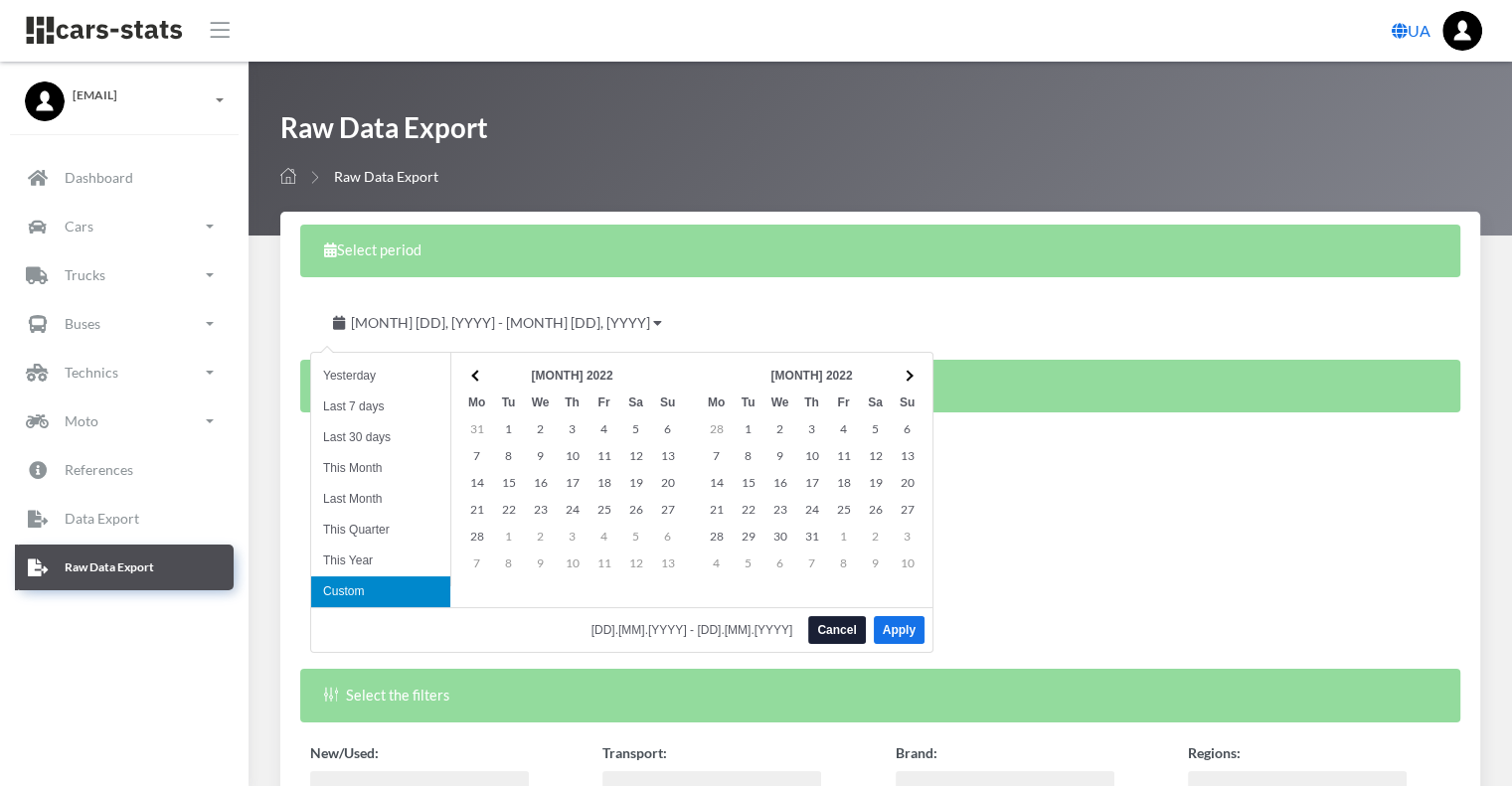click at bounding box center (476, 375) 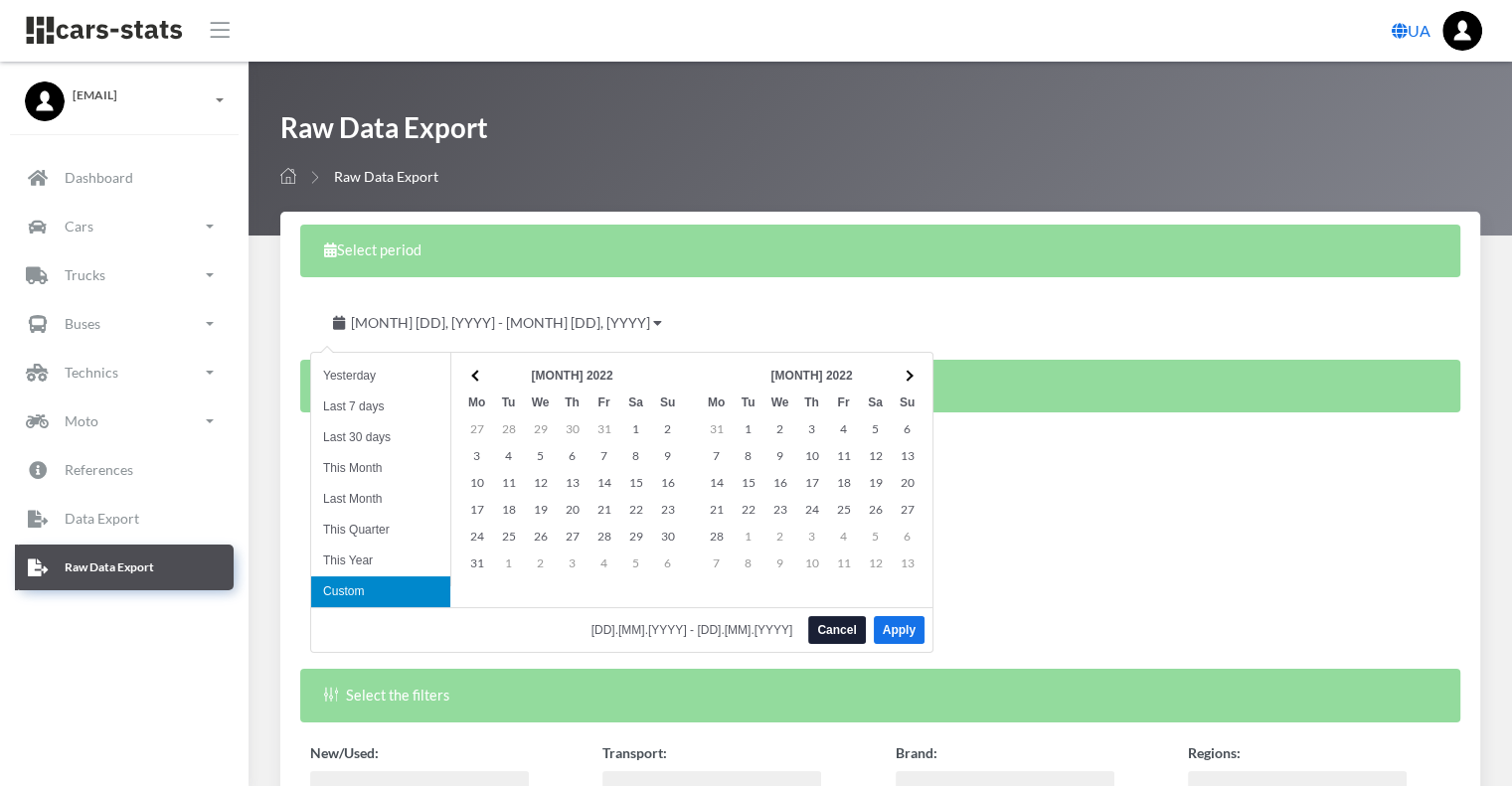 click at bounding box center [476, 375] 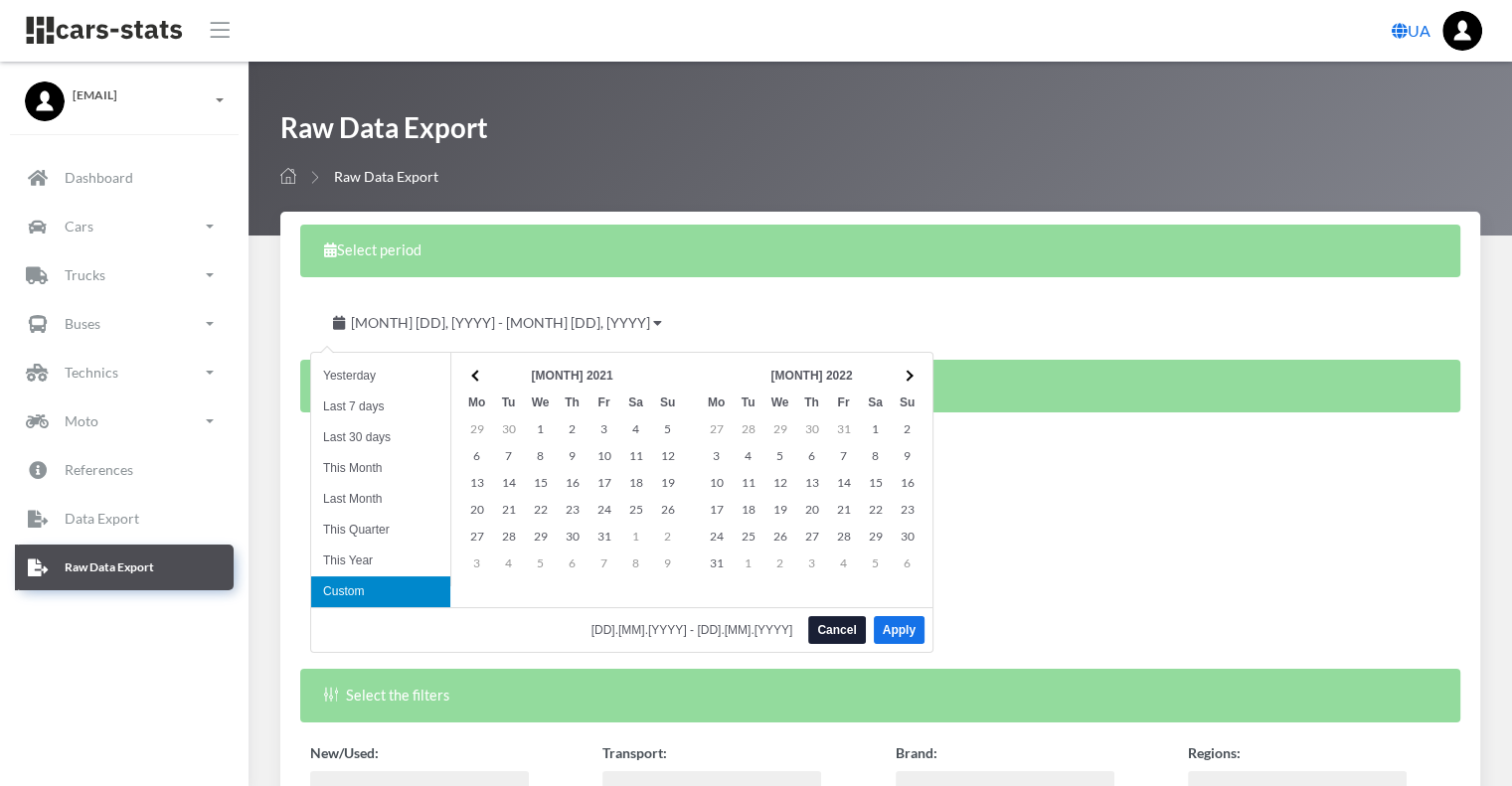 click at bounding box center [476, 375] 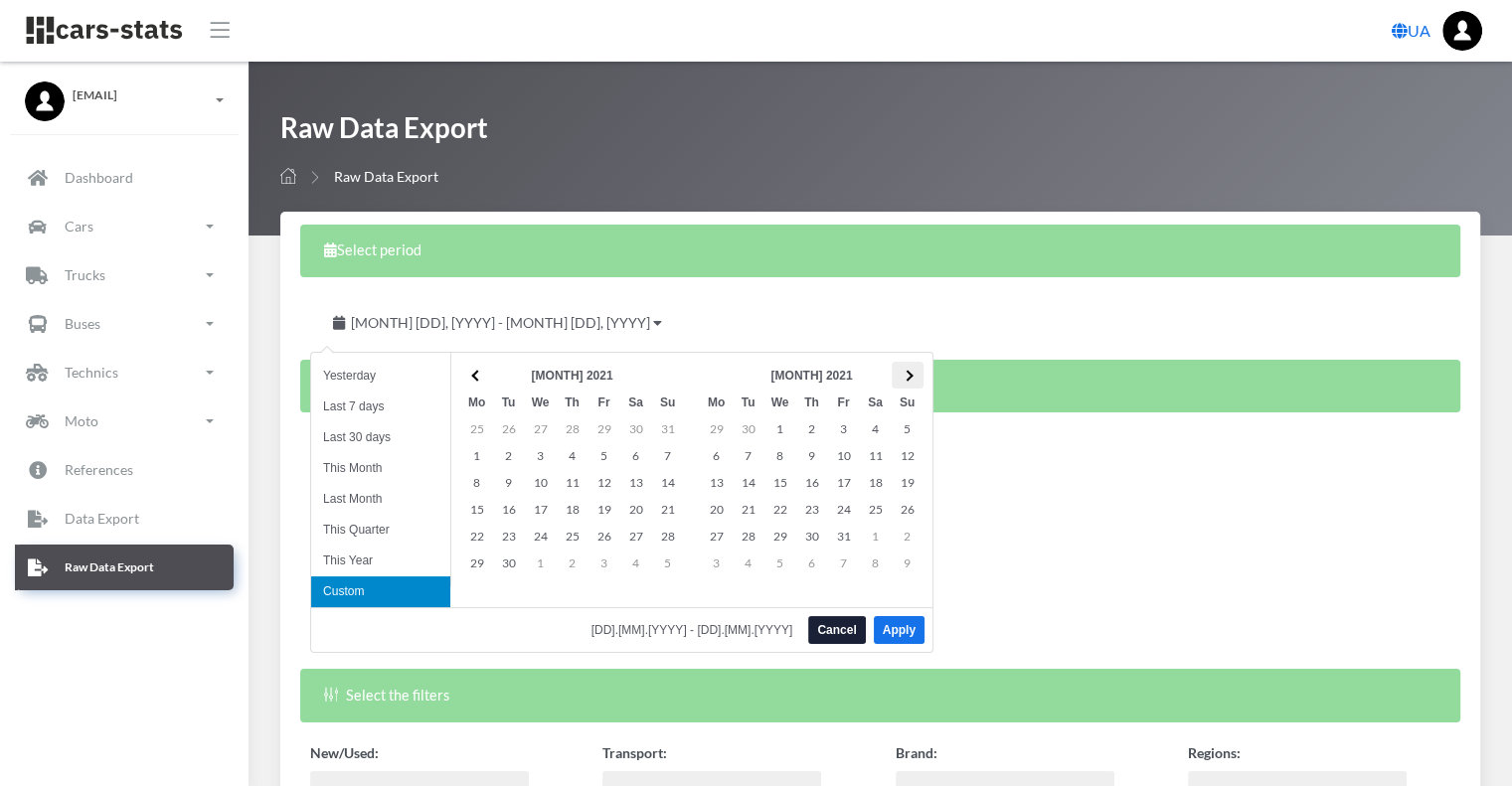 click at bounding box center (907, 375) 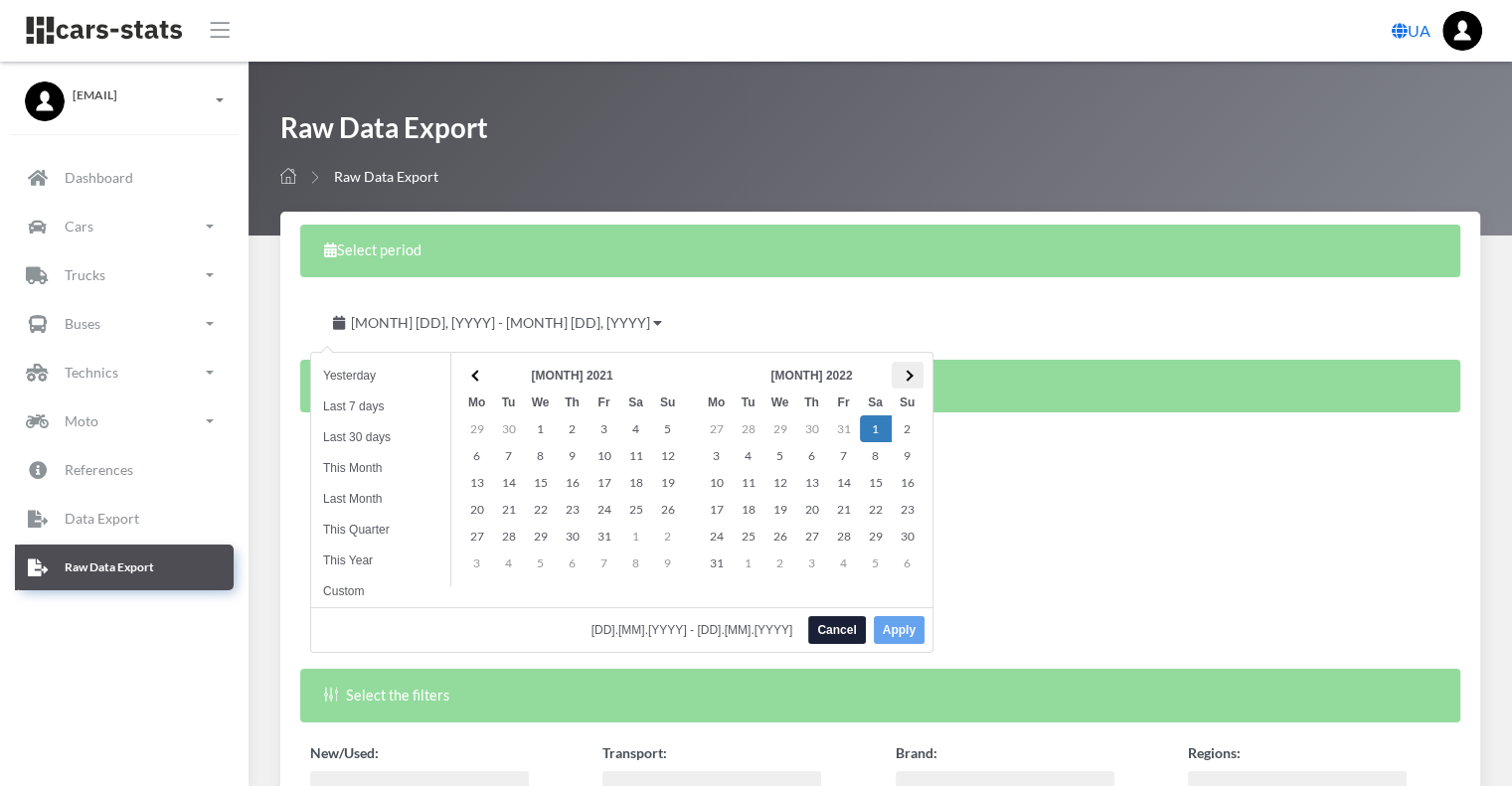 click at bounding box center (908, 375) 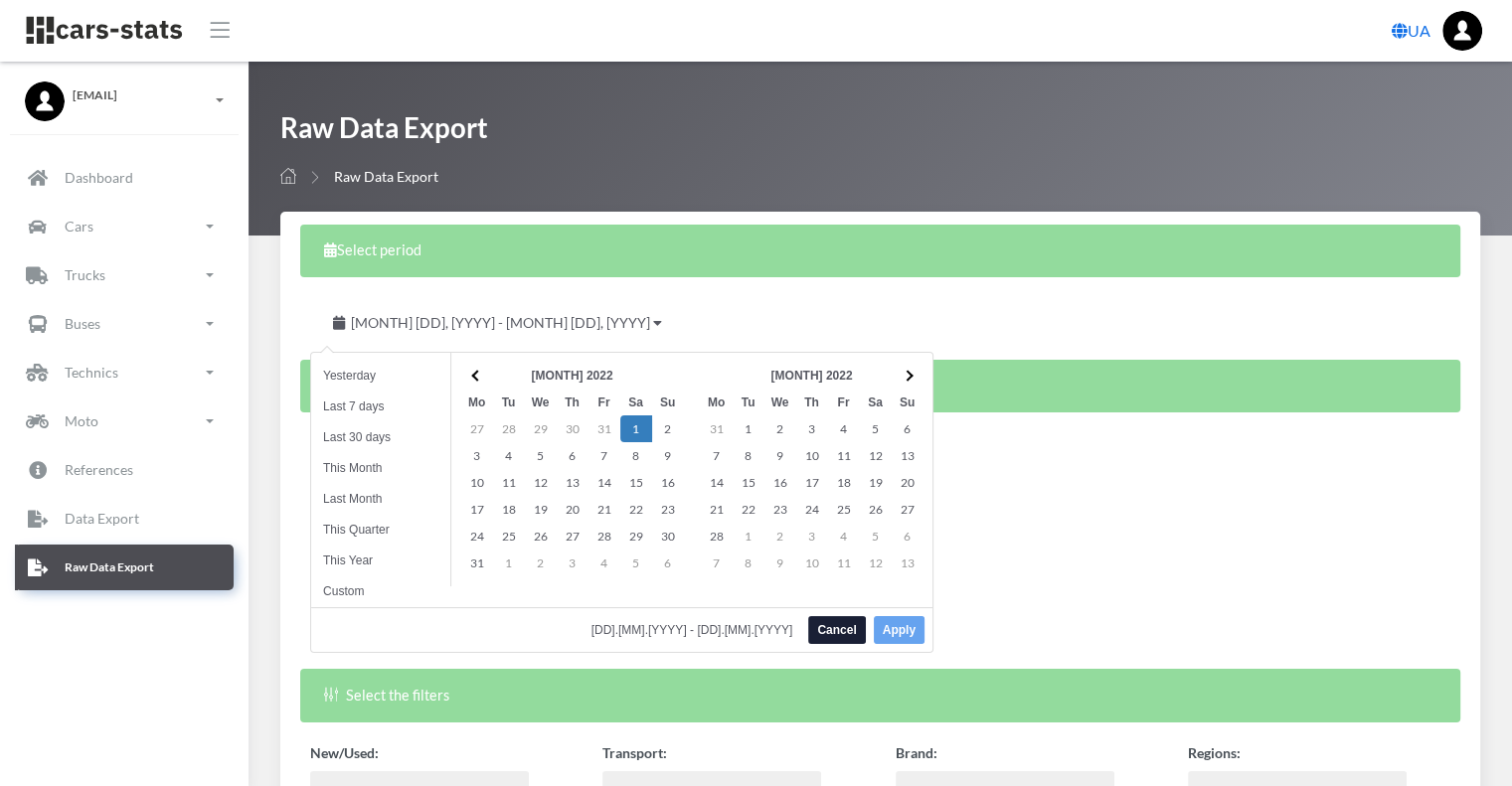 click at bounding box center [908, 375] 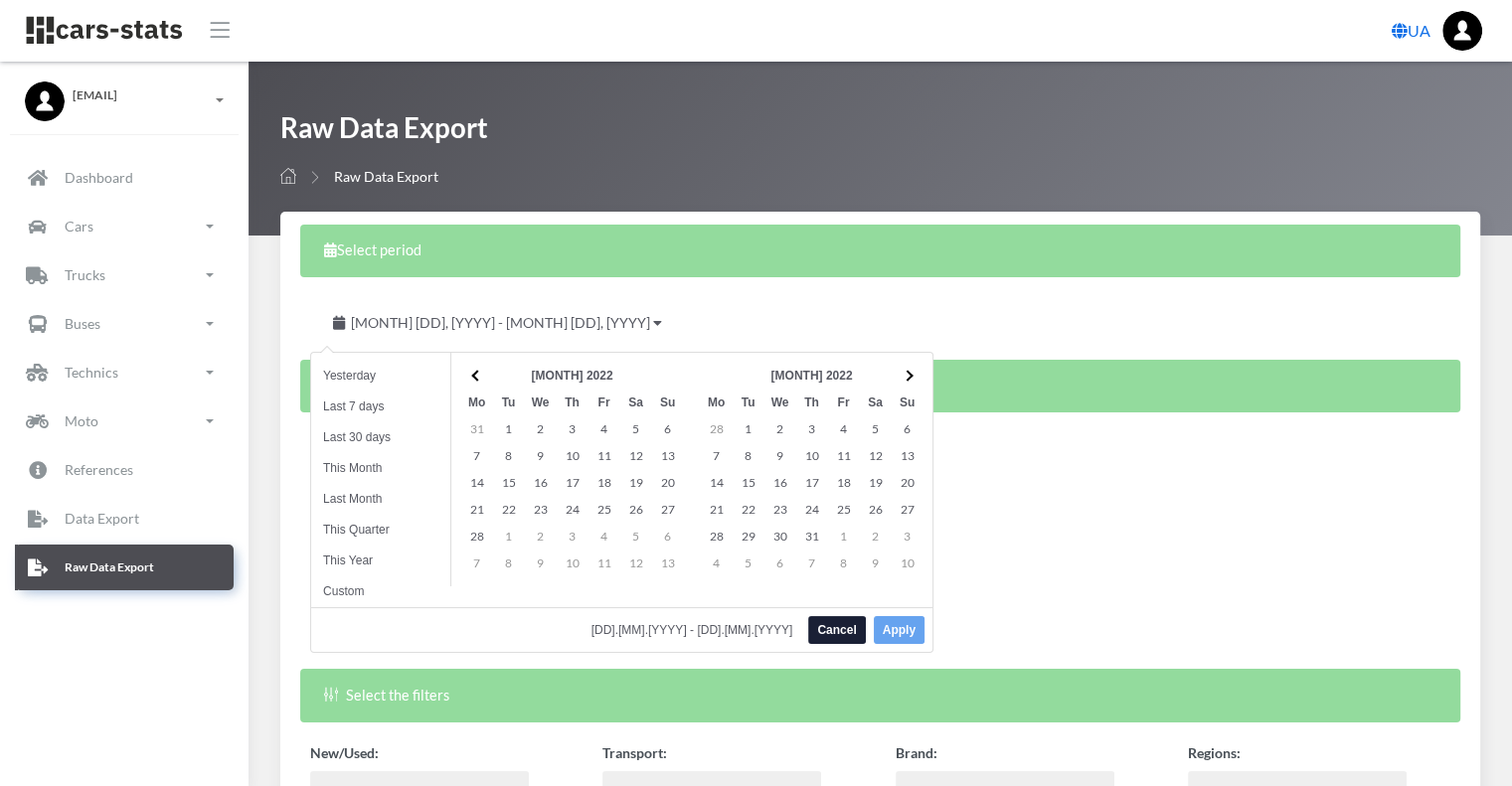 click at bounding box center (908, 375) 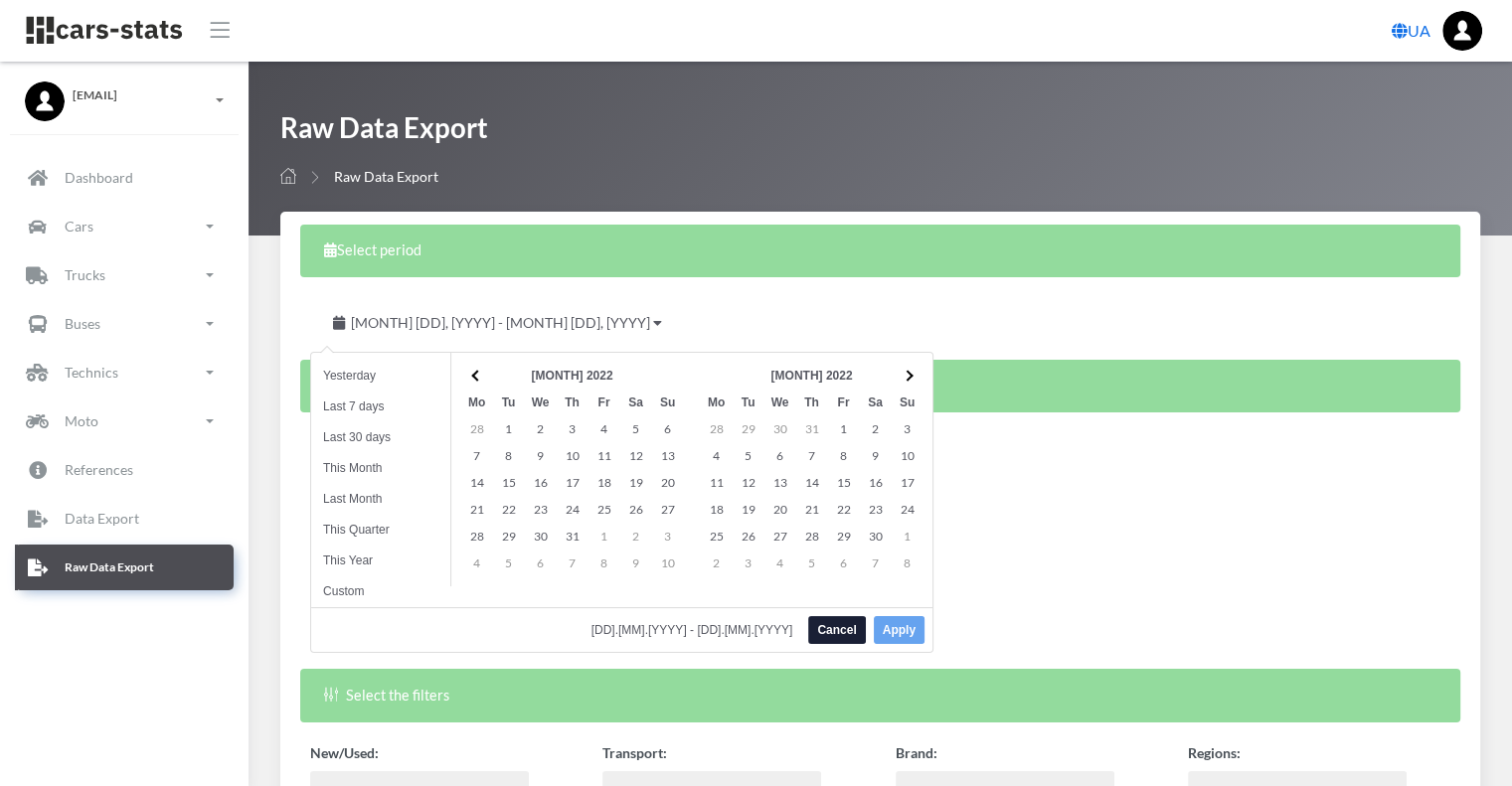 click at bounding box center (908, 375) 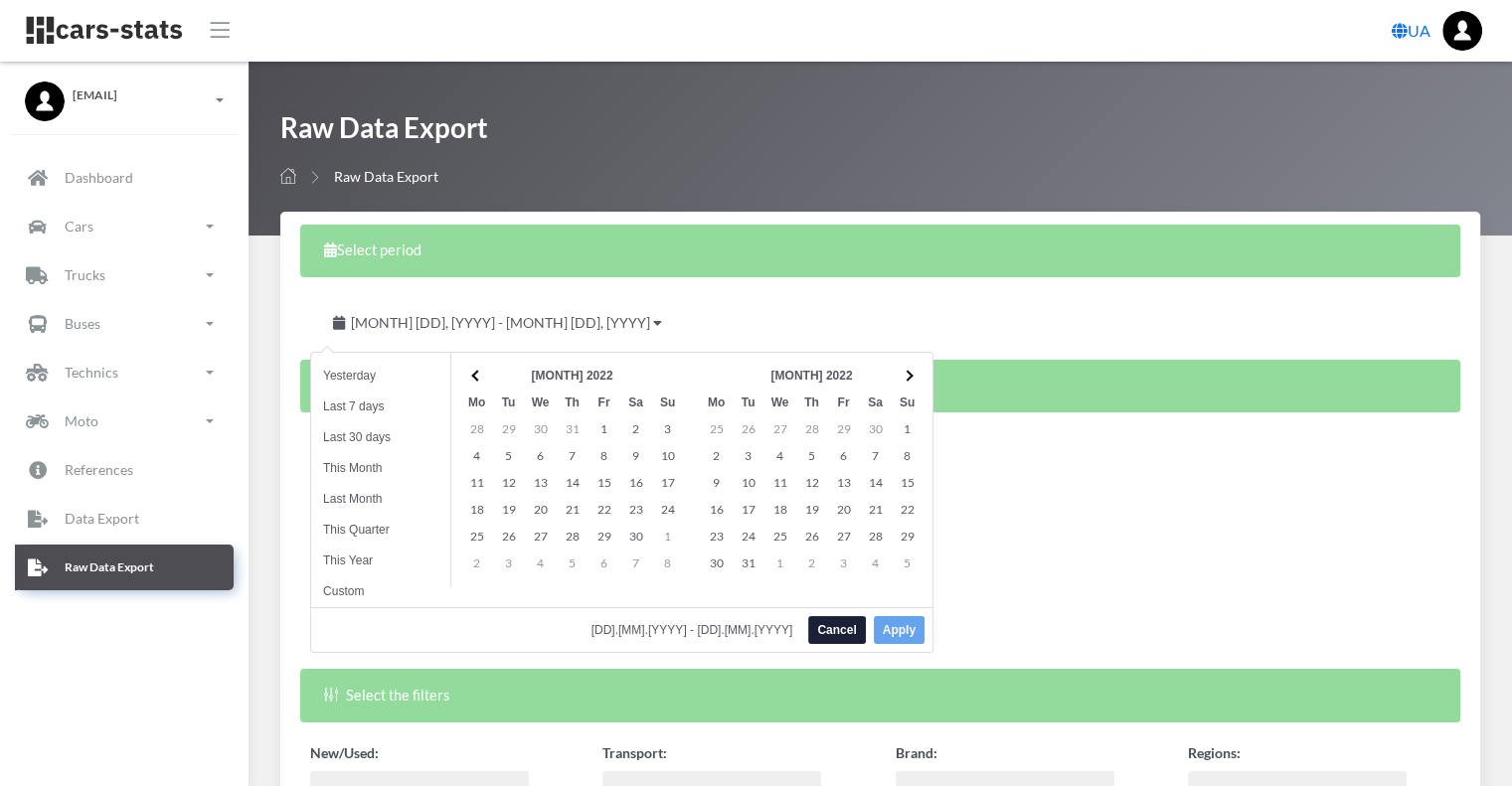 click at bounding box center (908, 375) 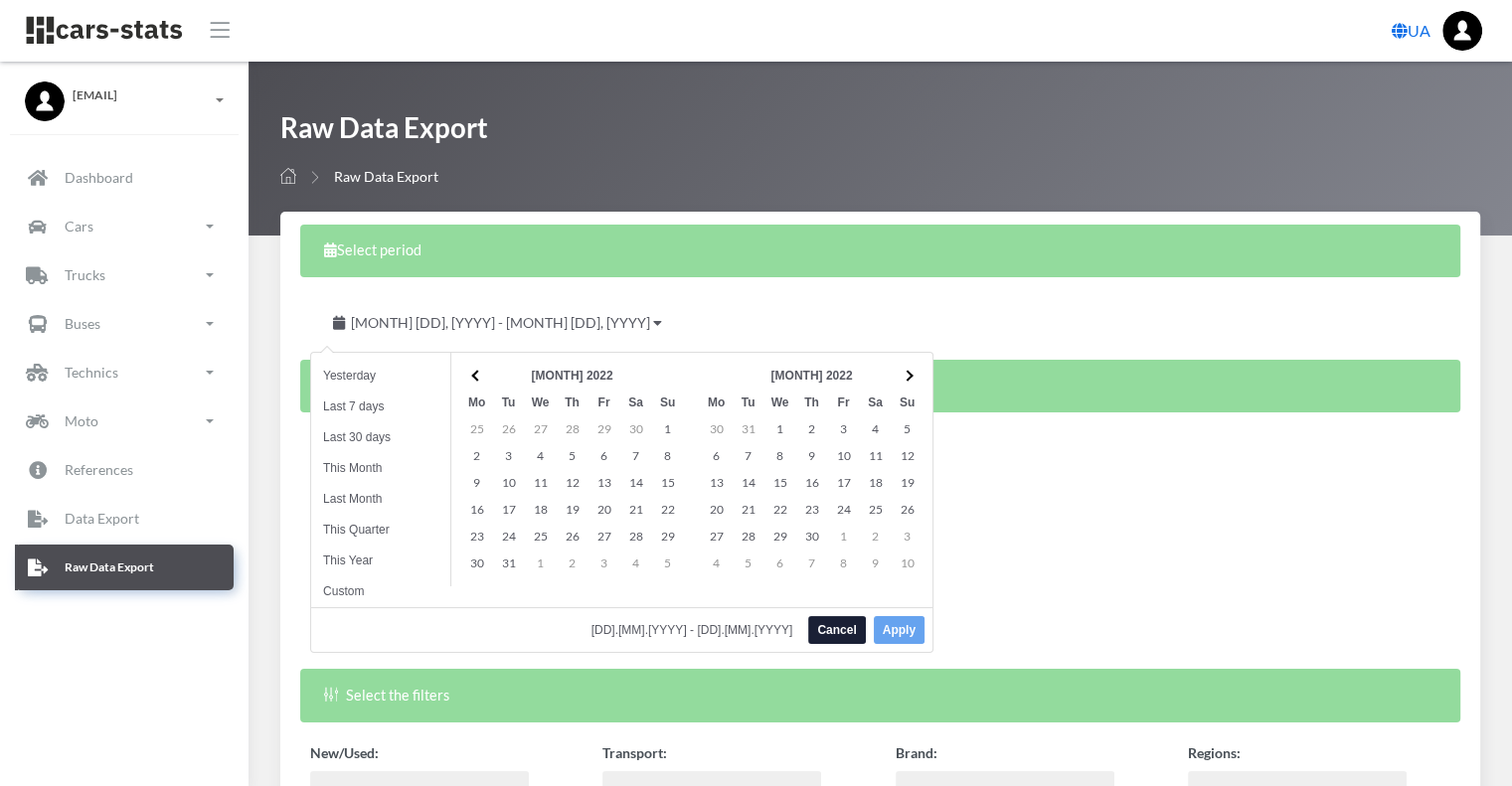 click at bounding box center [908, 375] 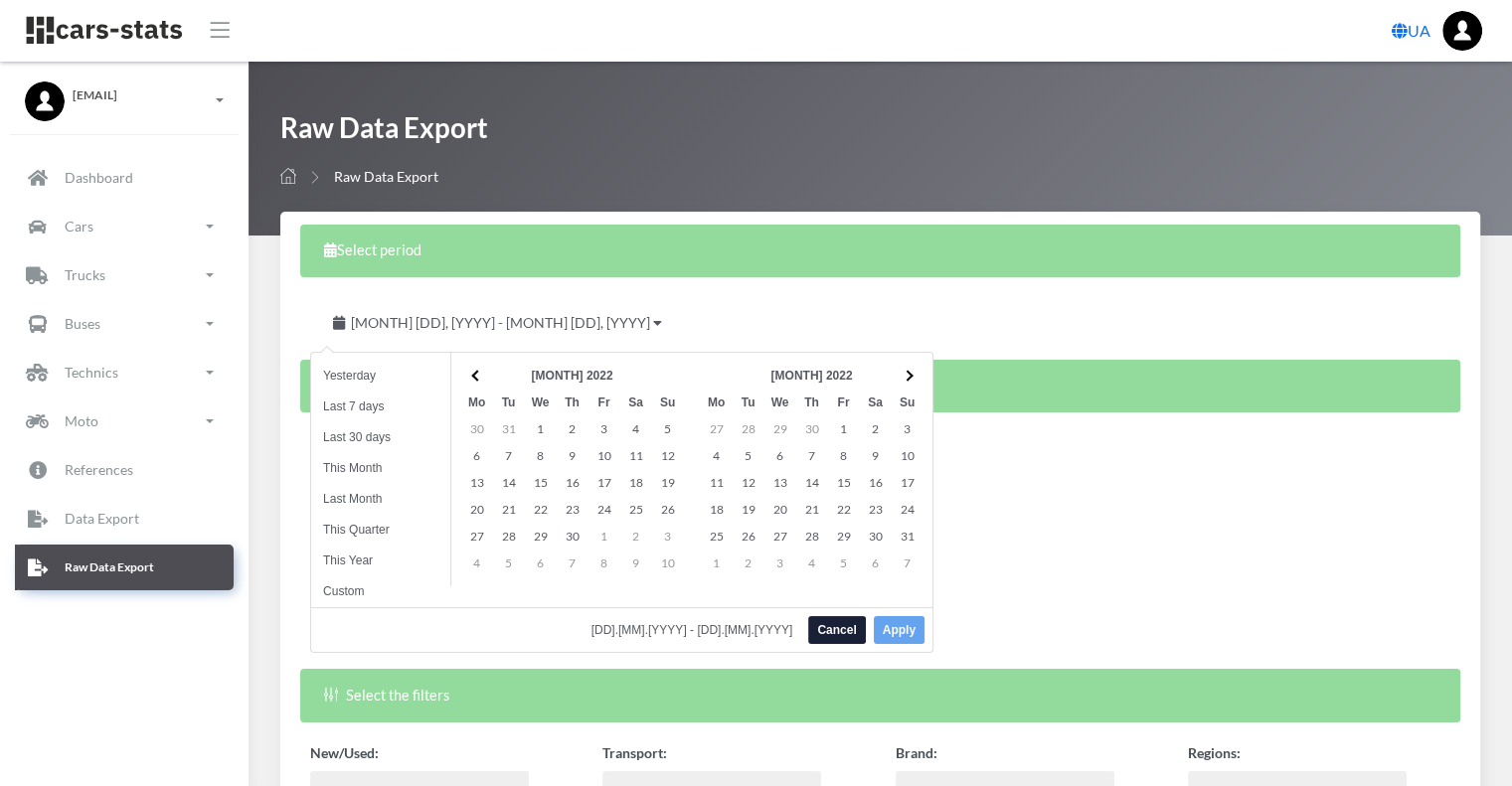 click at bounding box center (908, 375) 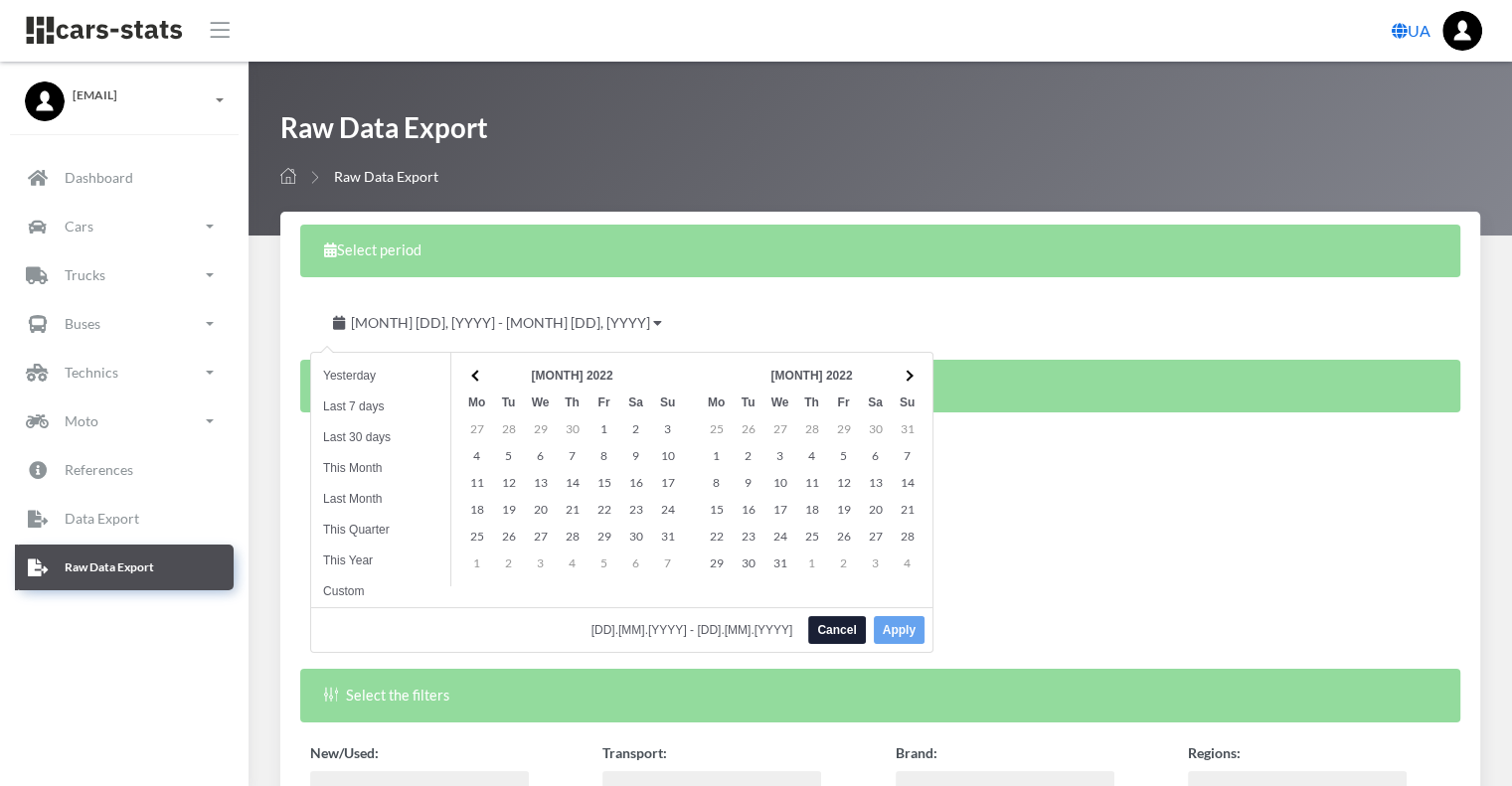 click at bounding box center [908, 375] 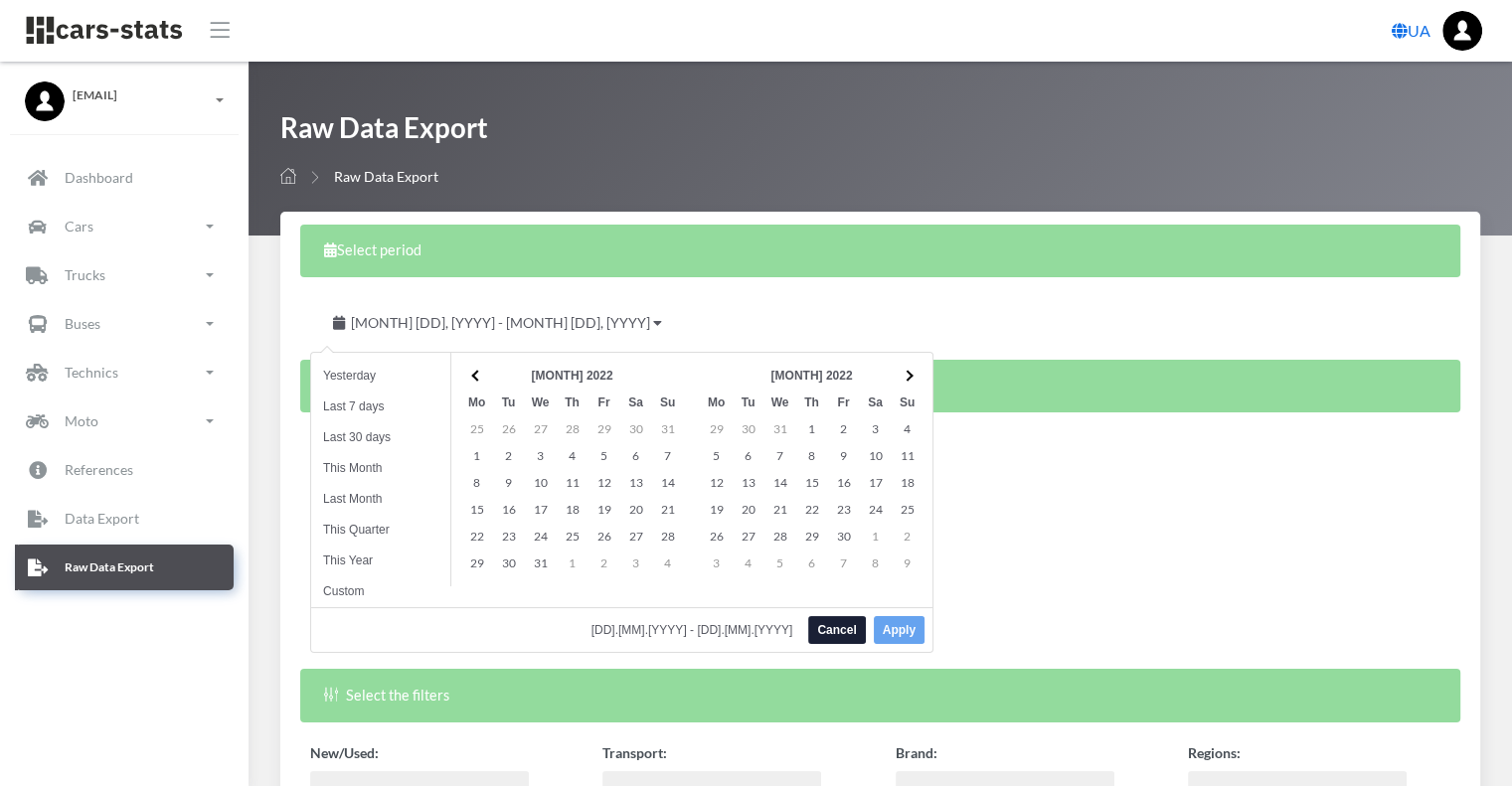 click at bounding box center (908, 375) 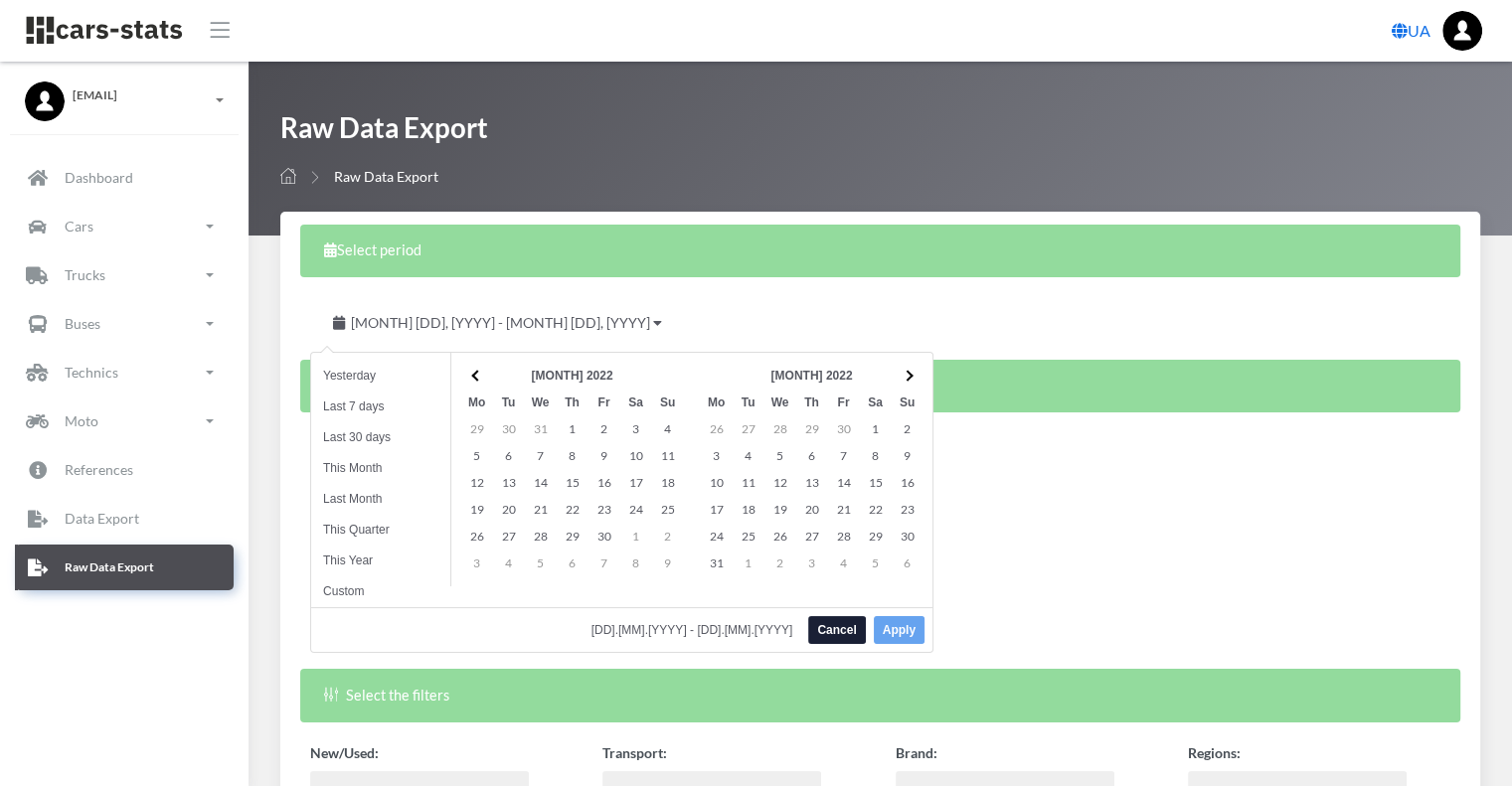 click at bounding box center (908, 375) 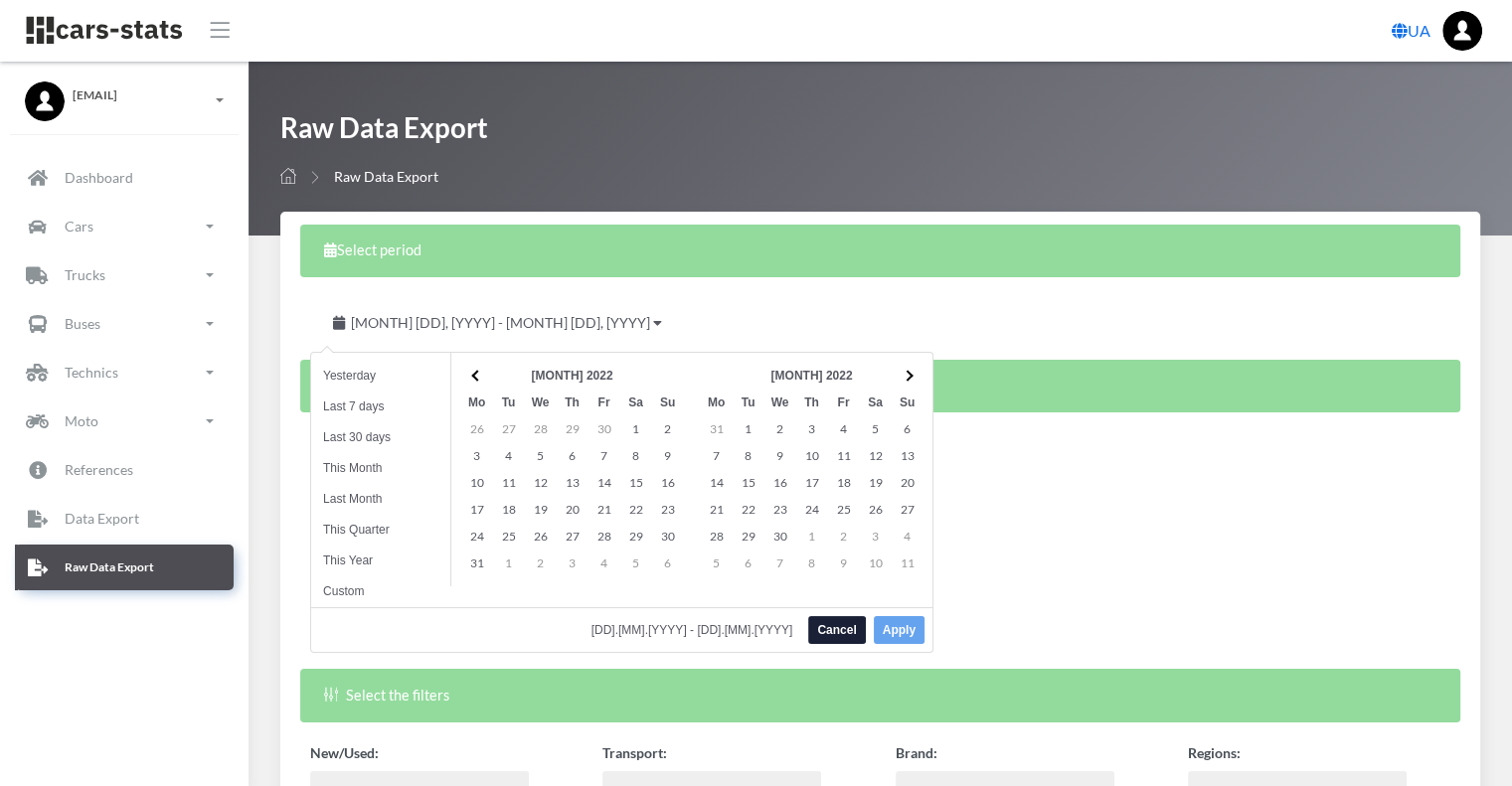 click at bounding box center [908, 375] 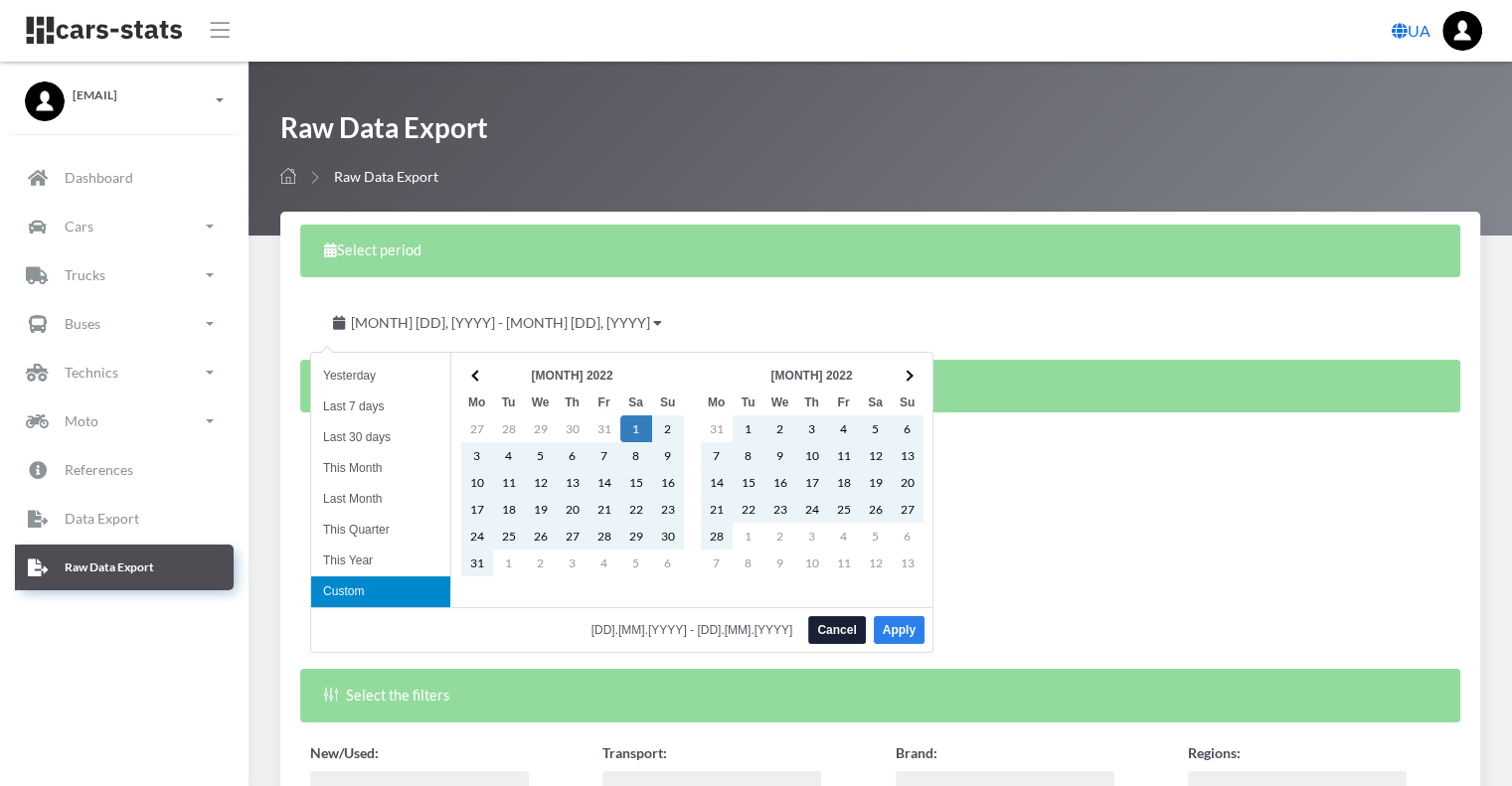 click on "Apply" at bounding box center [899, 630] 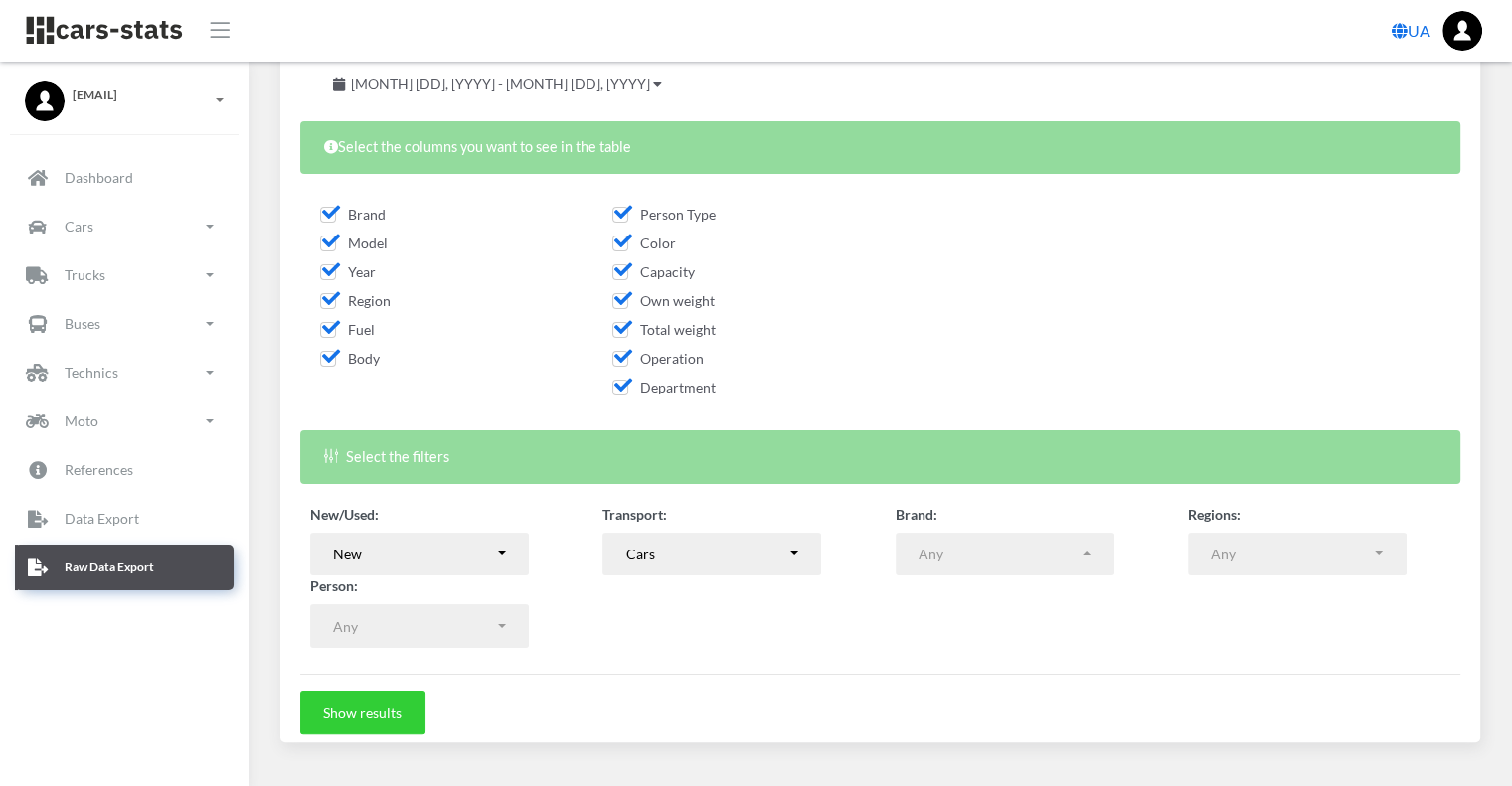 scroll, scrollTop: 277, scrollLeft: 0, axis: vertical 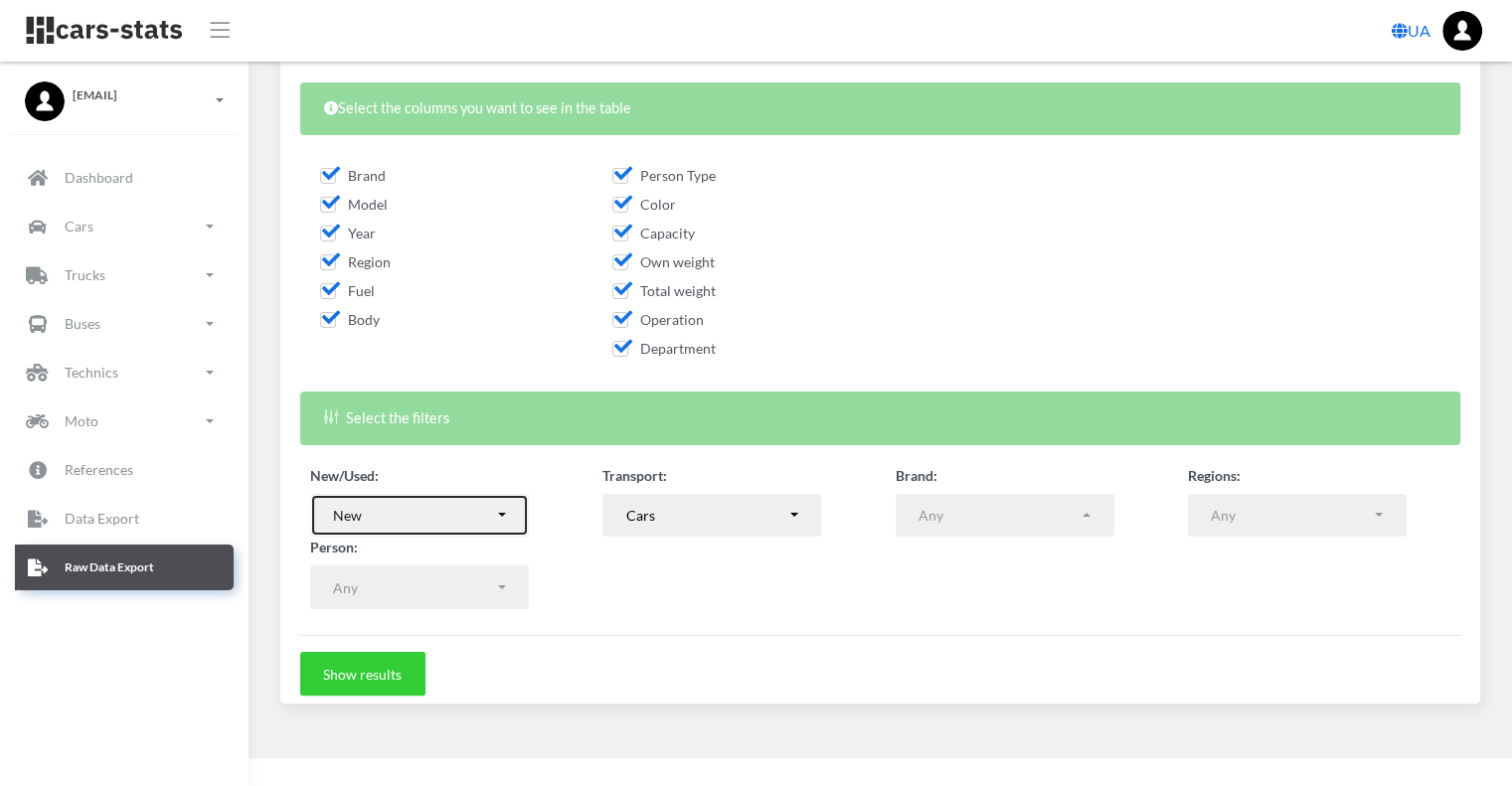click on "New" at bounding box center [420, 516] 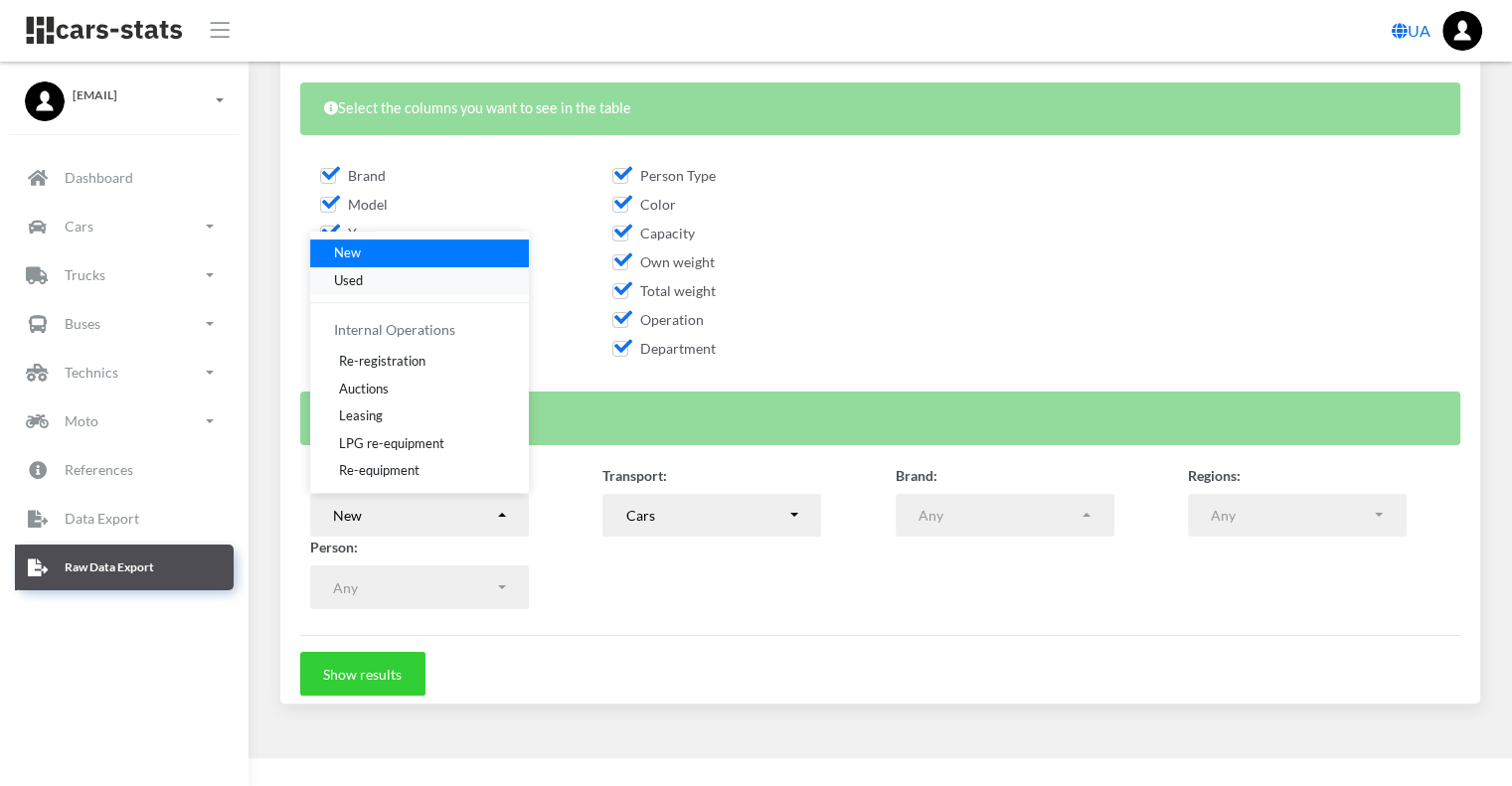 click on "Used" at bounding box center [348, 280] 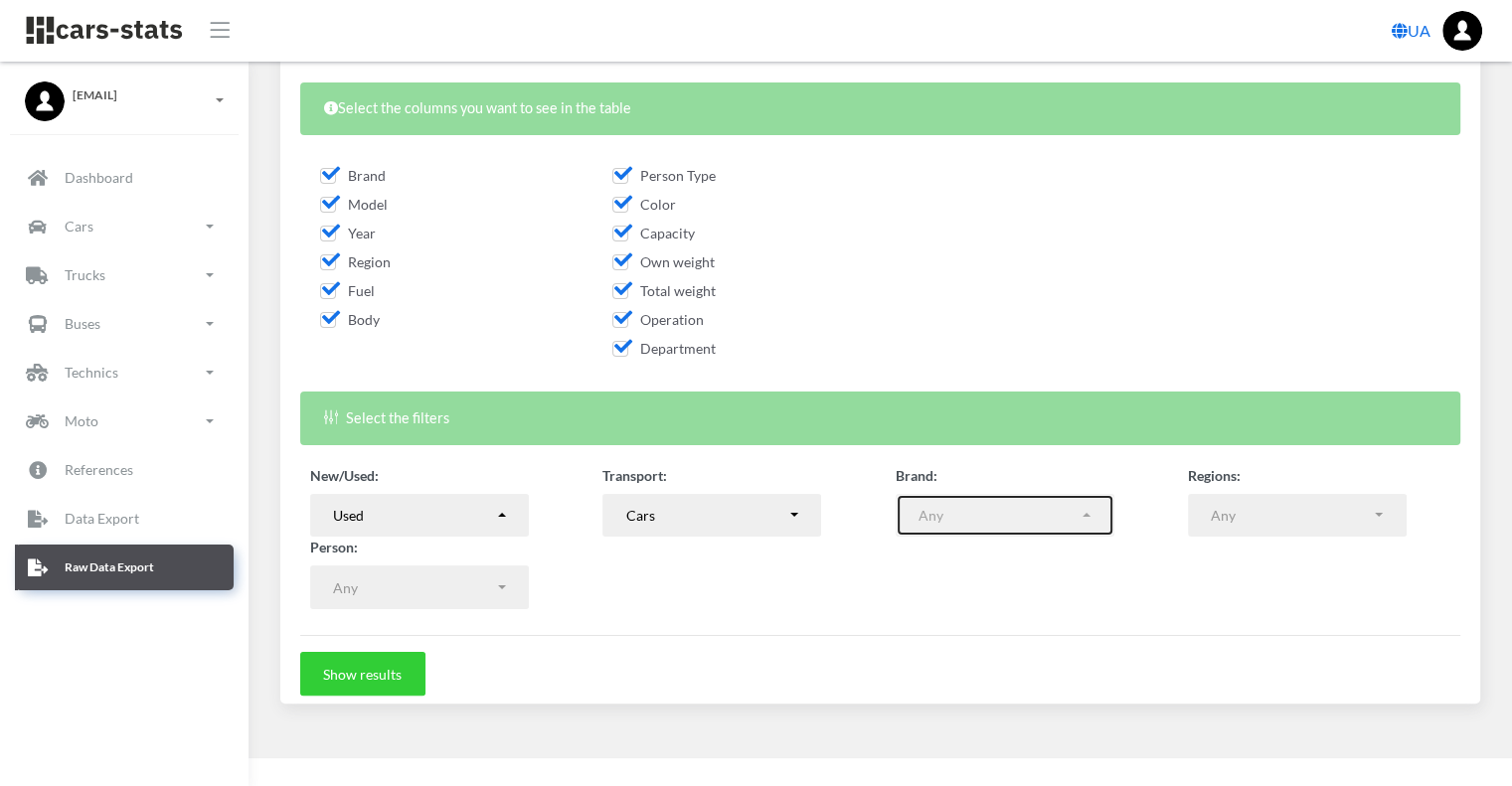 click on "Any" at bounding box center (1005, 516) 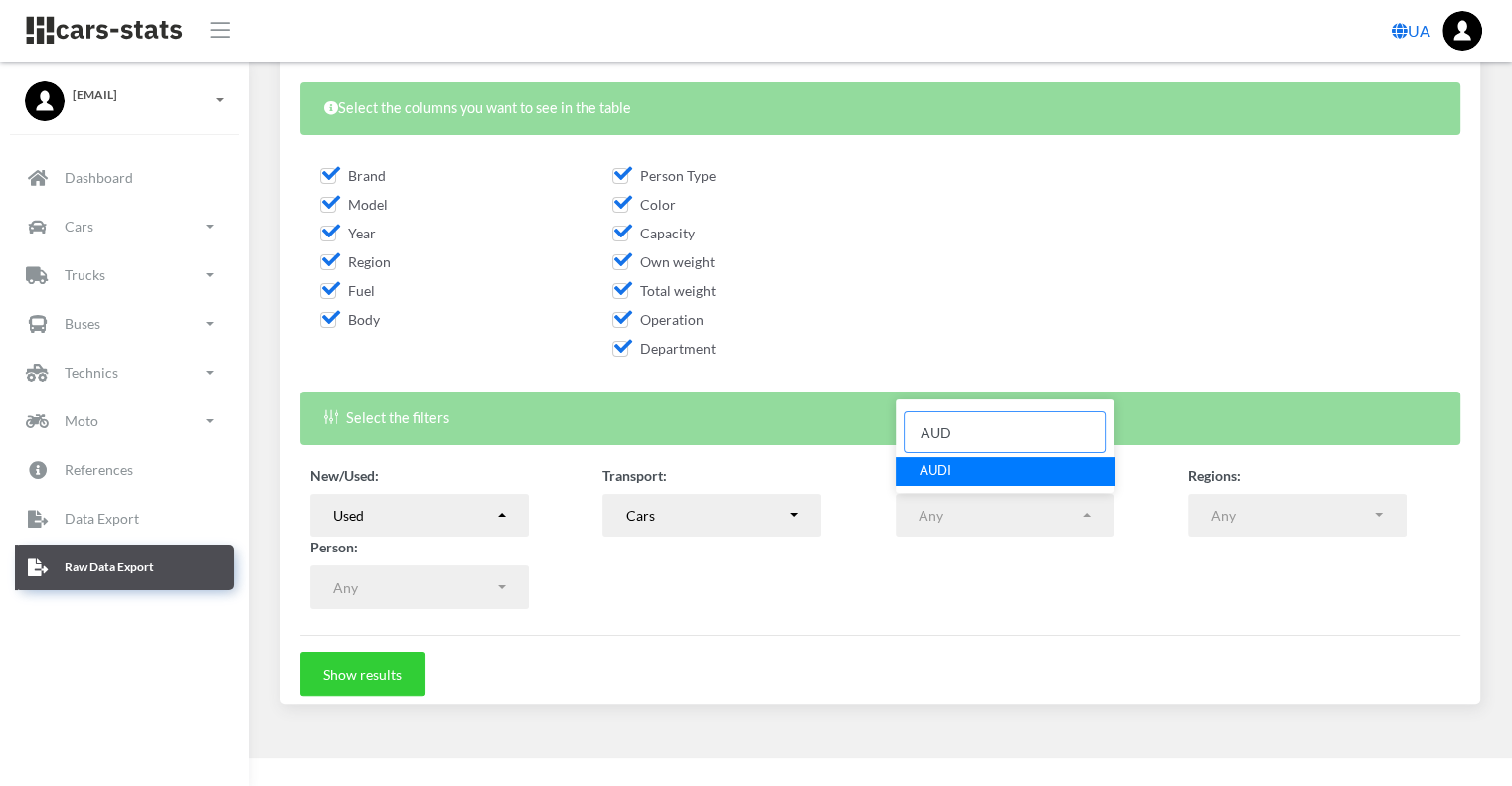 type on "AUD" 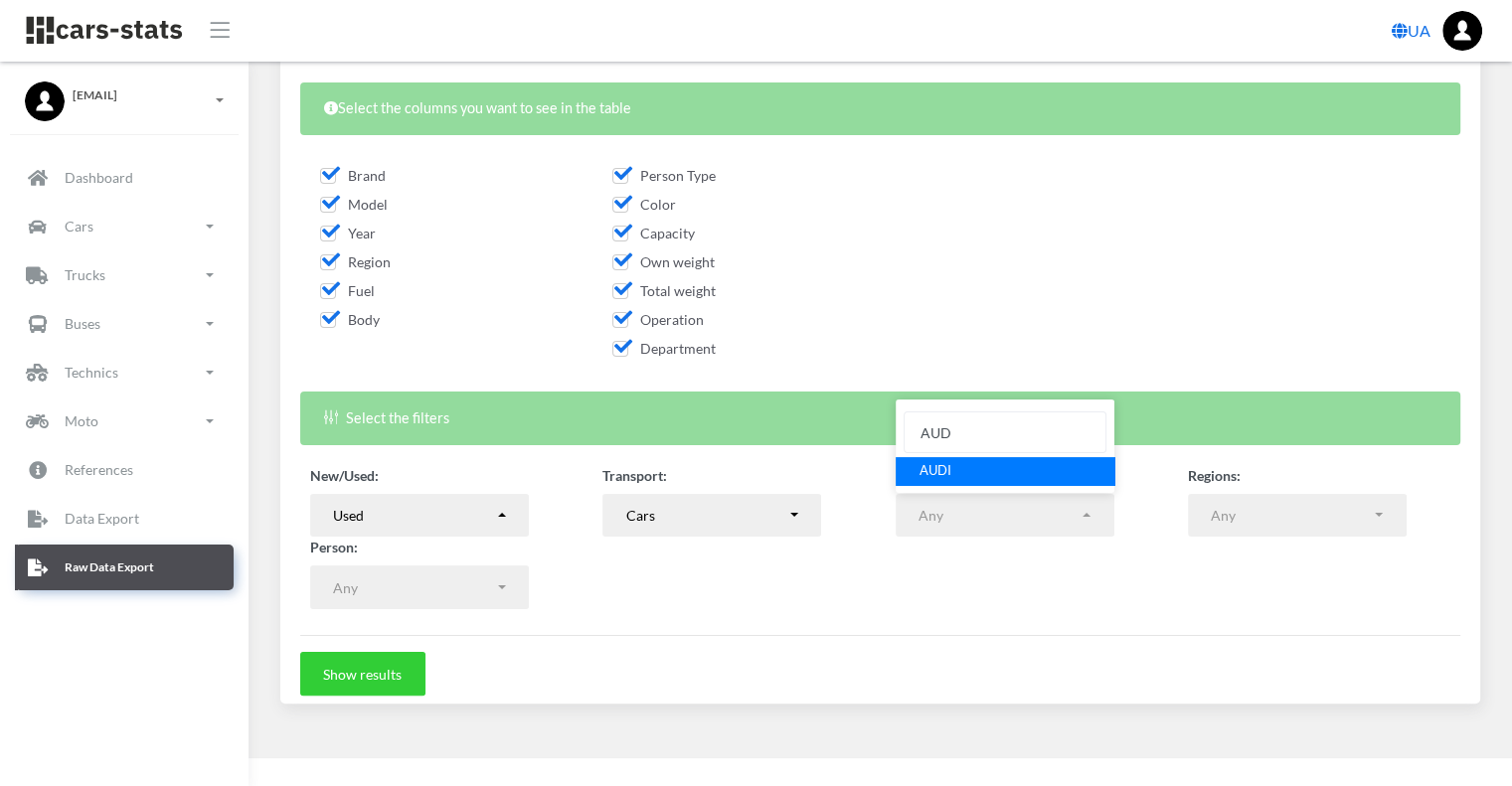 click on "AUDI" at bounding box center (1005, 471) 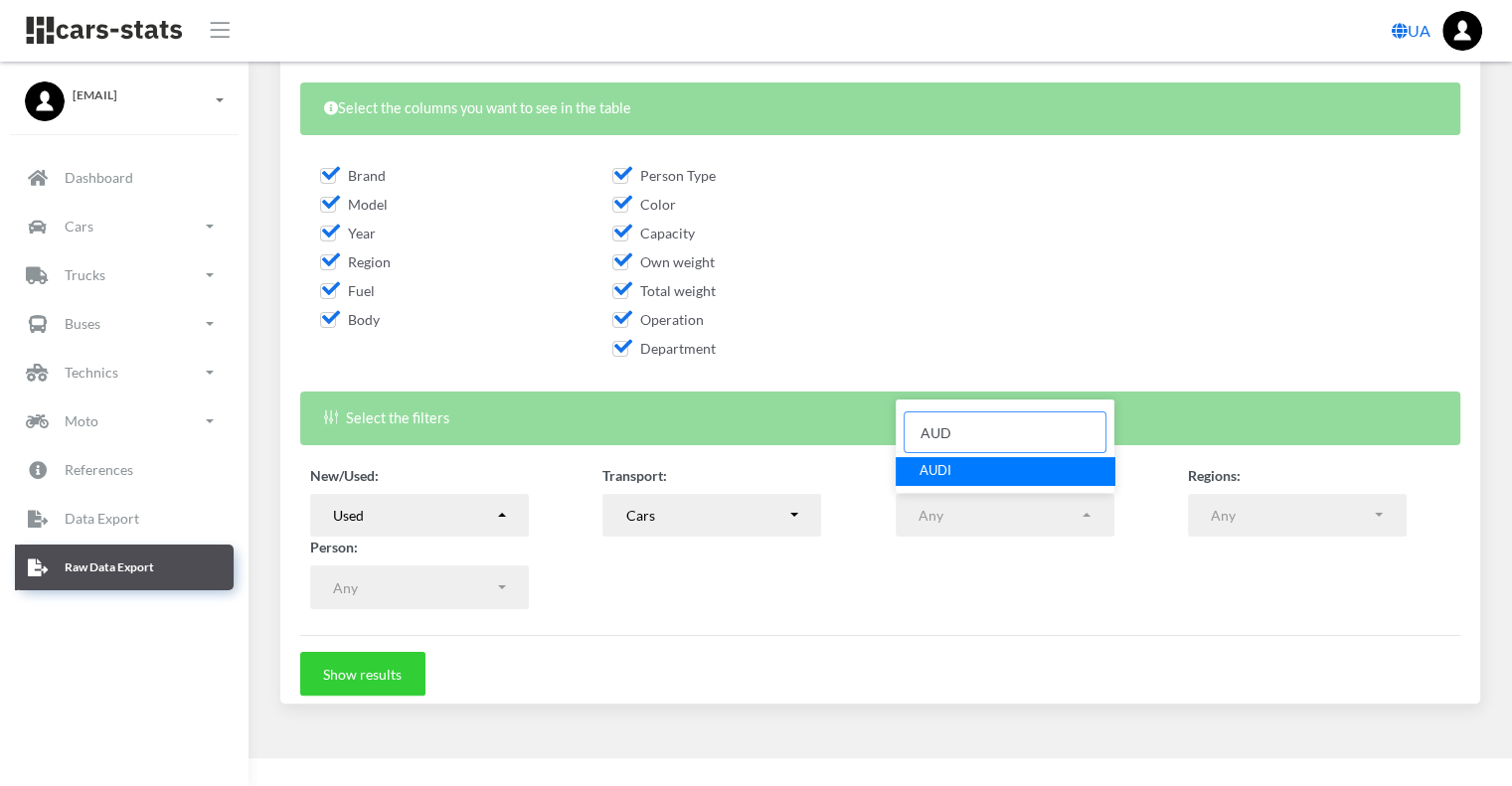 select on "AUDI" 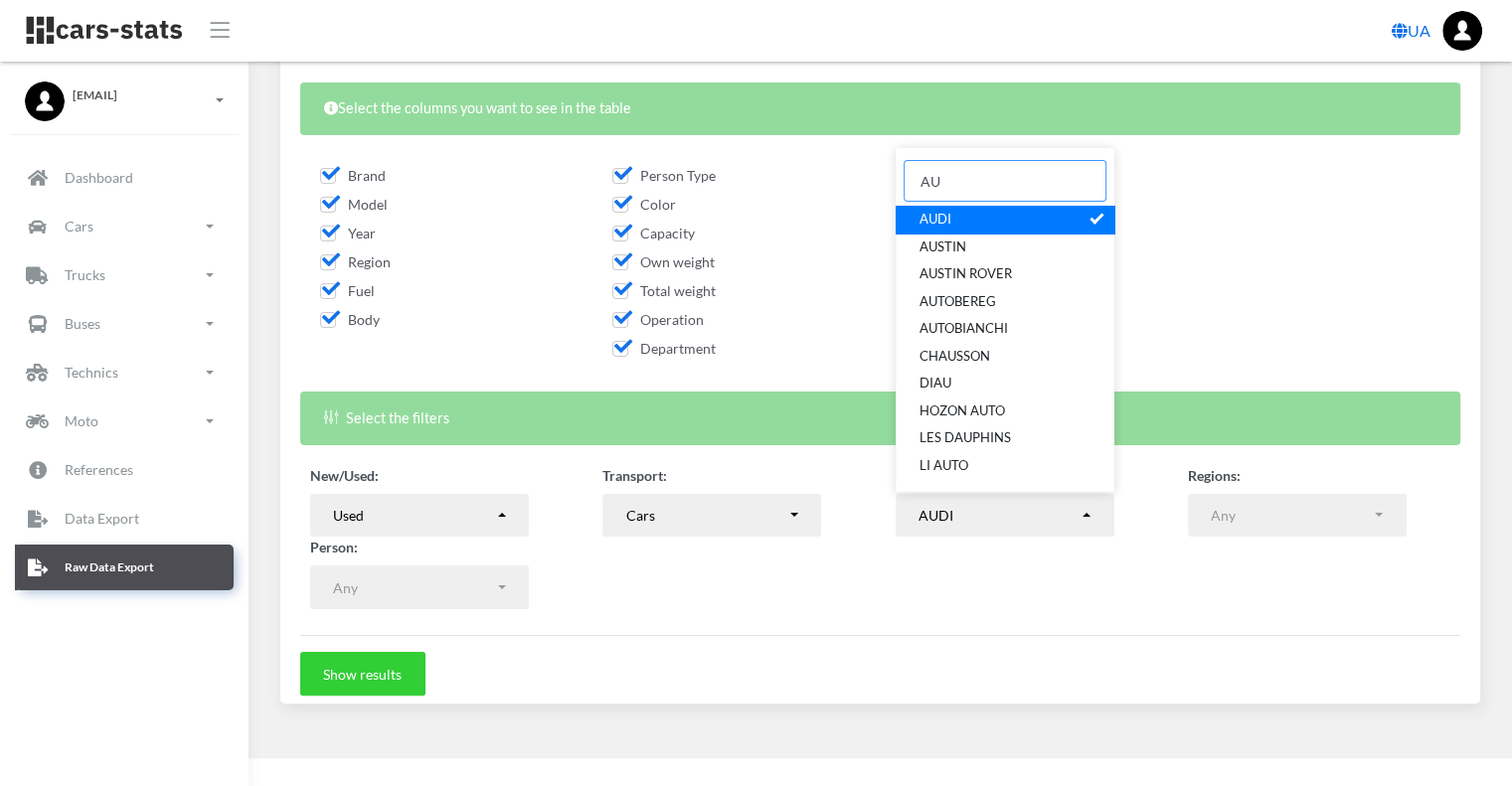 type on "A" 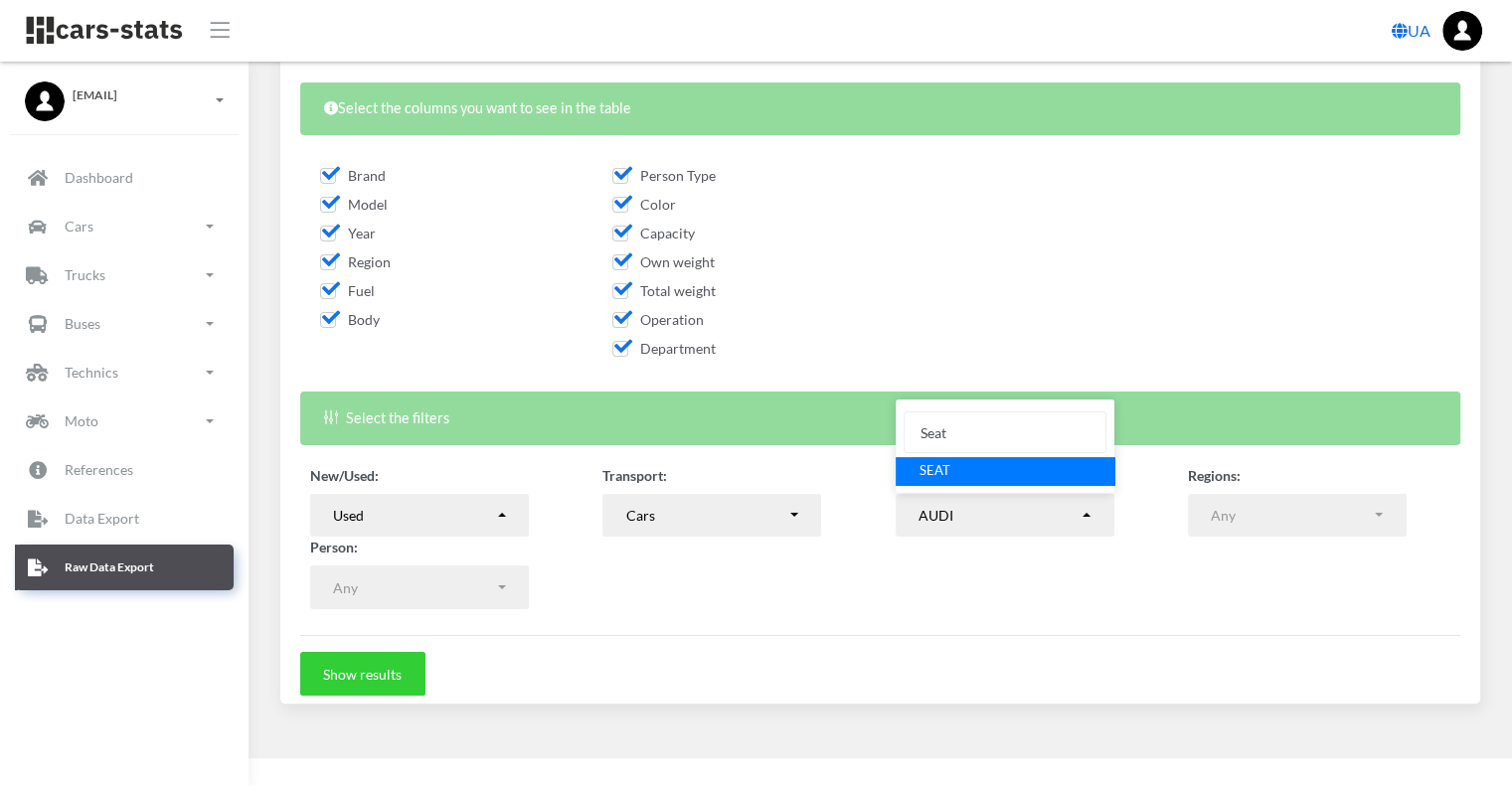 click on "SEAT" at bounding box center (1005, 471) 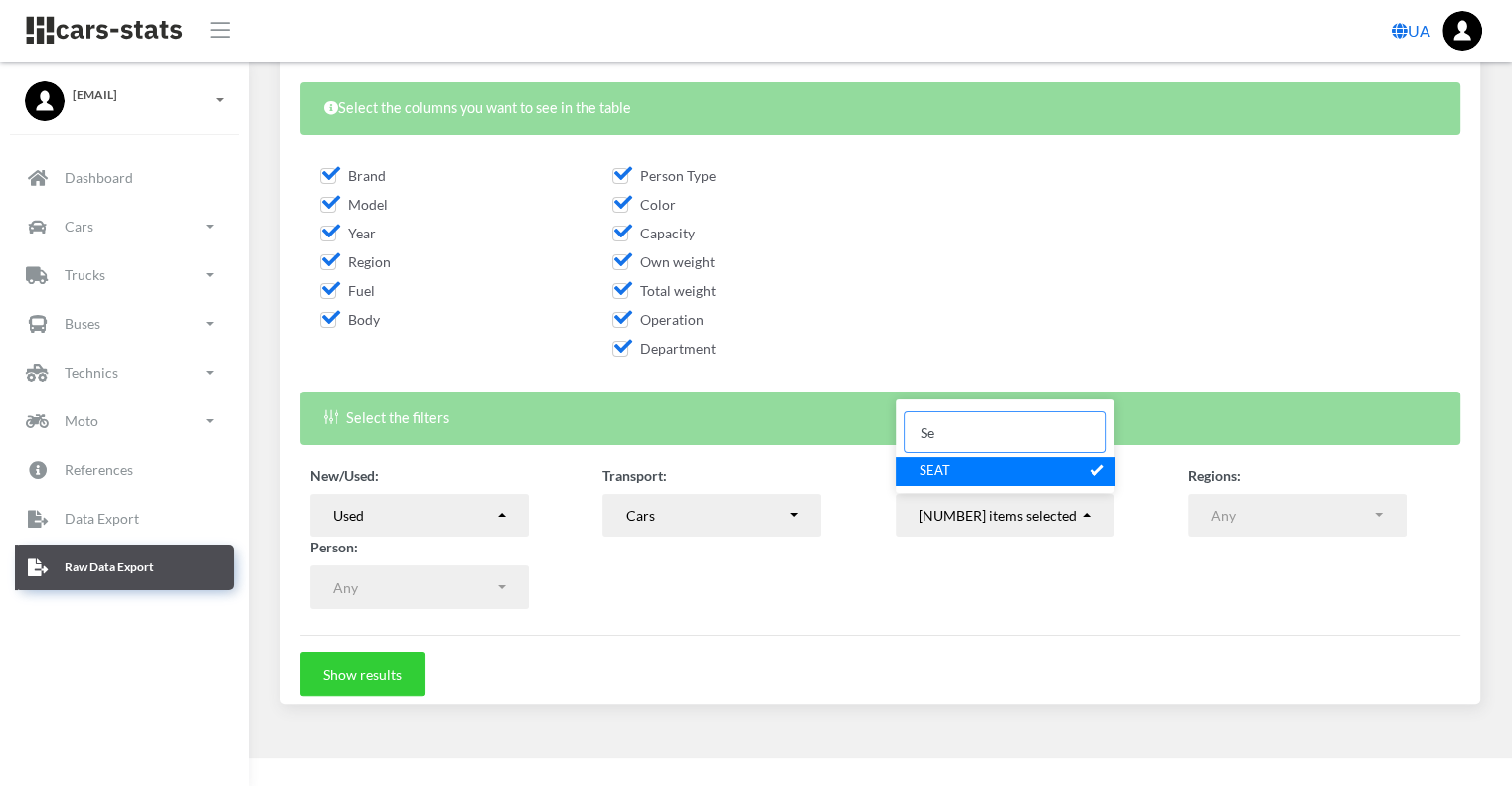 type on "S" 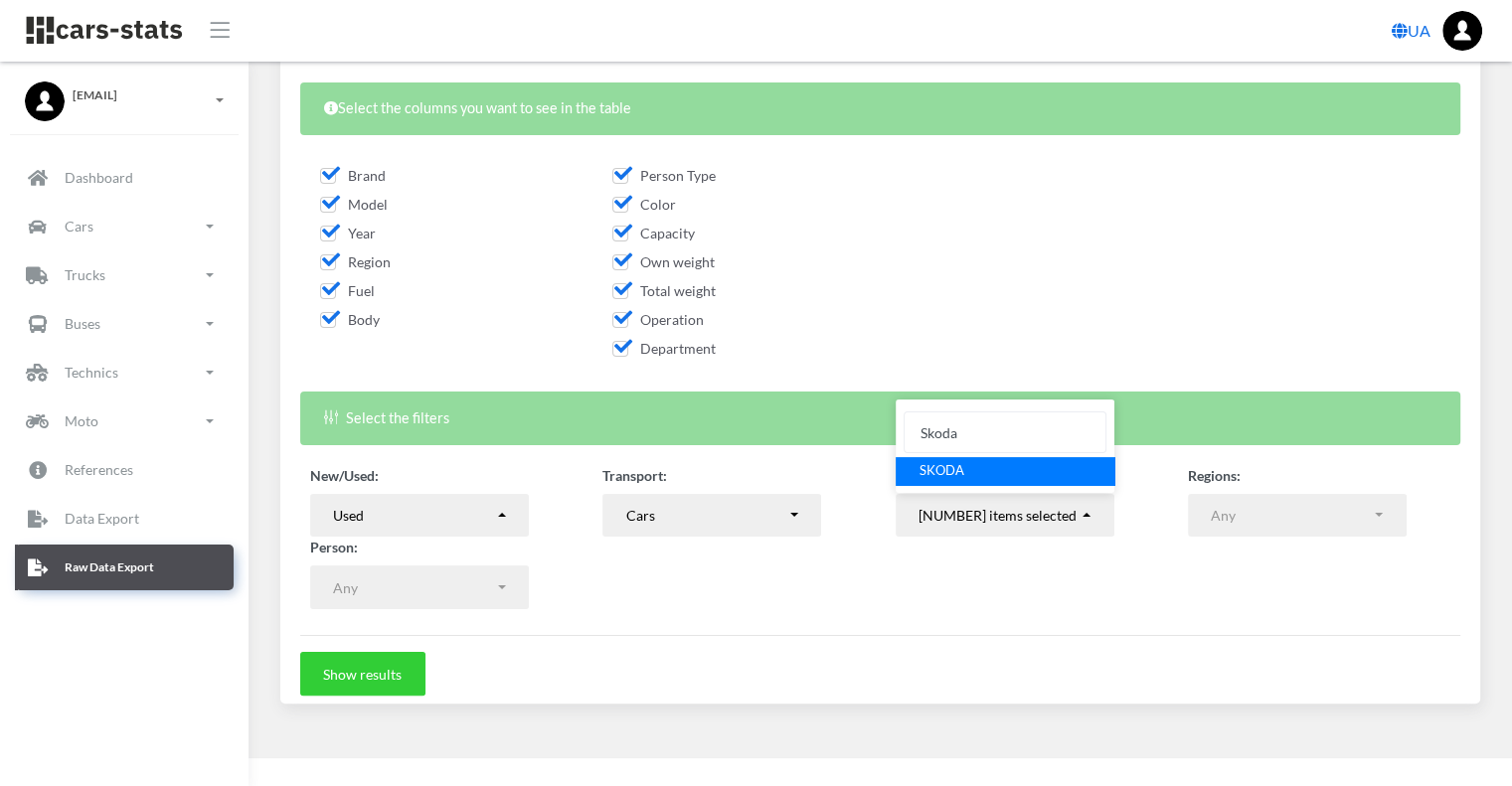 click on "SKODA" at bounding box center (1005, 471) 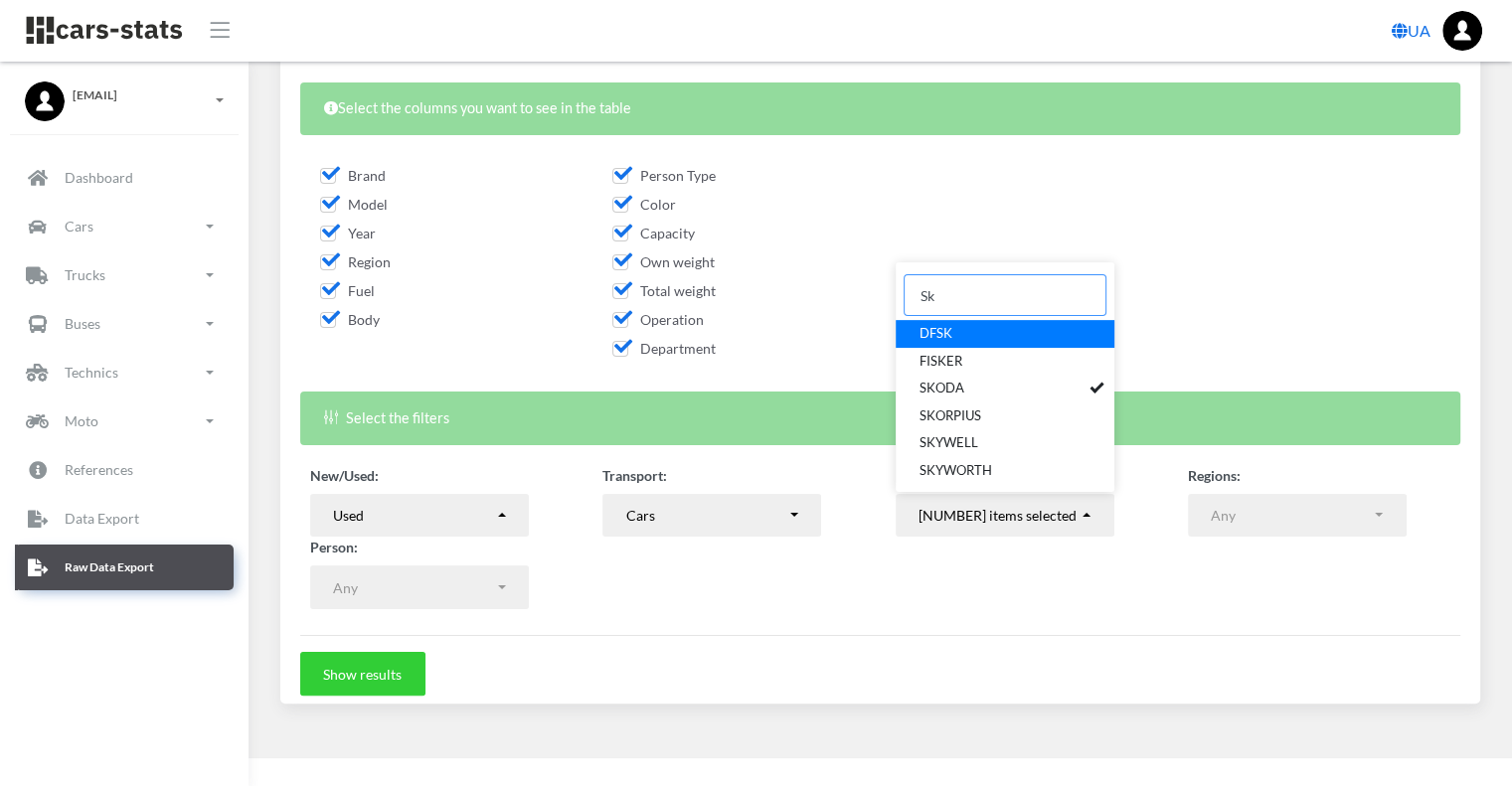 type on "S" 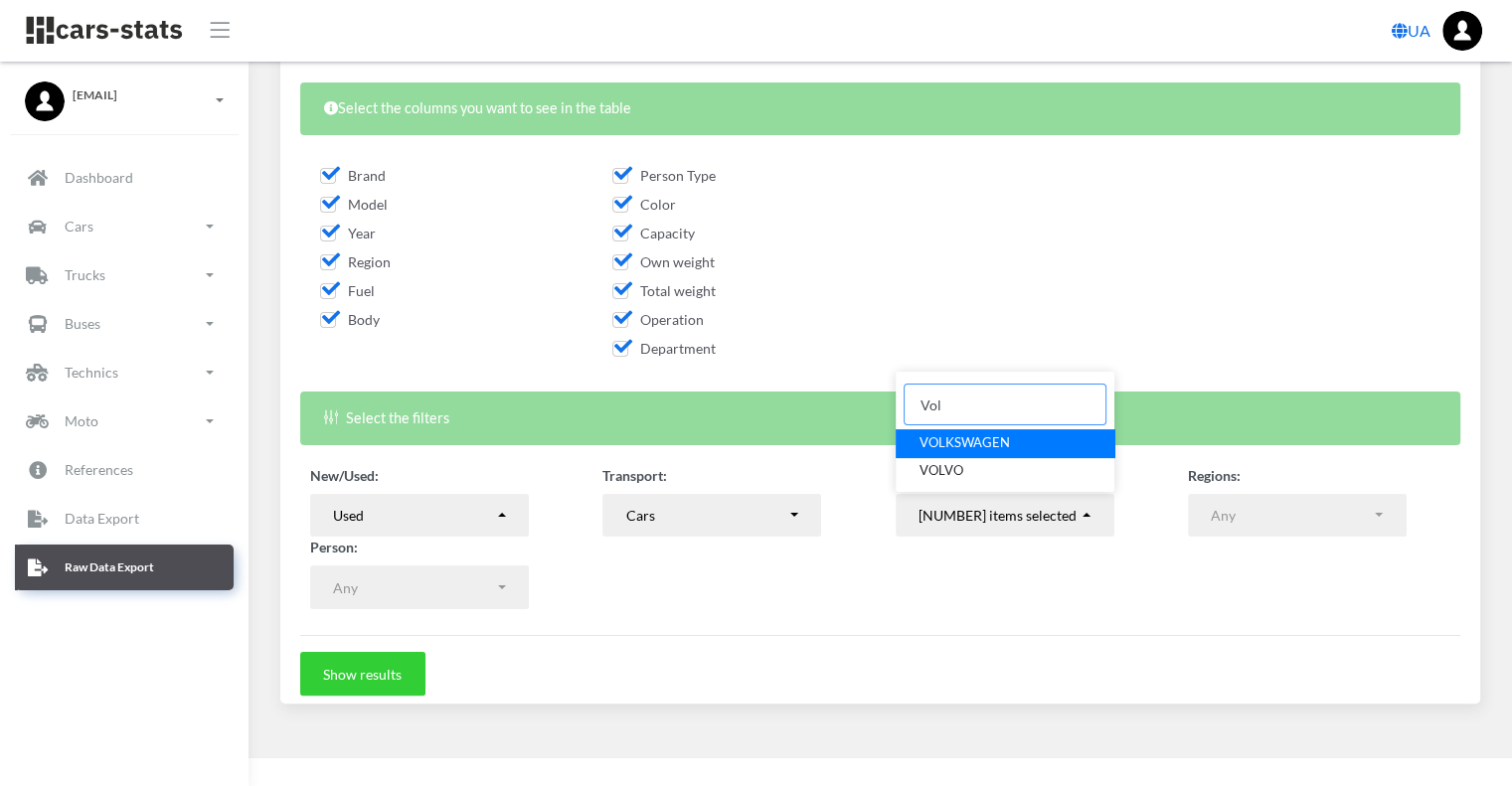 type on "Vol" 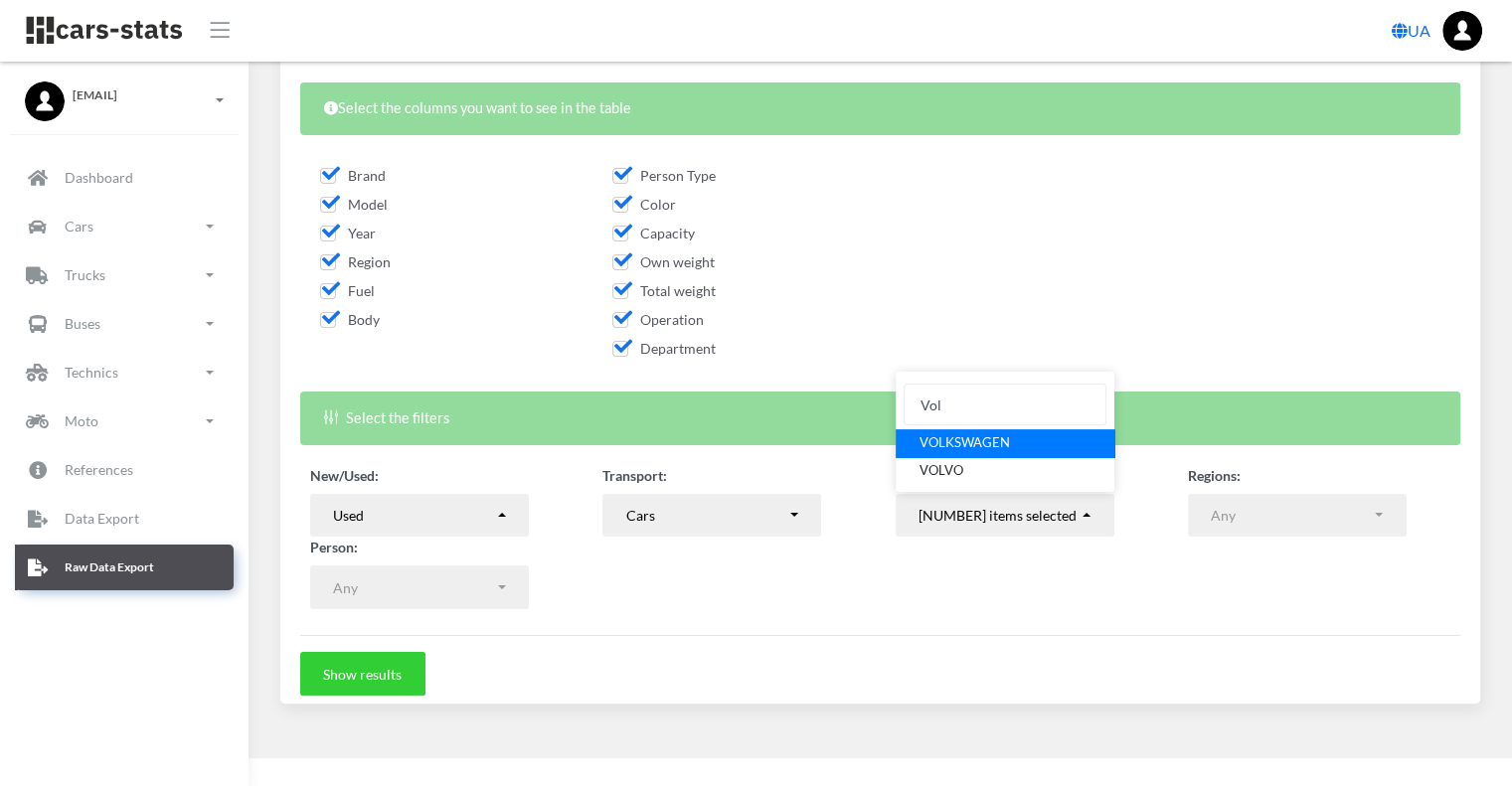 click on "VOLKSWAGEN" at bounding box center (964, 443) 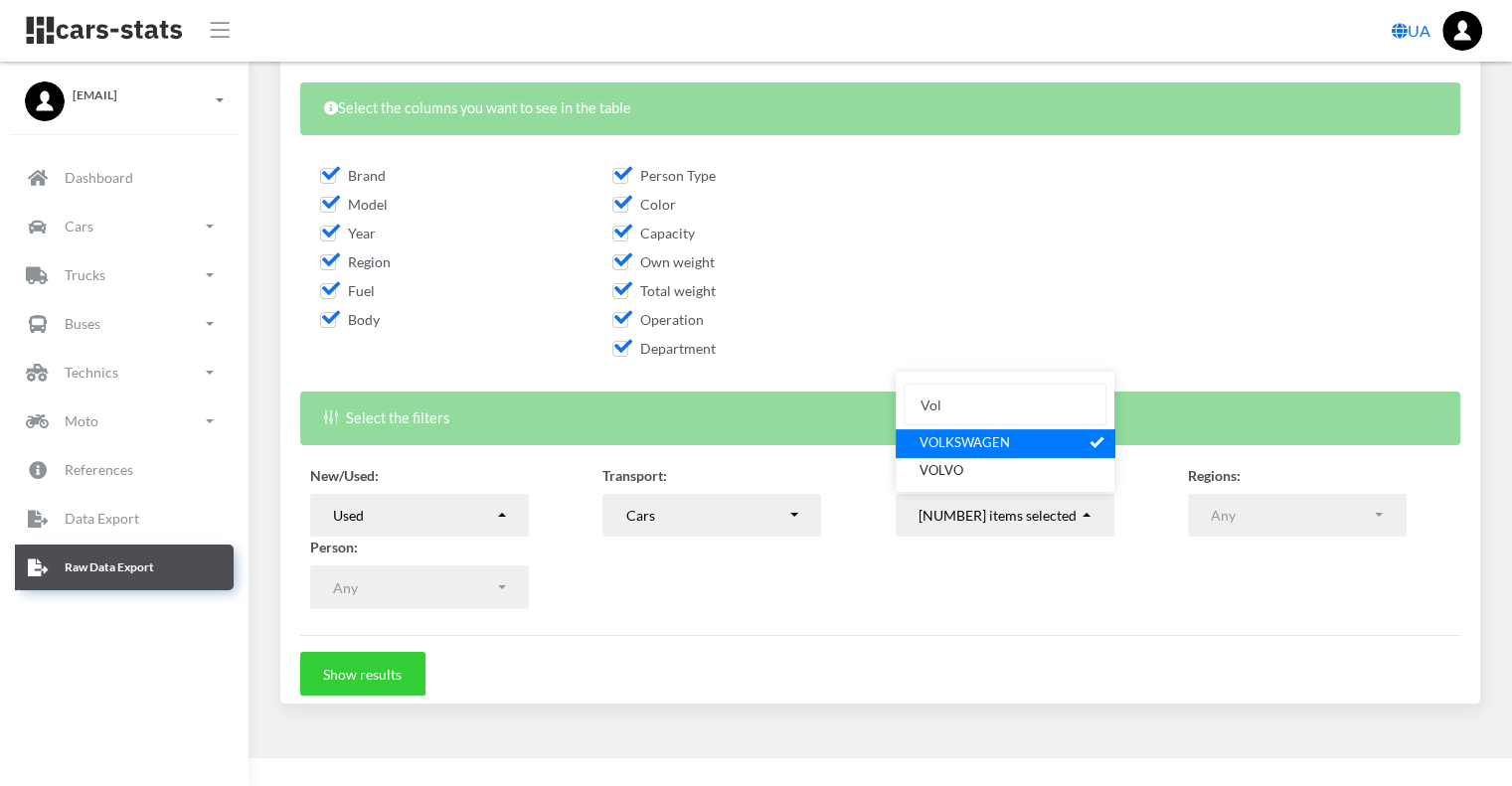 click on "New/Used:
New
Used
Re-registration
Auctions
Leasing
LPG re-equipment
Re-equipment
Used   New Used Internal Operations Re-registration Auctions Leasing LPG re-equipment Re-equipment
Transport:
Cars" at bounding box center [880, 538] 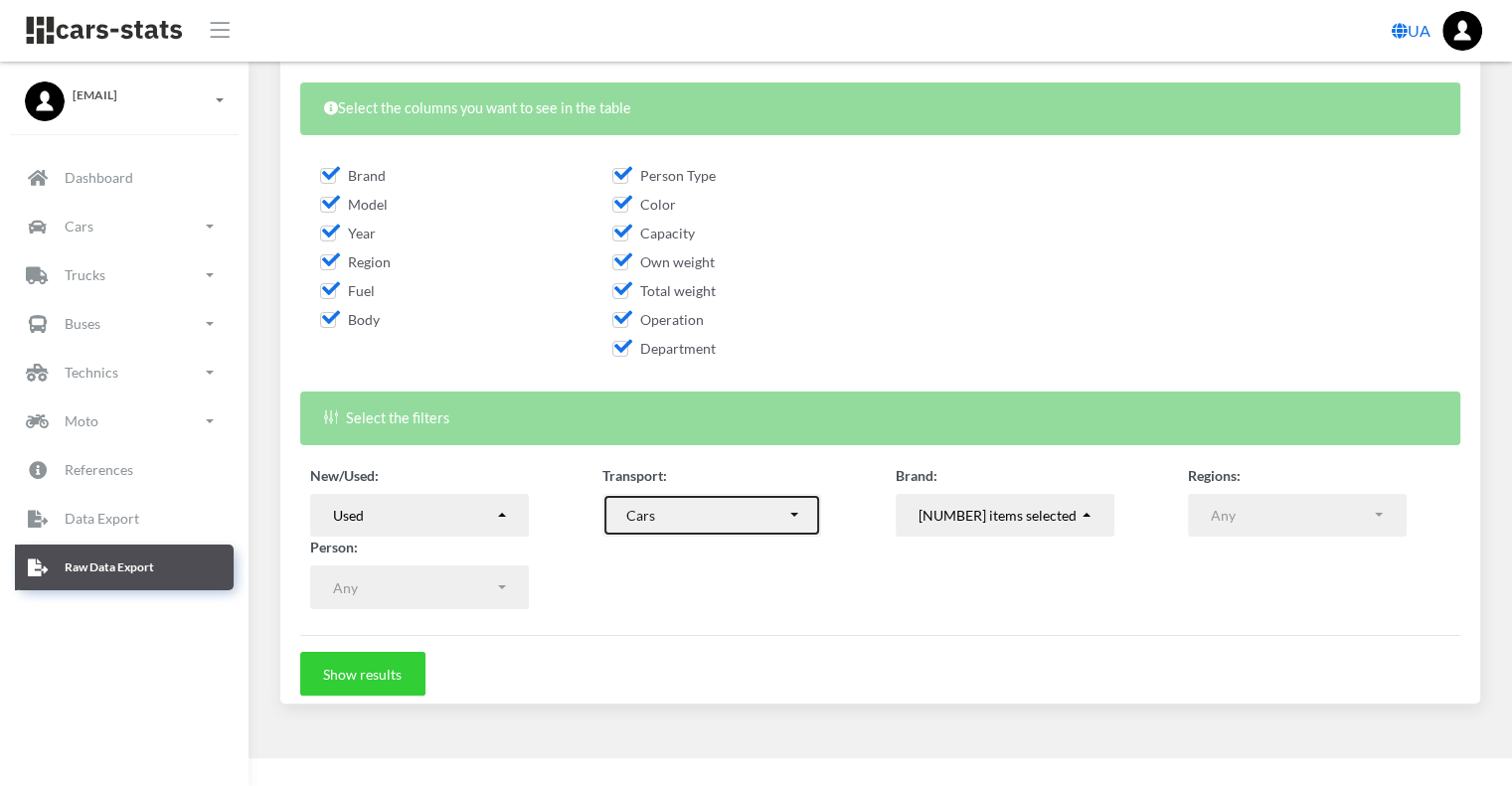 click on "Cars" at bounding box center [707, 515] 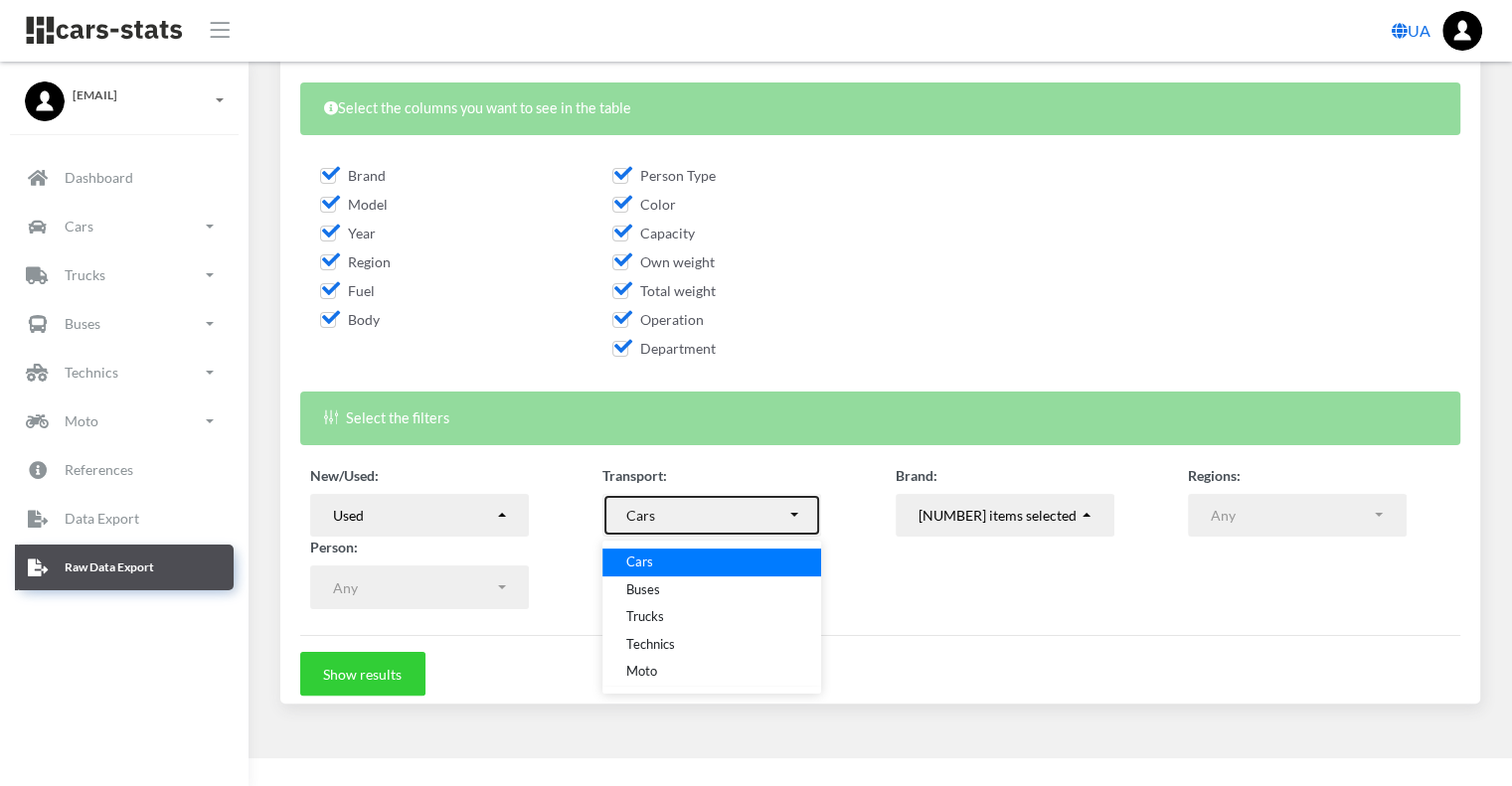 click on "Cars" at bounding box center (707, 515) 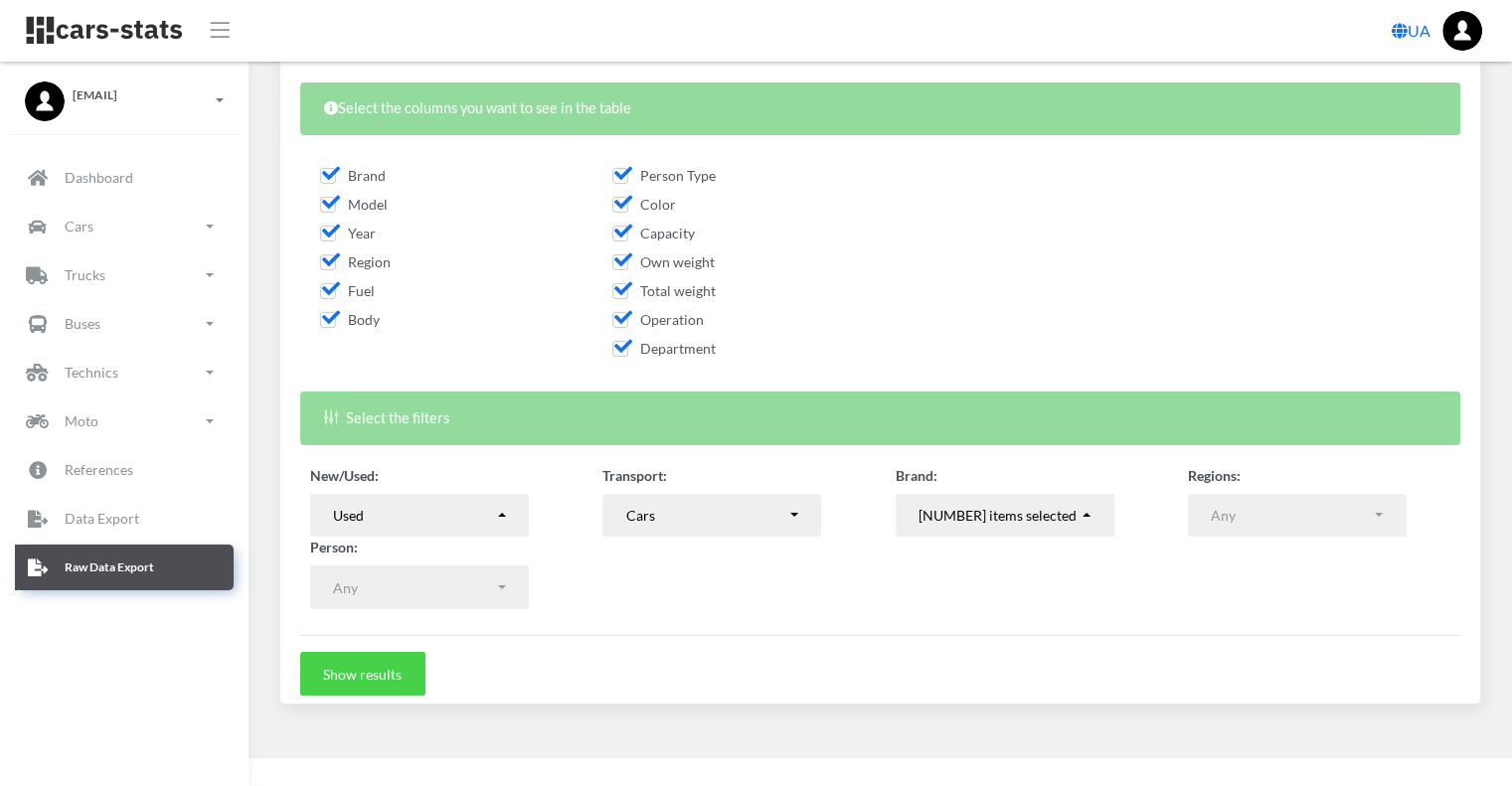 click on "Show results" at bounding box center [363, 674] 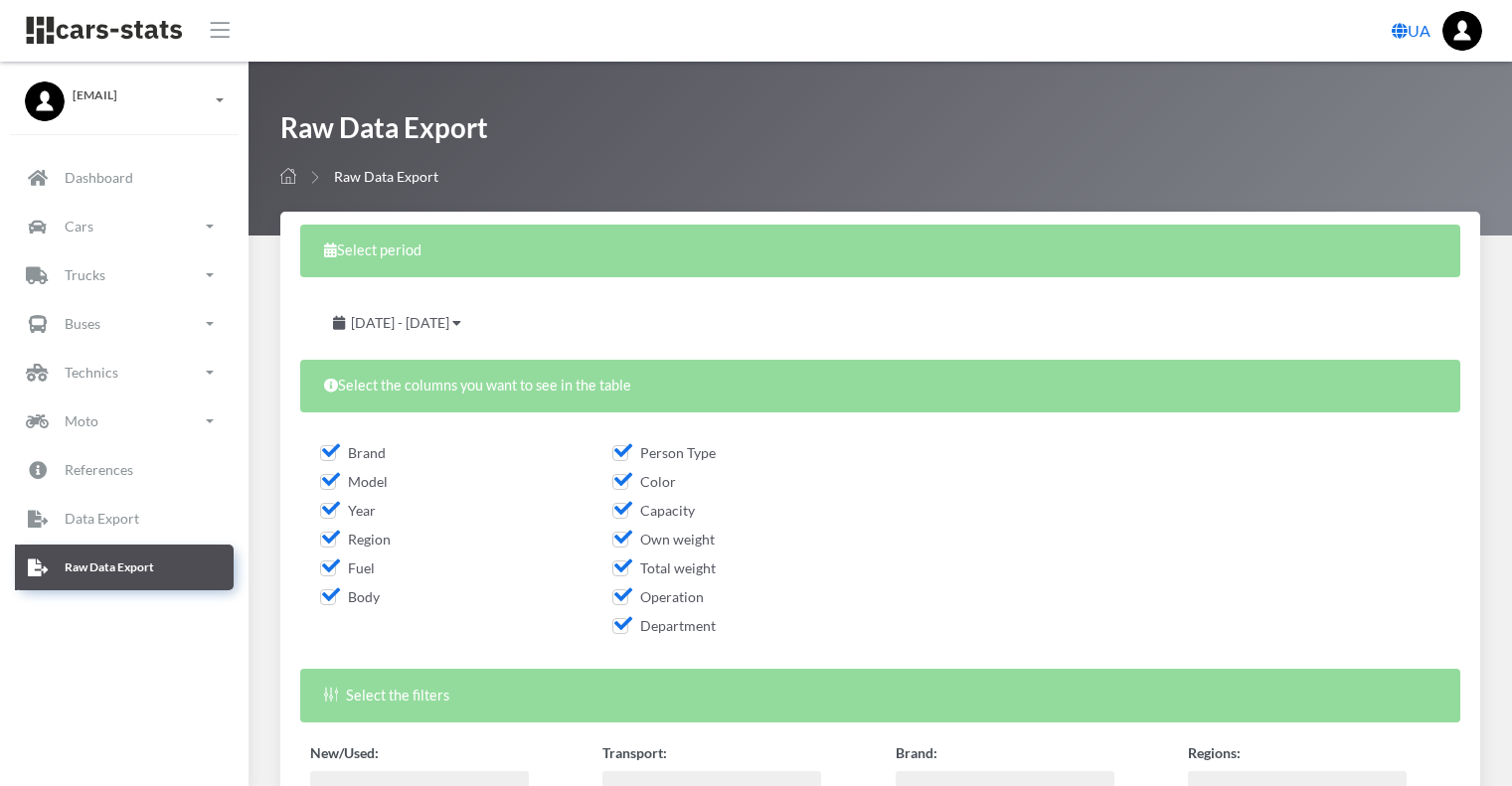 select on "used-import" 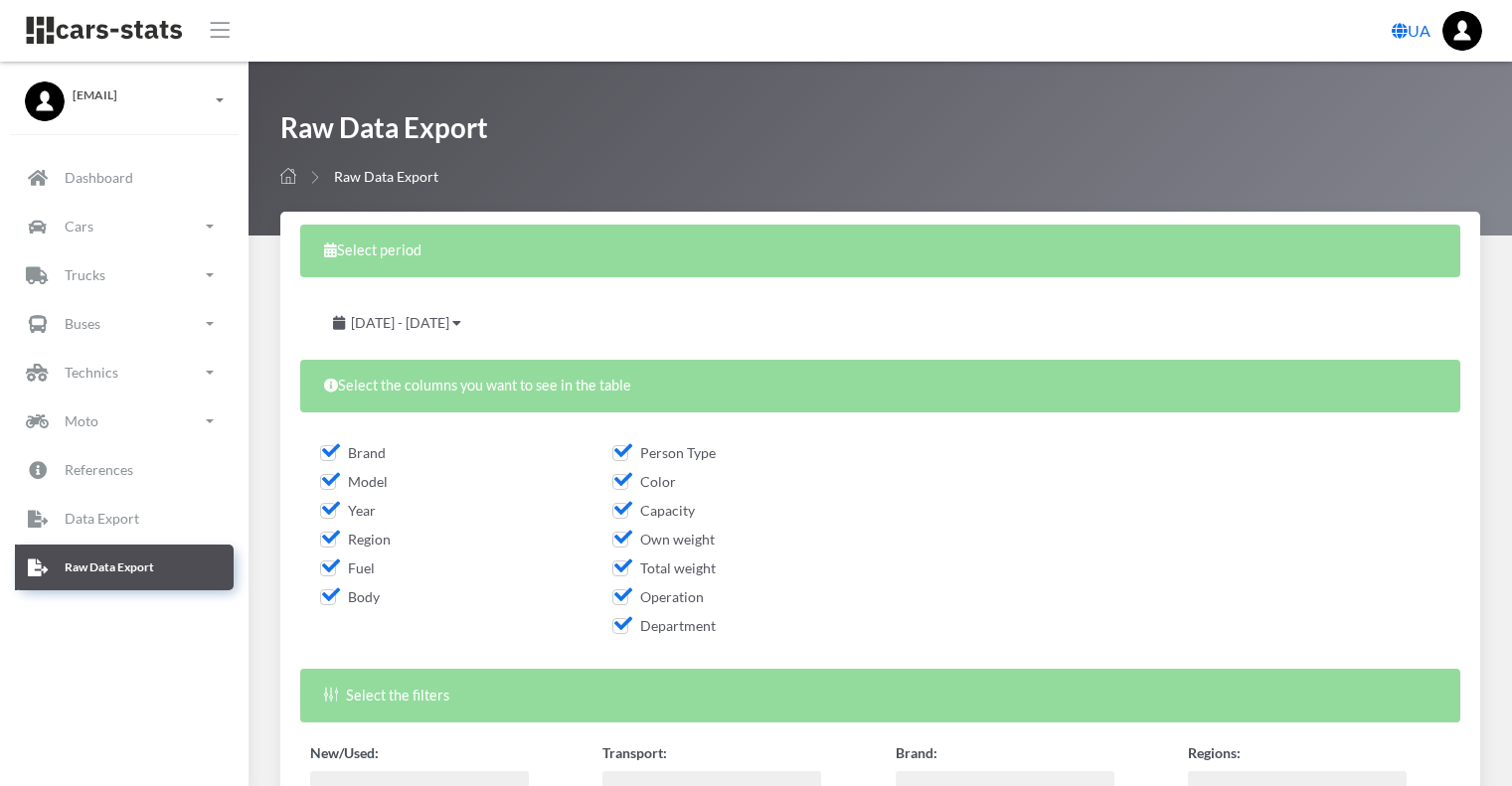 scroll, scrollTop: 277, scrollLeft: 0, axis: vertical 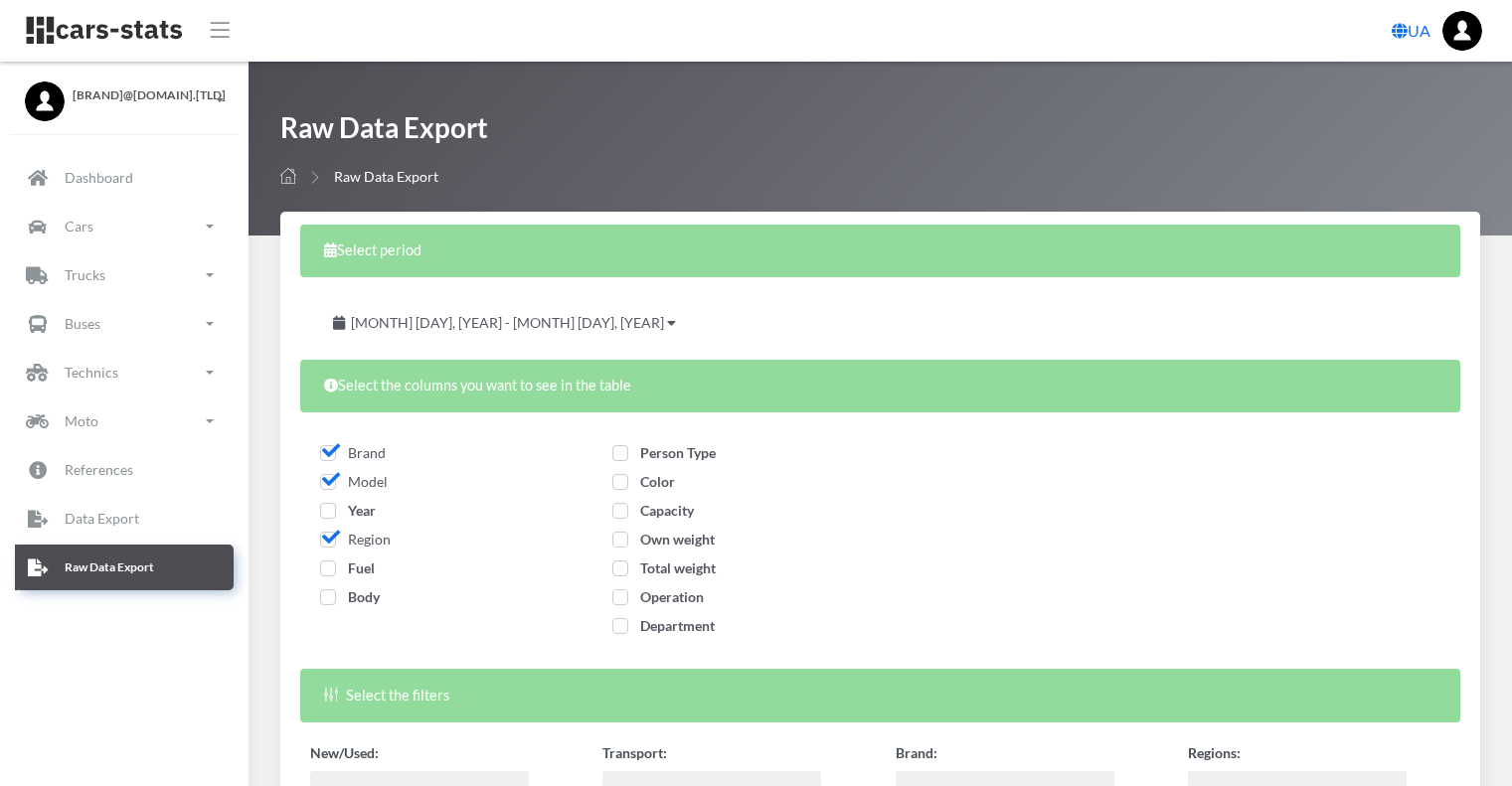 select 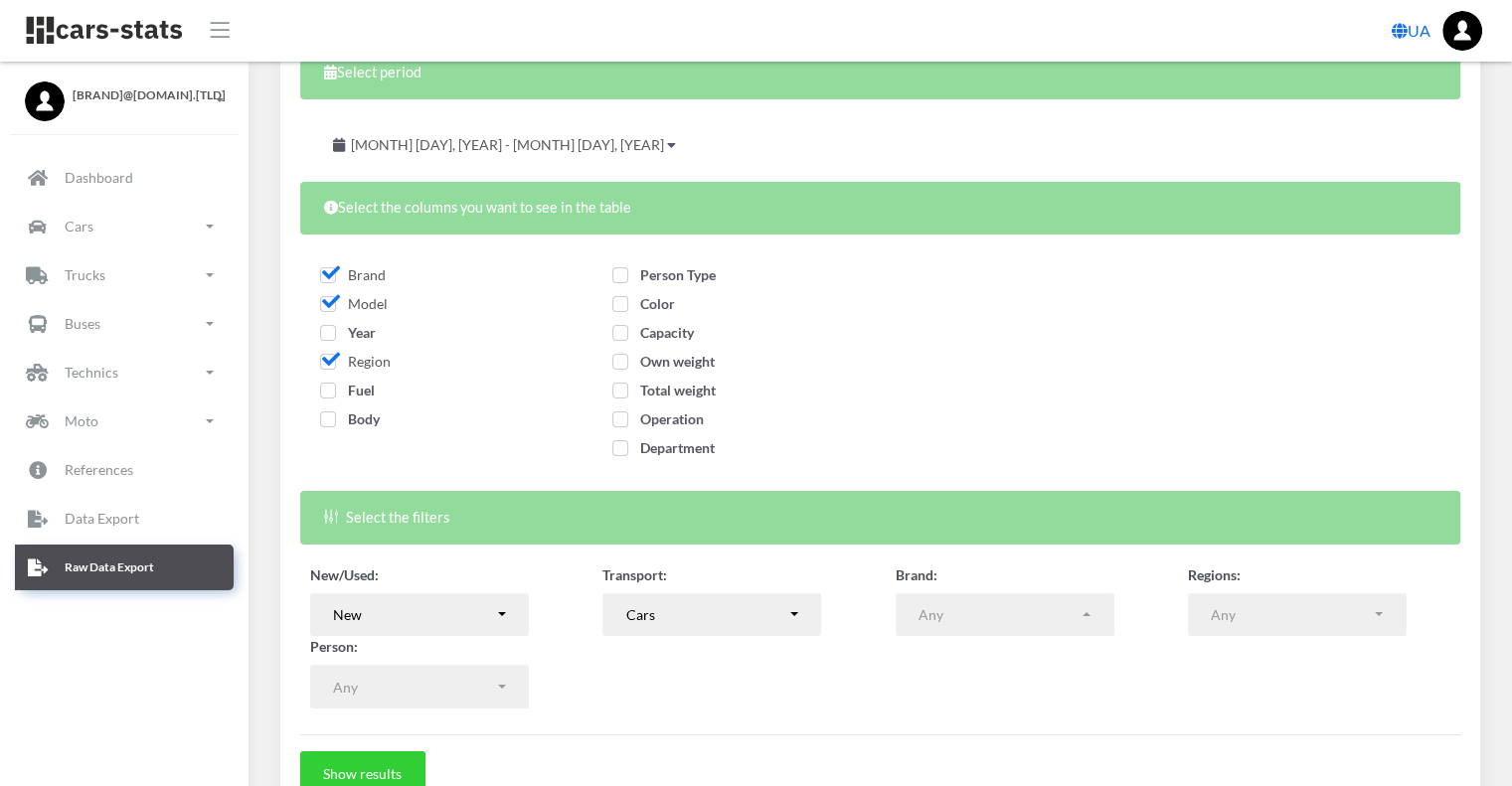scroll, scrollTop: 15, scrollLeft: 15, axis: both 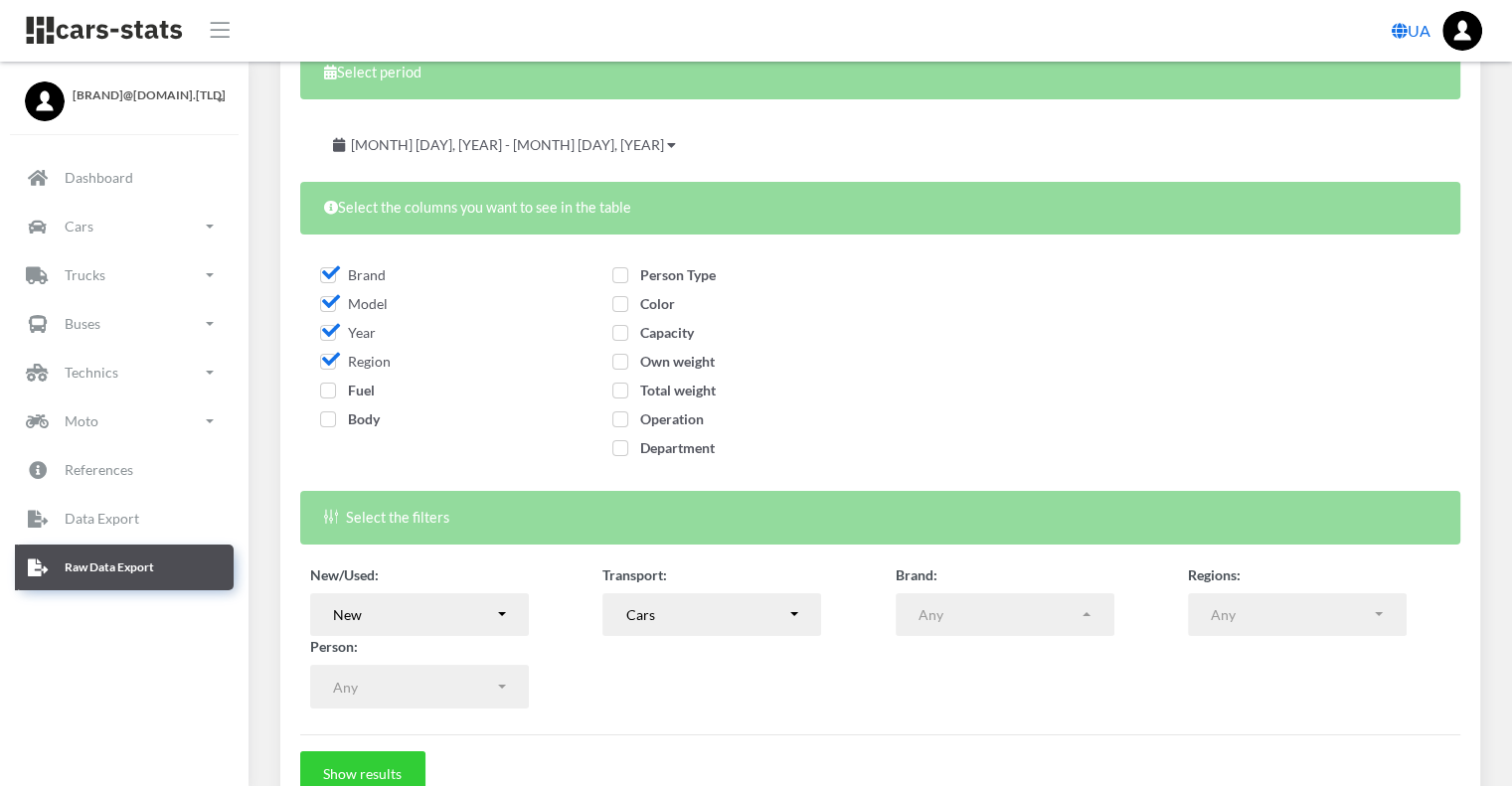 click on "Fuel" at bounding box center (347, 390) 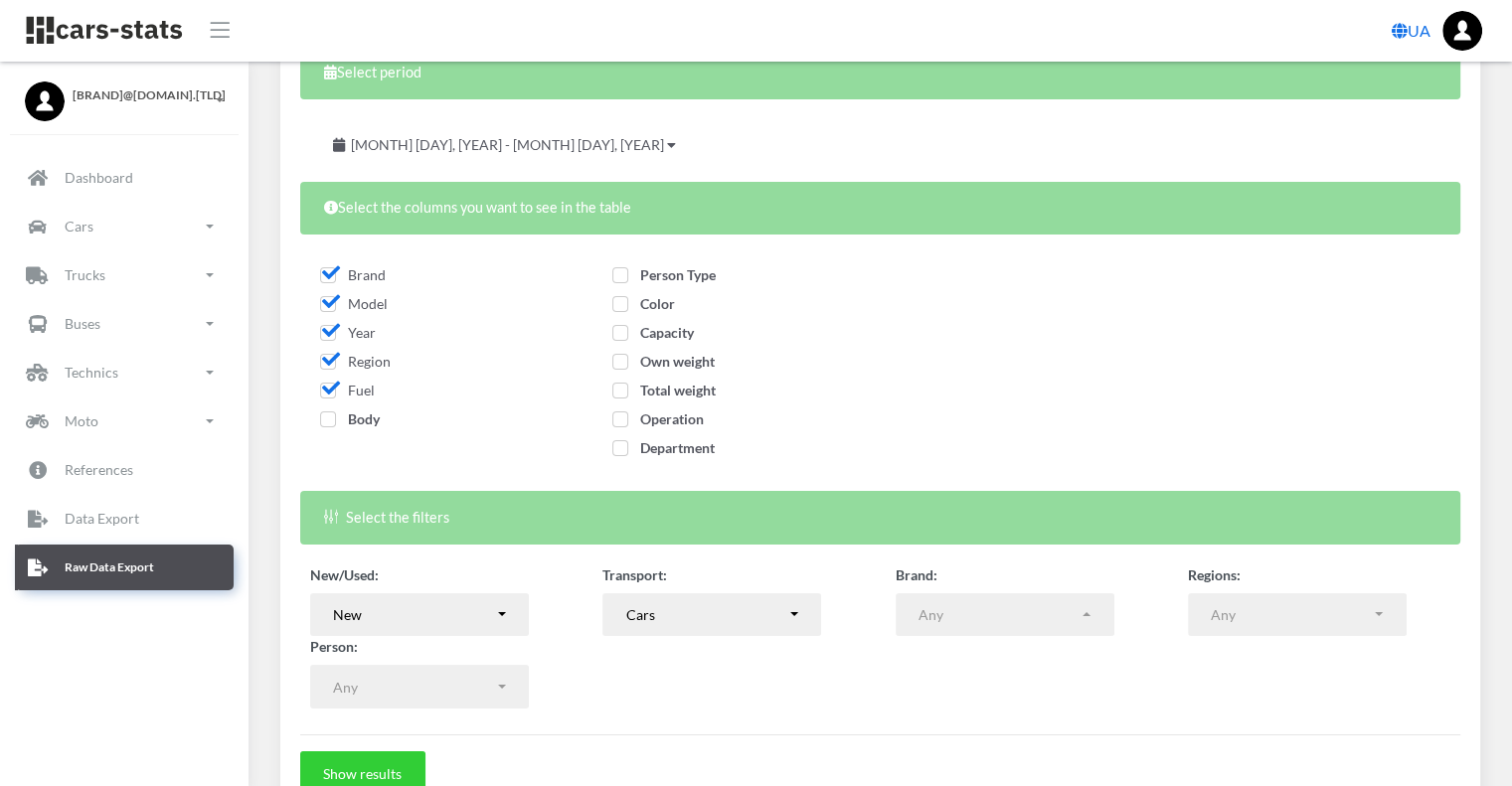 click on "Body" at bounding box center (350, 418) 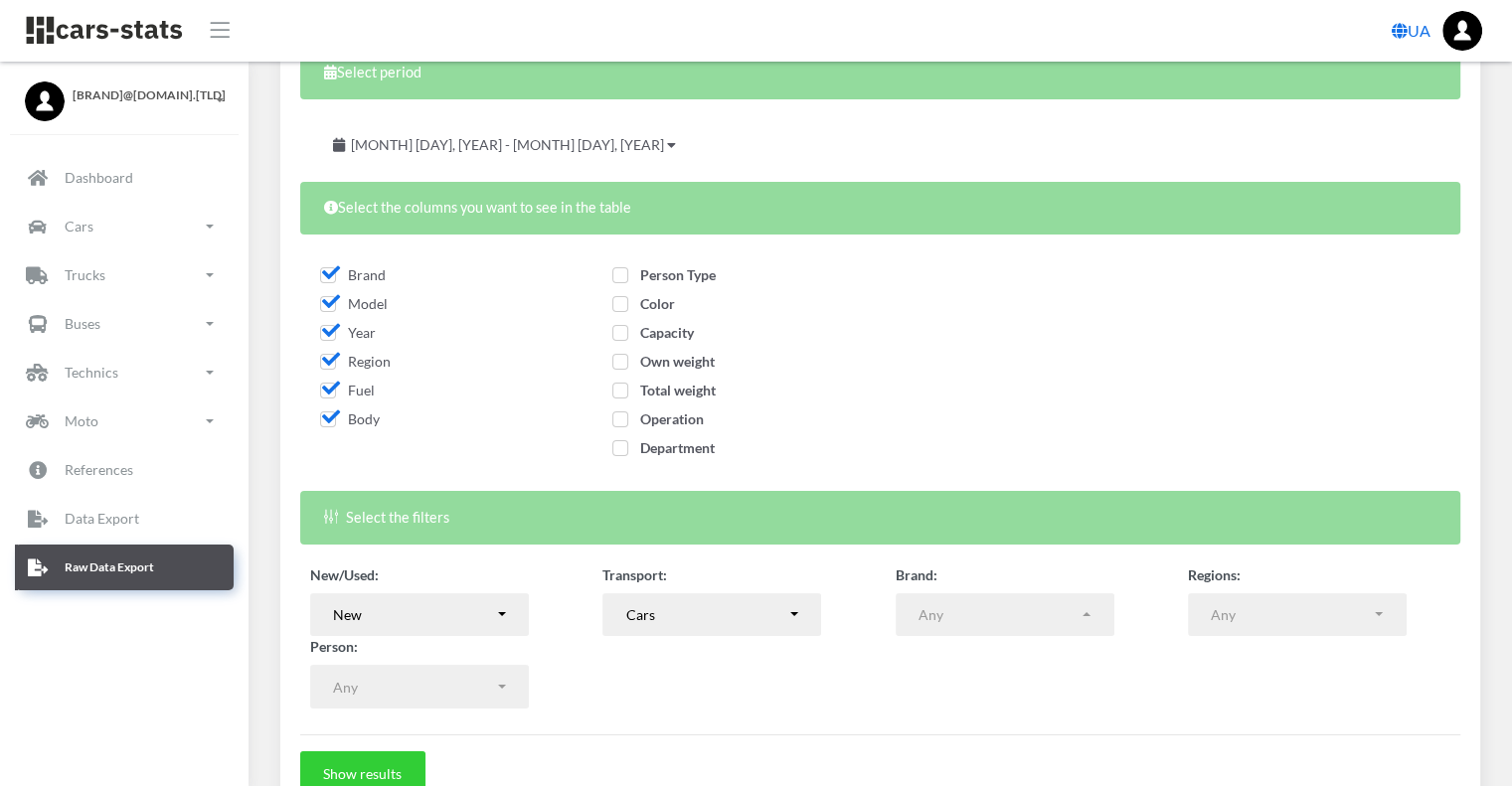click on "Person Type" at bounding box center (664, 274) 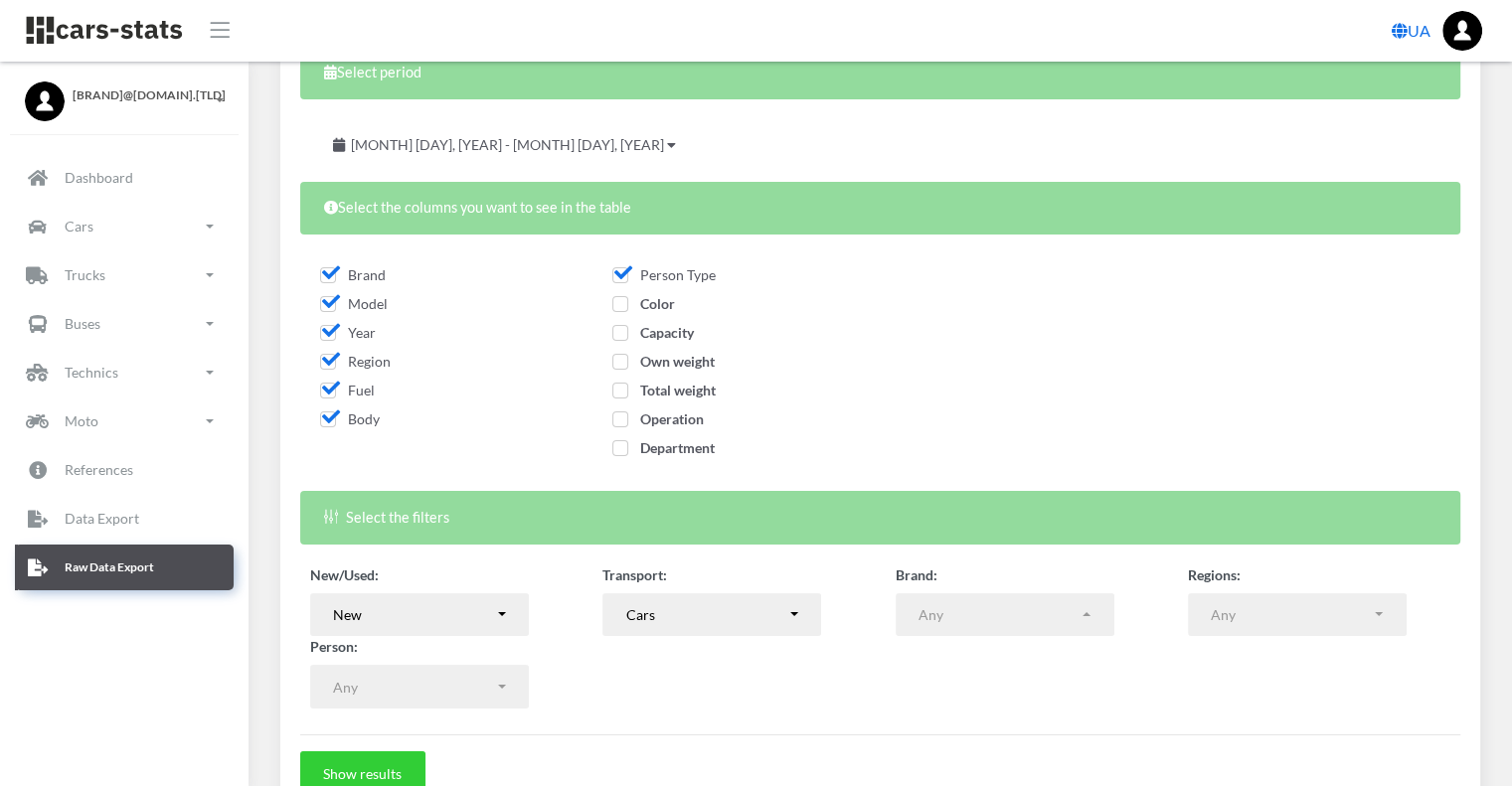 click on "Color" at bounding box center [643, 303] 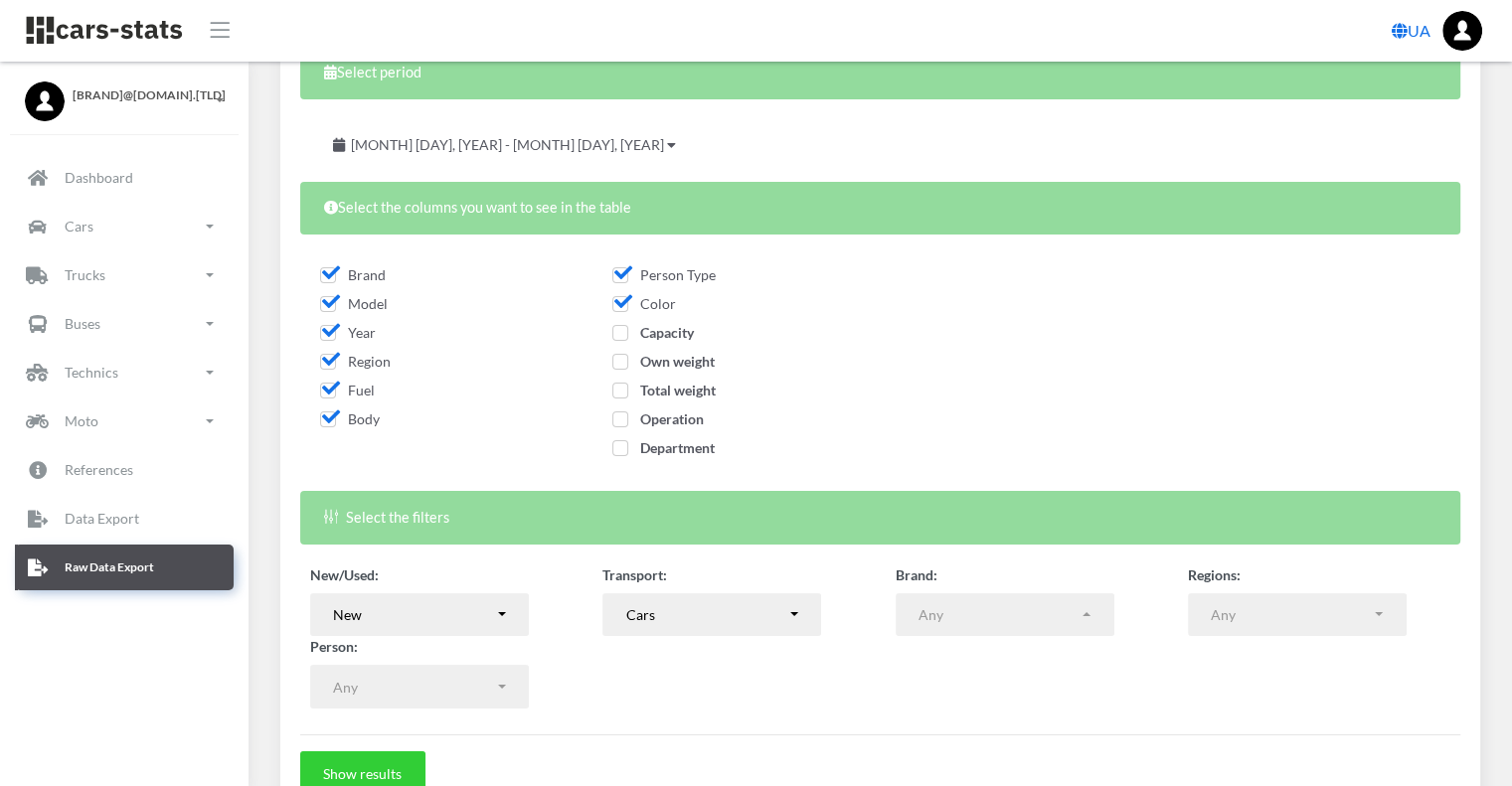 click on "Capacity" at bounding box center [653, 332] 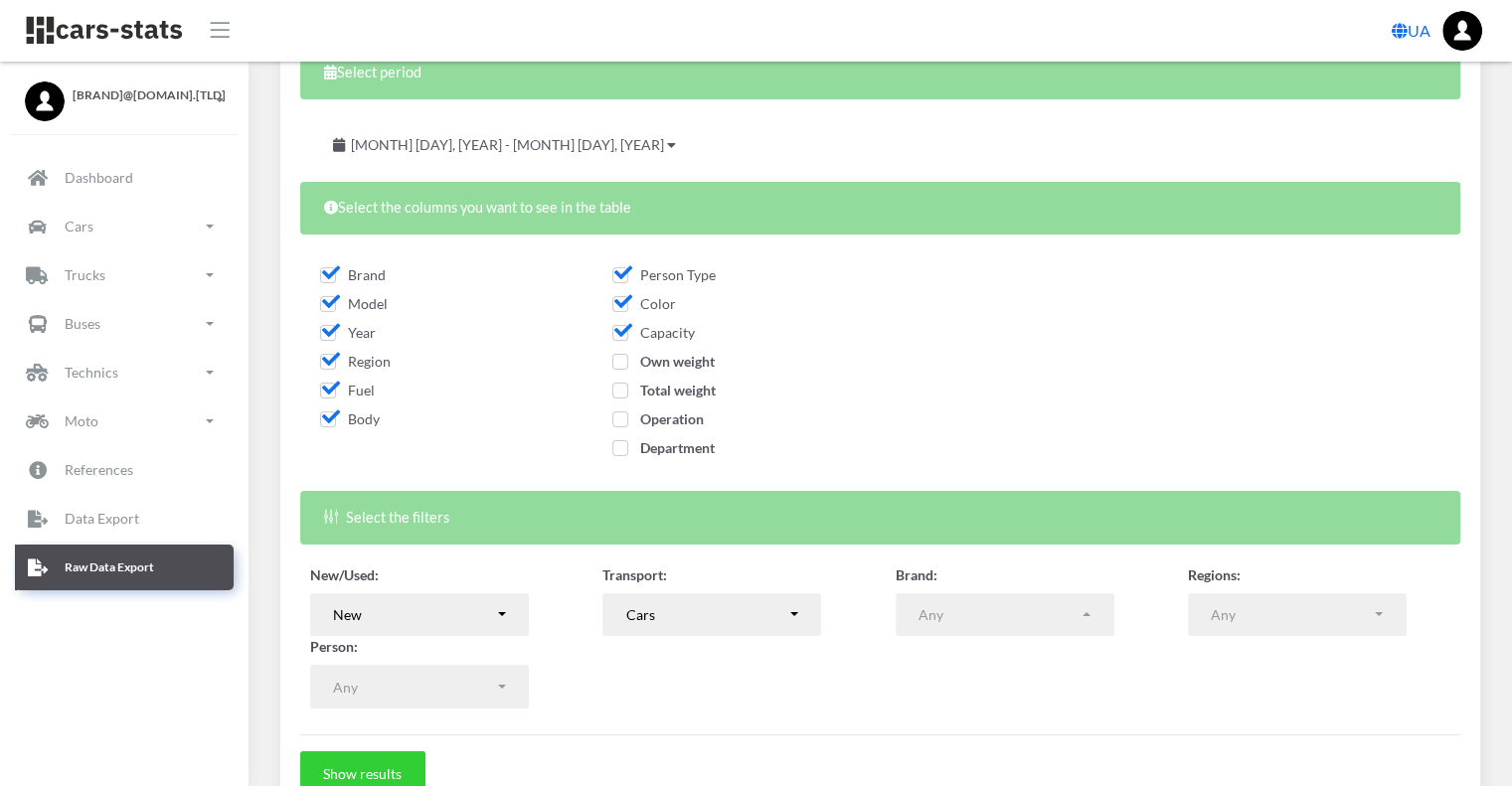 click on "Own weight" at bounding box center (663, 361) 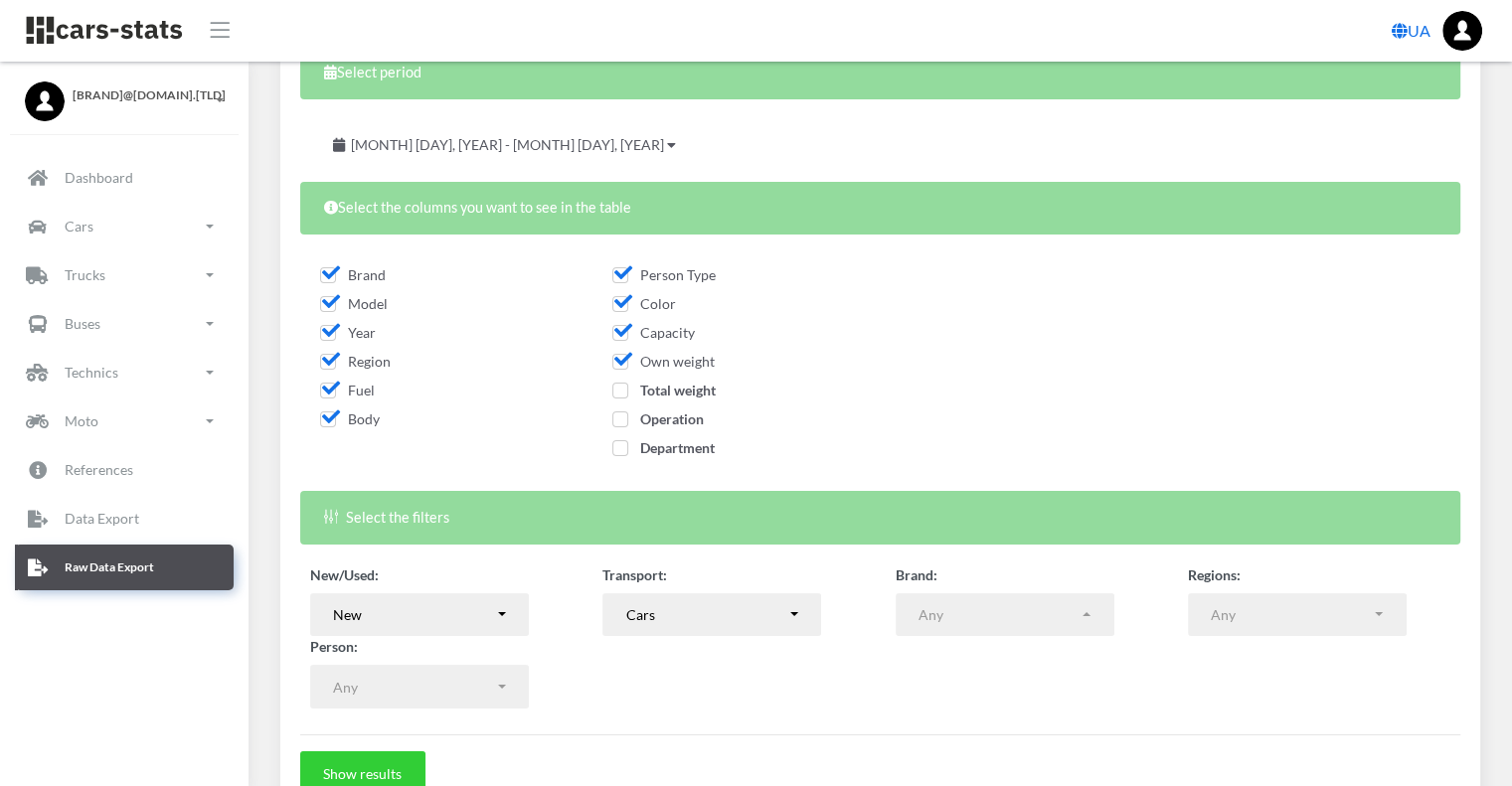 click on "Total weight" at bounding box center (664, 390) 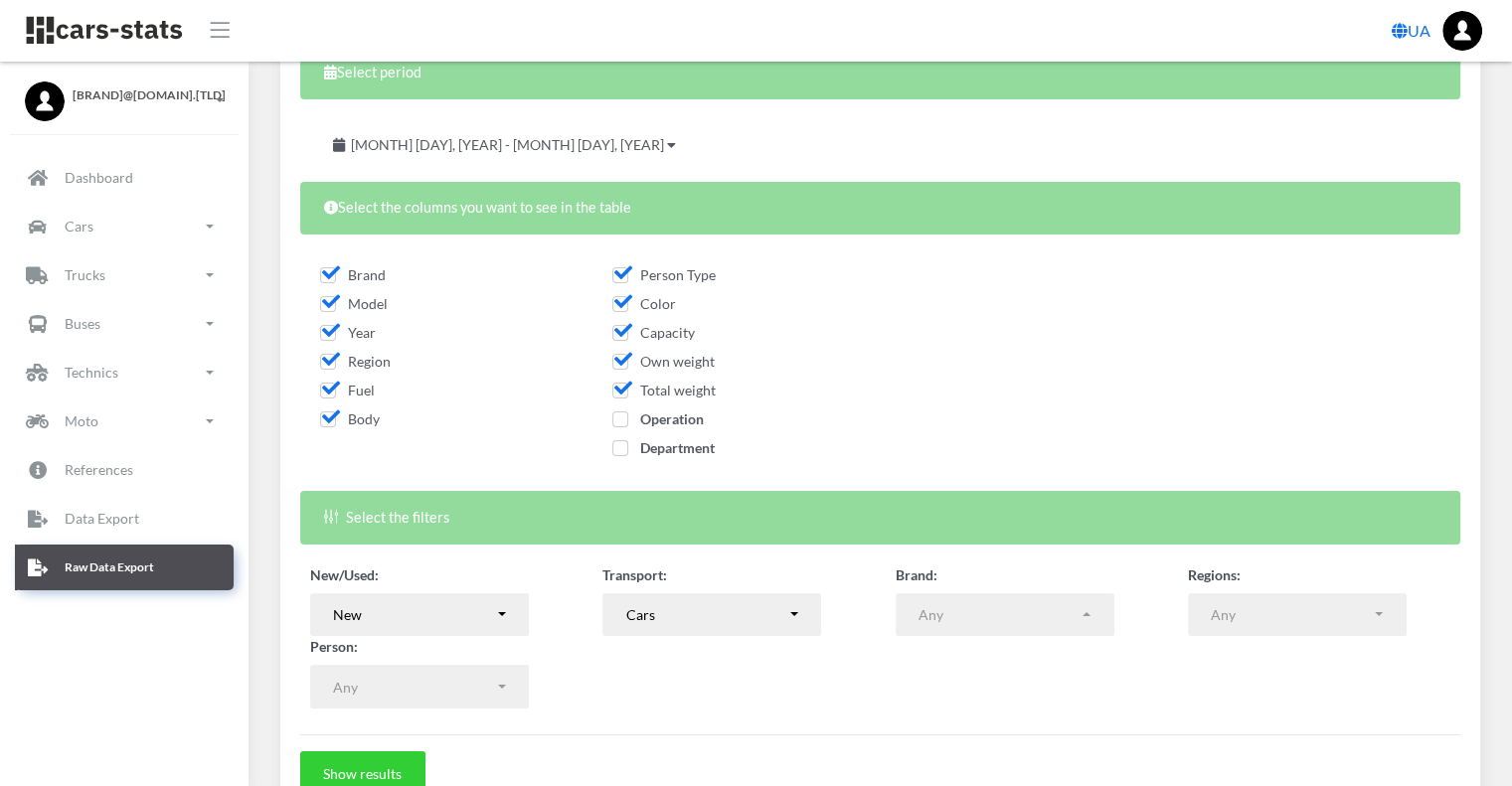 click on "Operation" at bounding box center [658, 418] 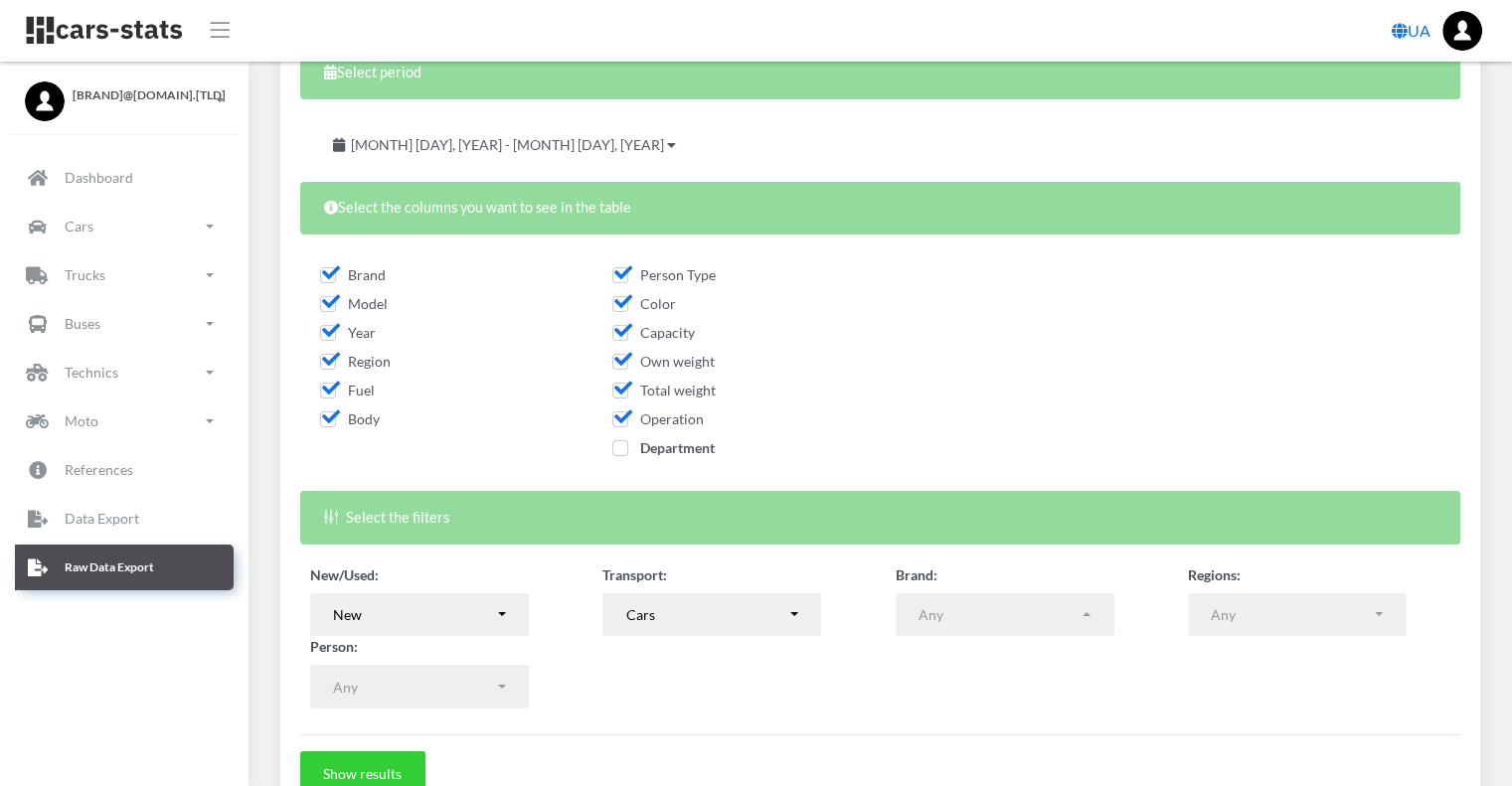 click on "Department" at bounding box center (663, 447) 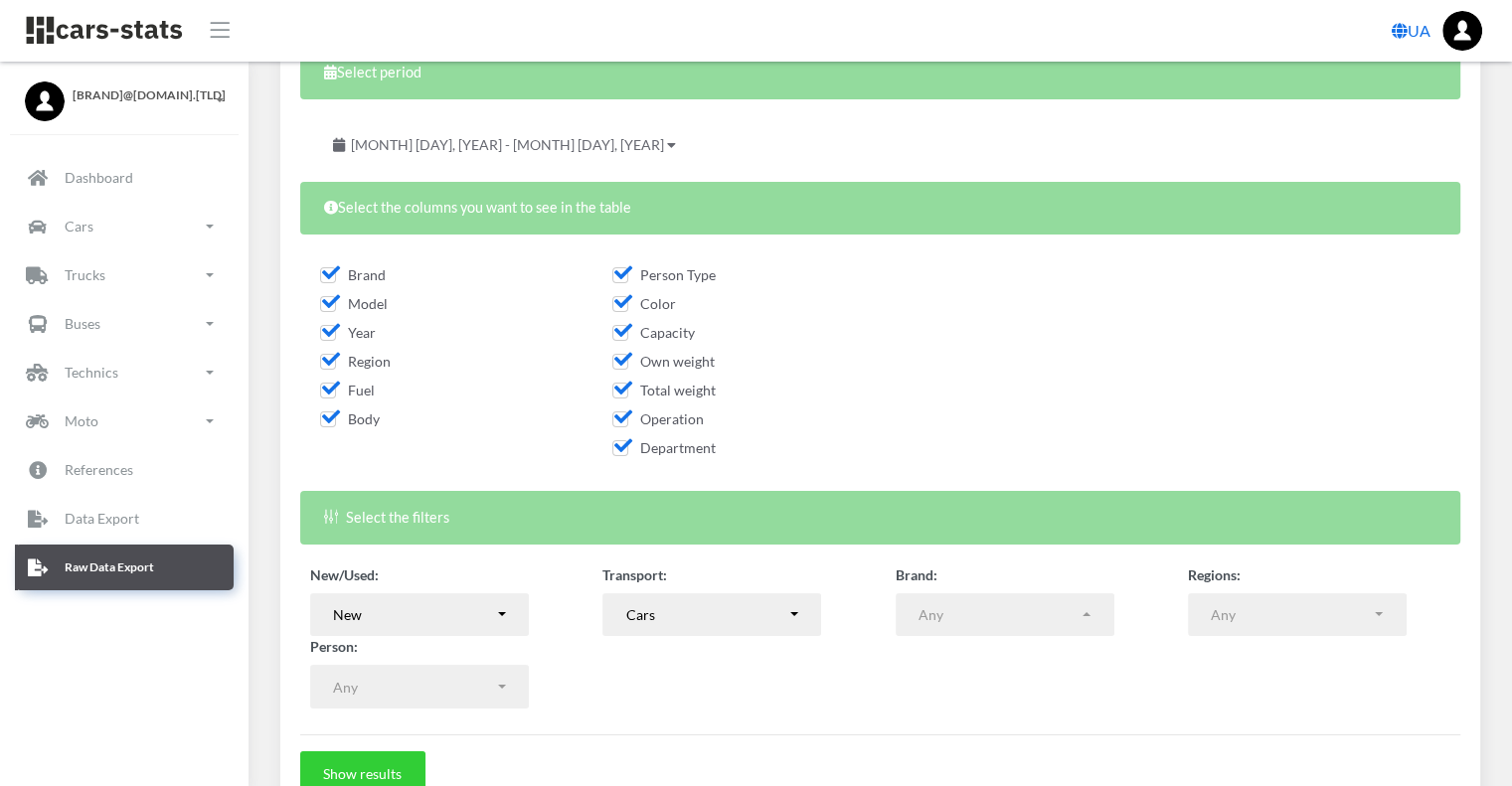 click on "[MONTH] [DD], [YYYY] - [MONTH] [DD], [YYYY]" at bounding box center [507, 144] 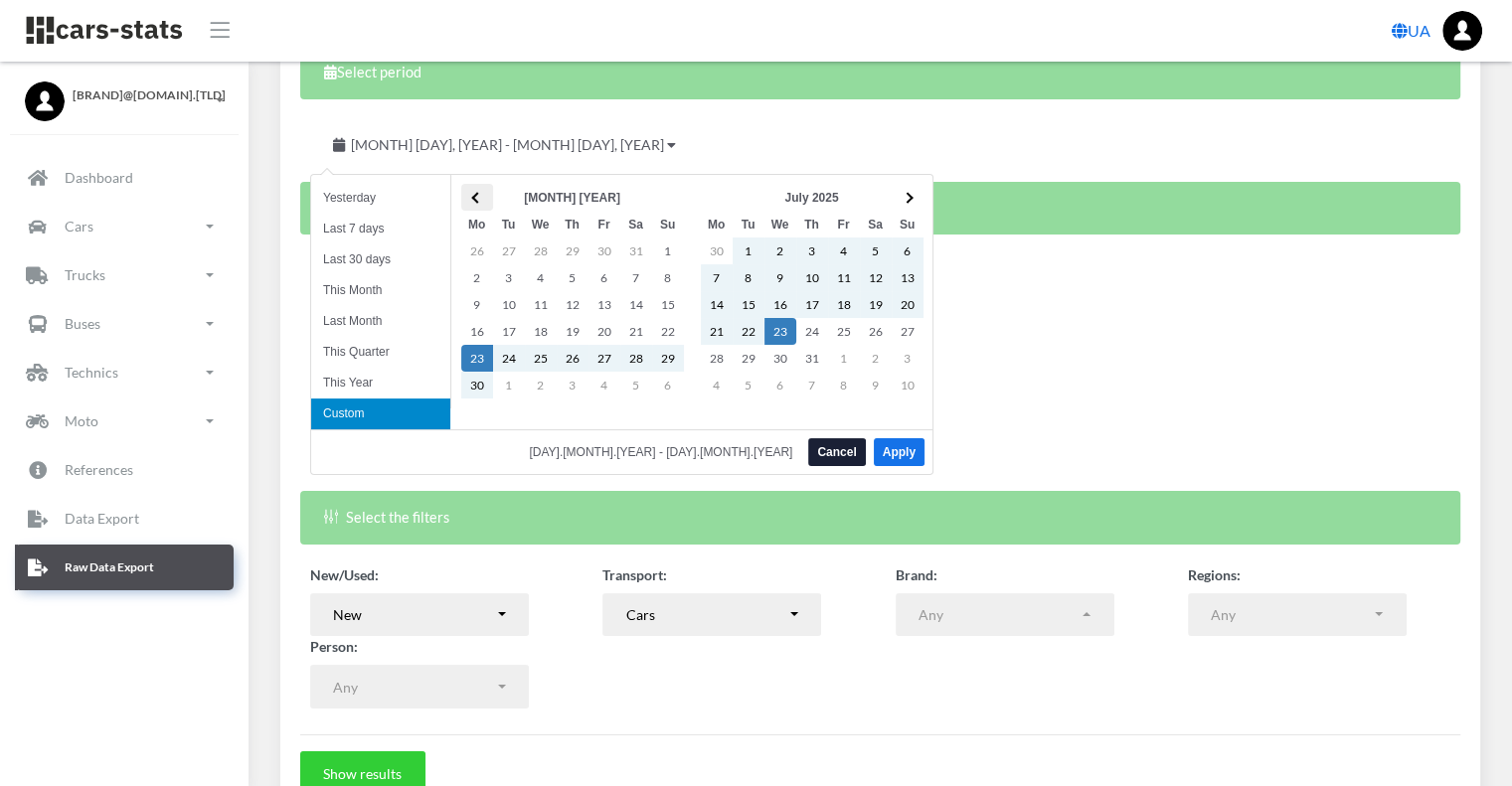 click at bounding box center [477, 197] 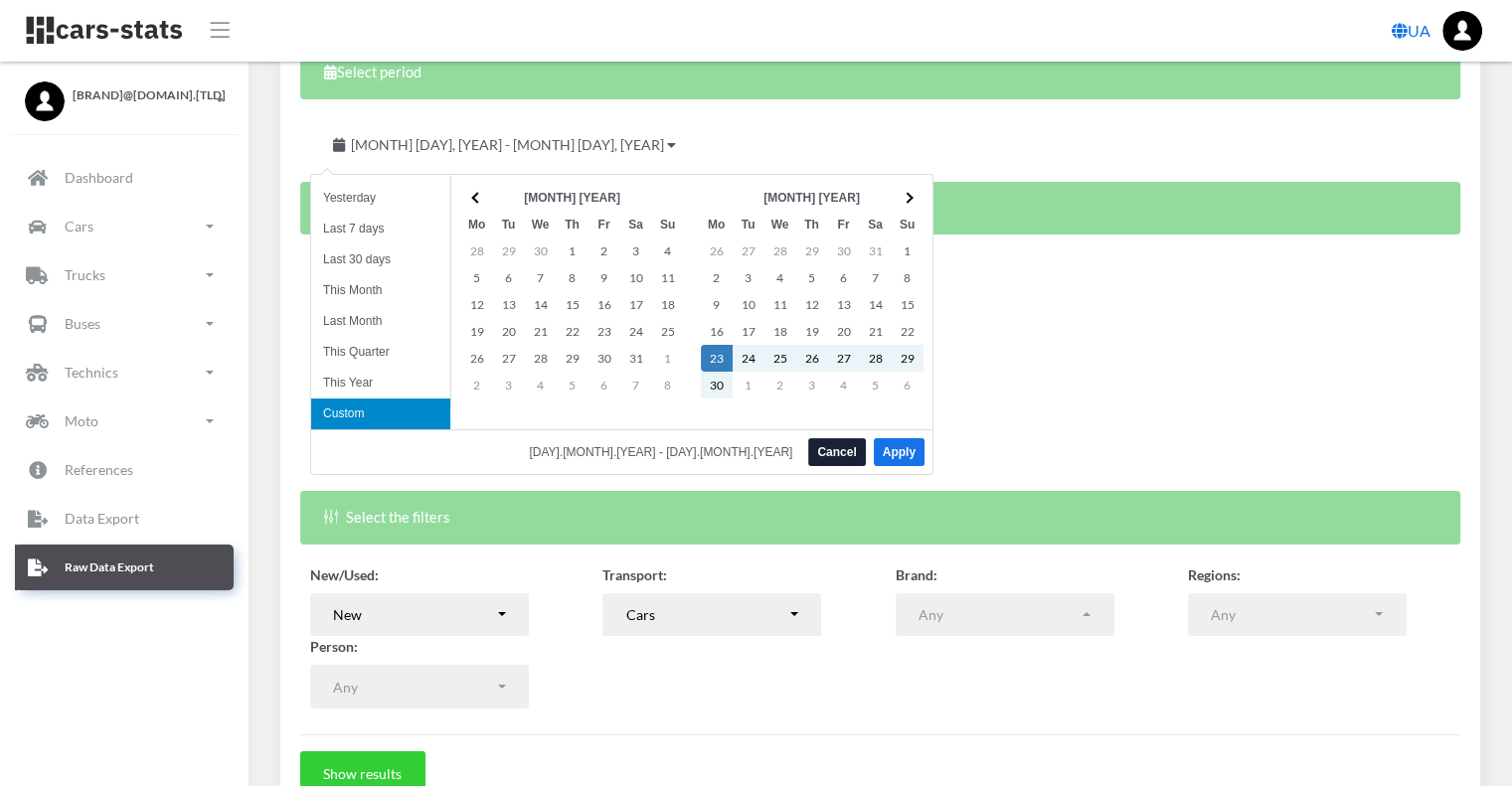 click at bounding box center (477, 197) 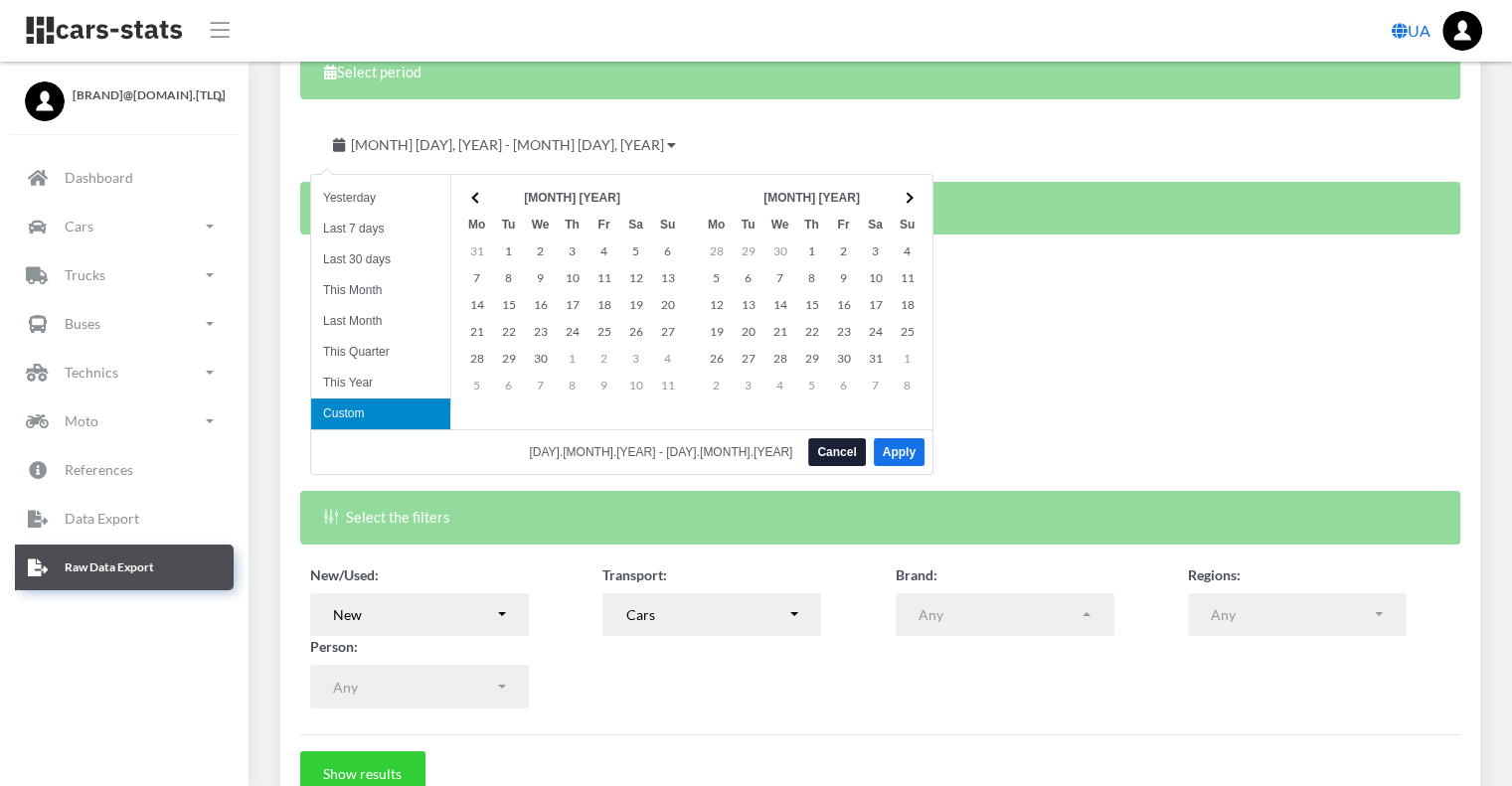click at bounding box center (477, 197) 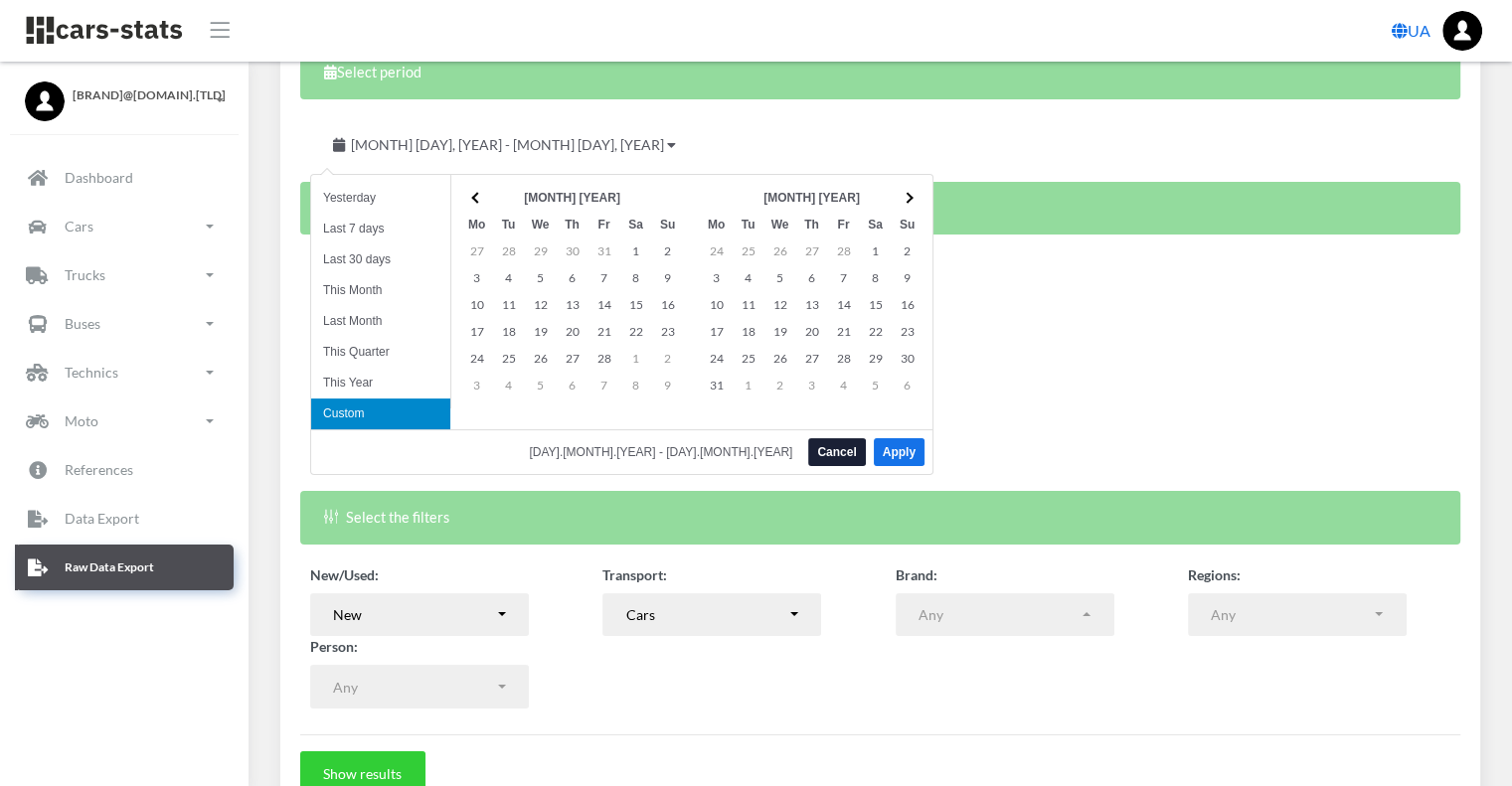 click at bounding box center [477, 197] 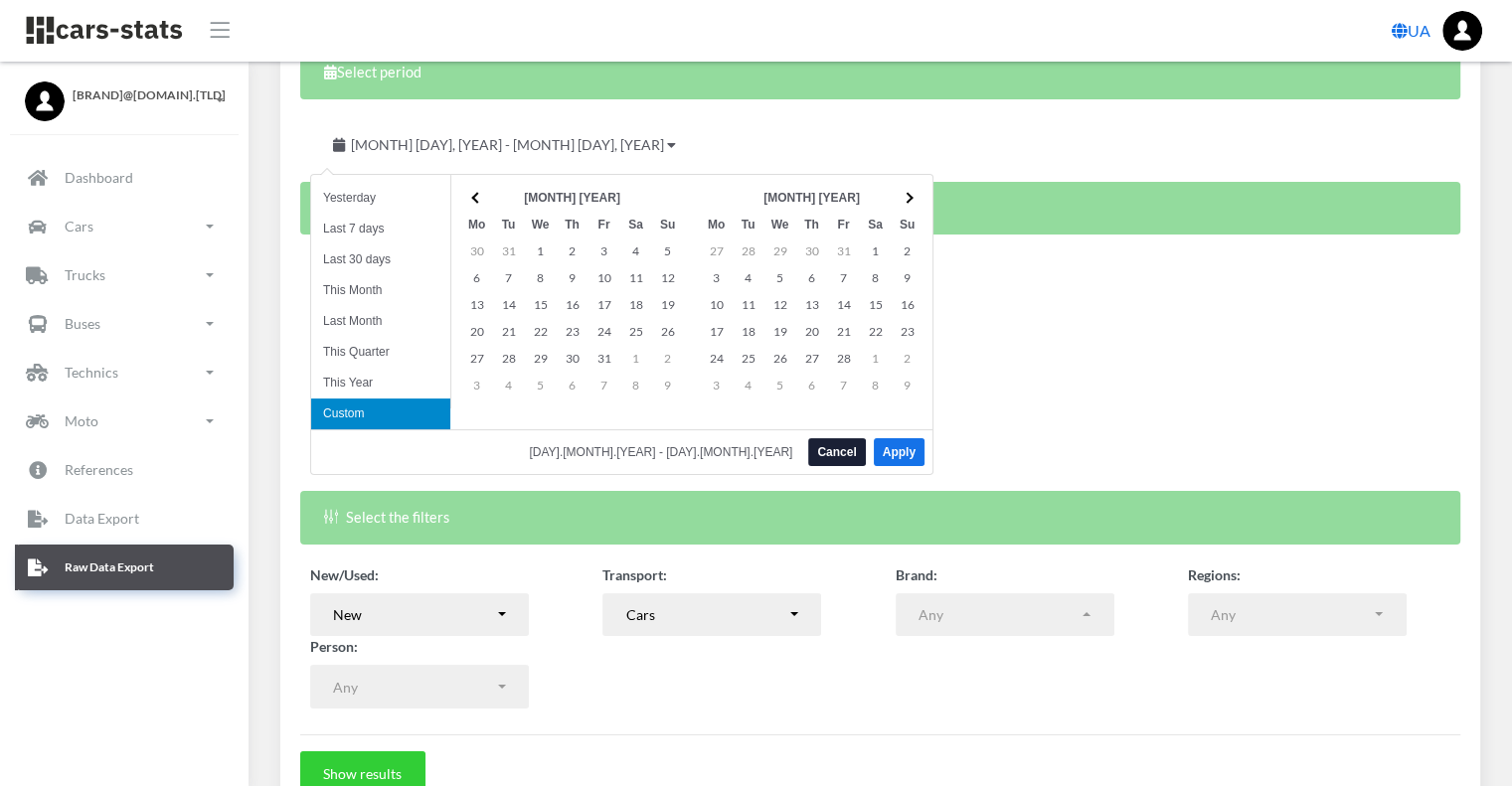 click at bounding box center (477, 197) 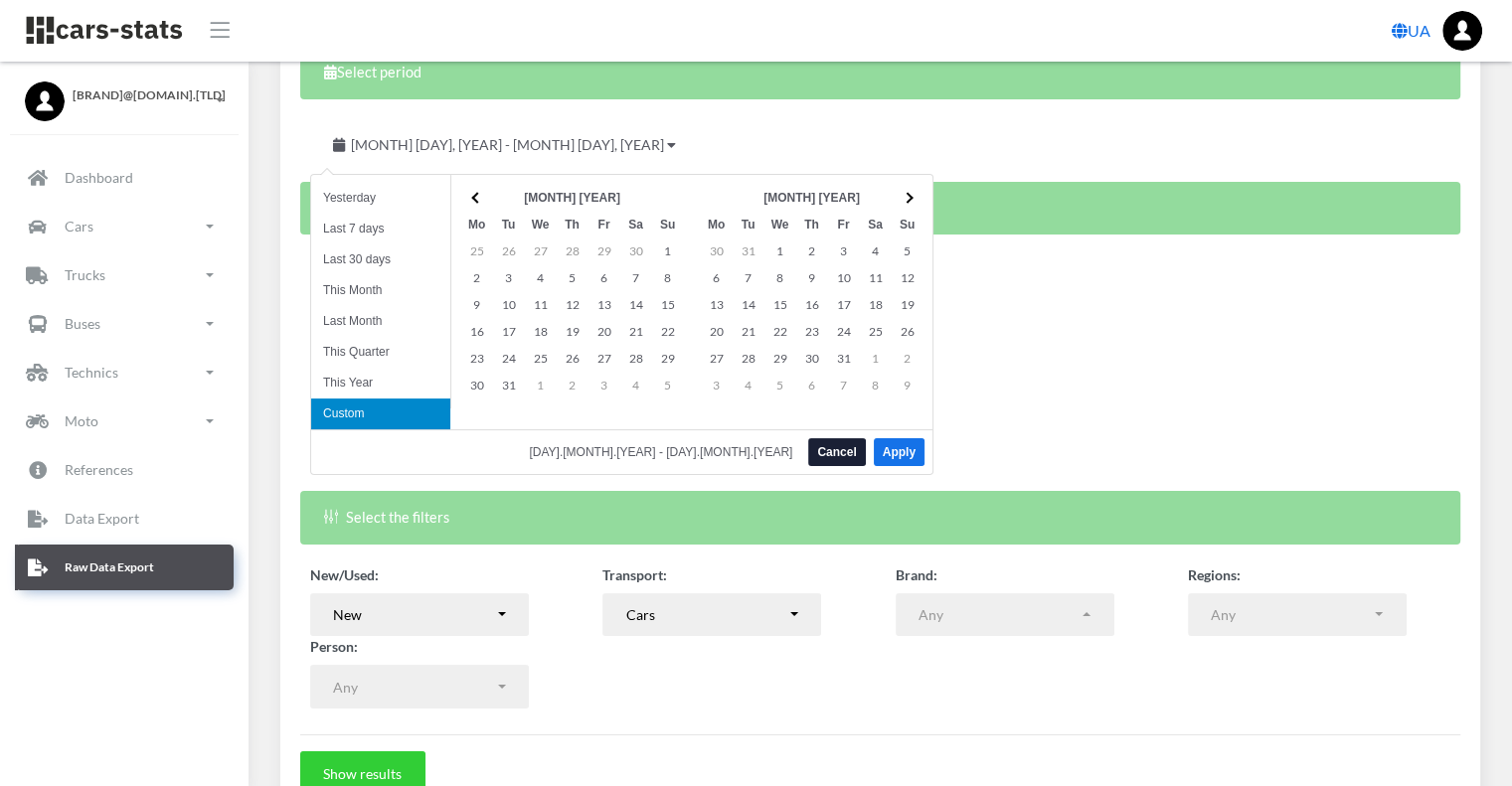 click at bounding box center [477, 197] 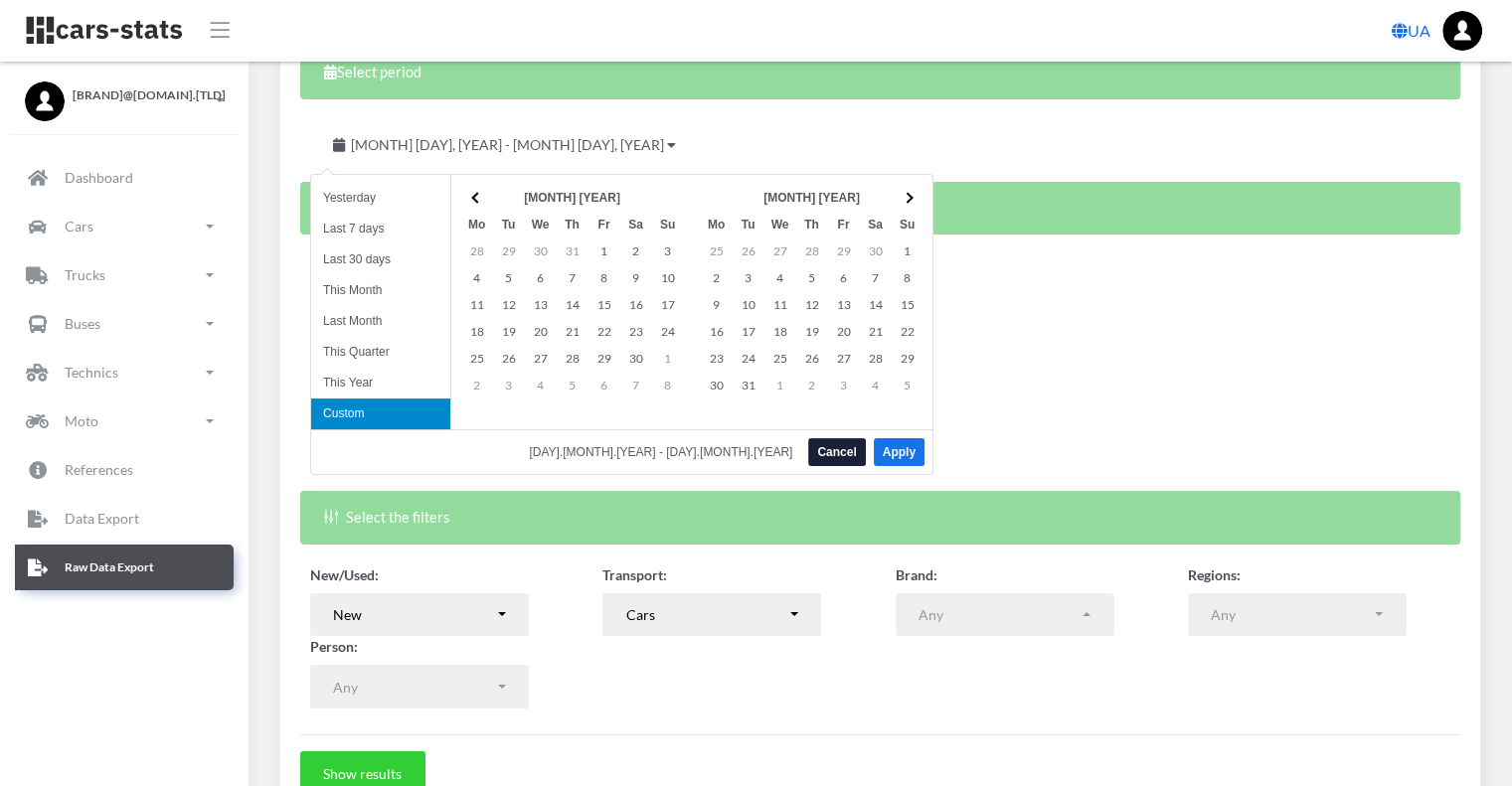 click at bounding box center (477, 197) 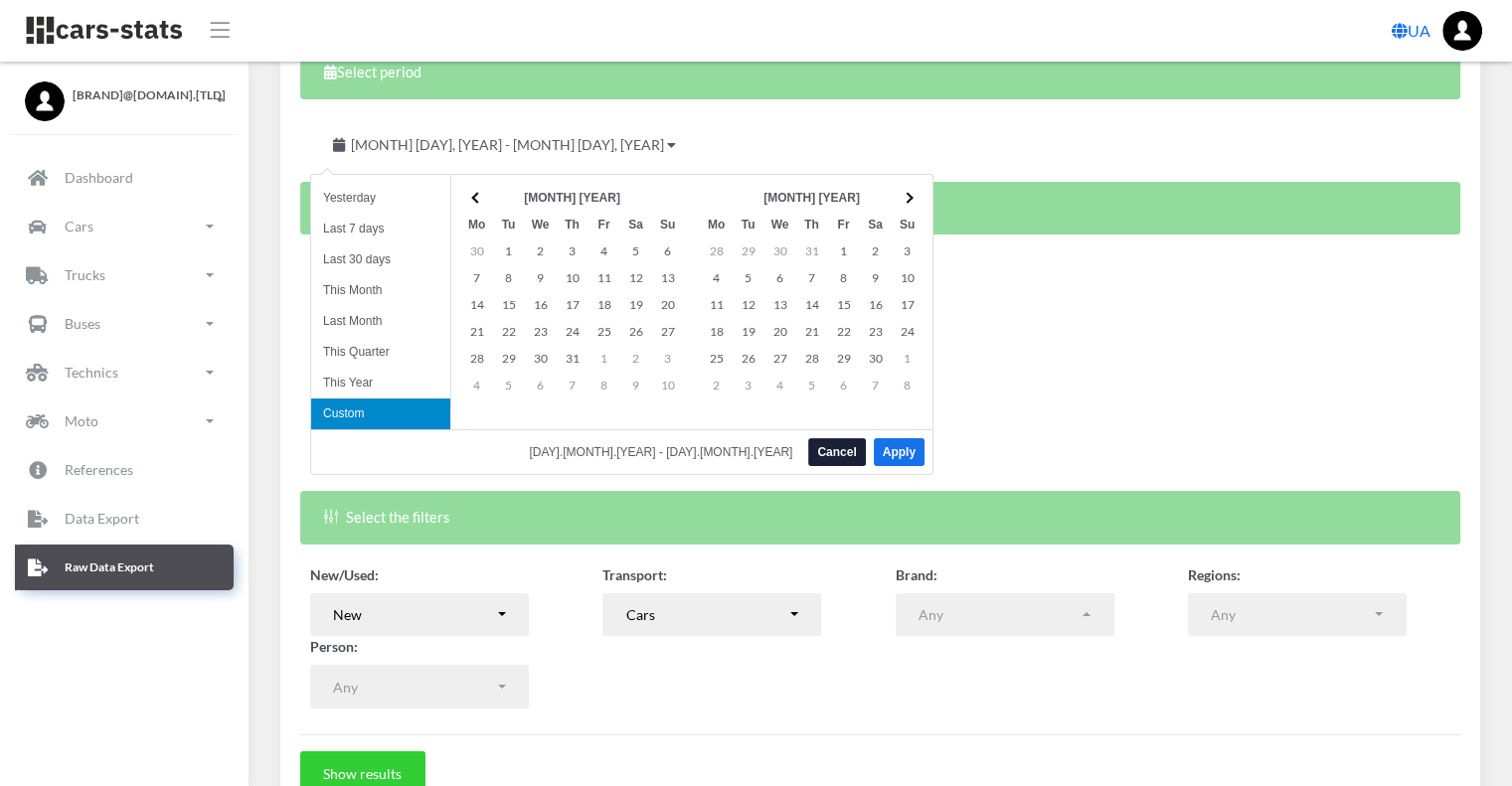 click at bounding box center [477, 197] 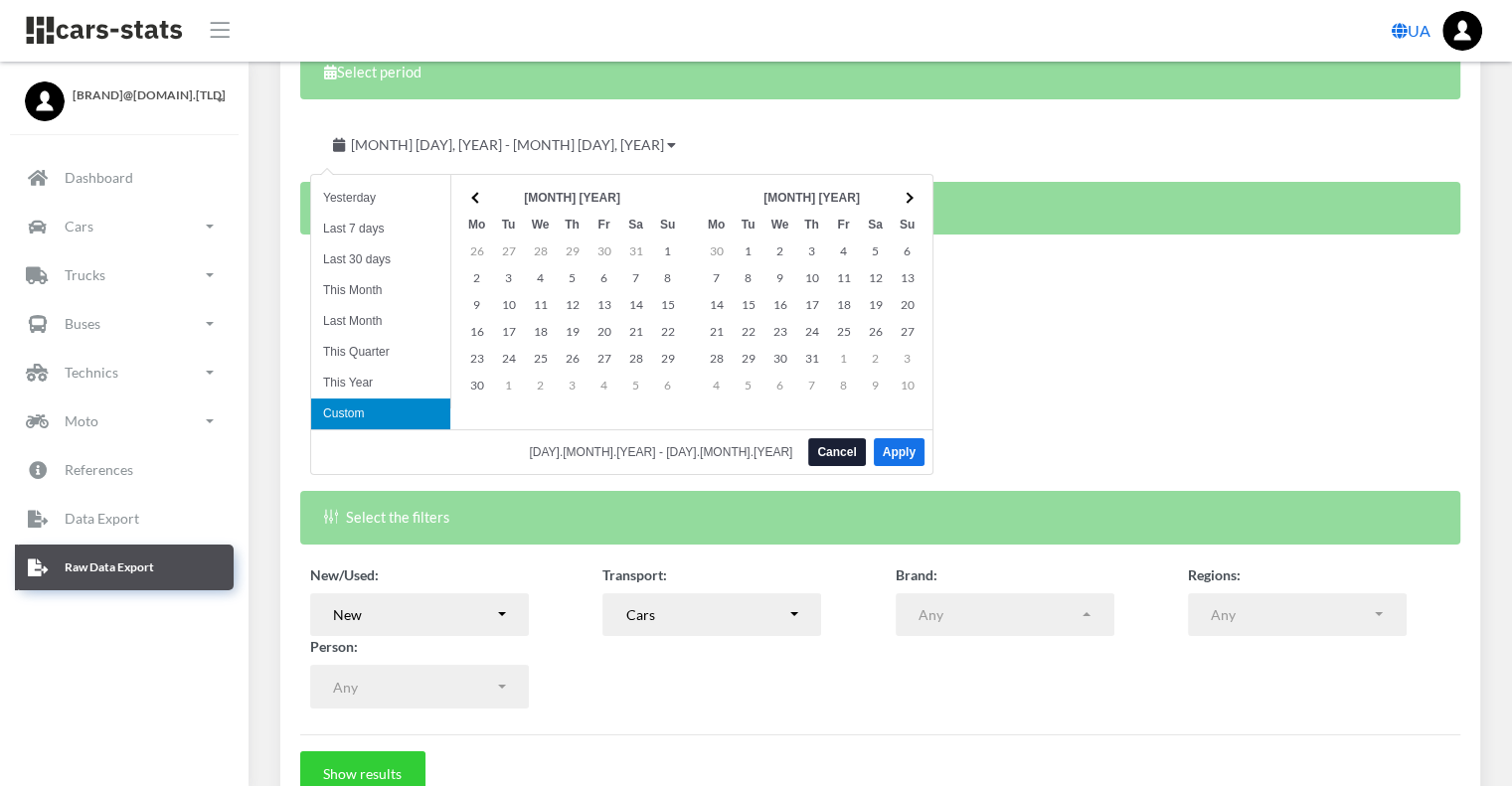 click at bounding box center [477, 197] 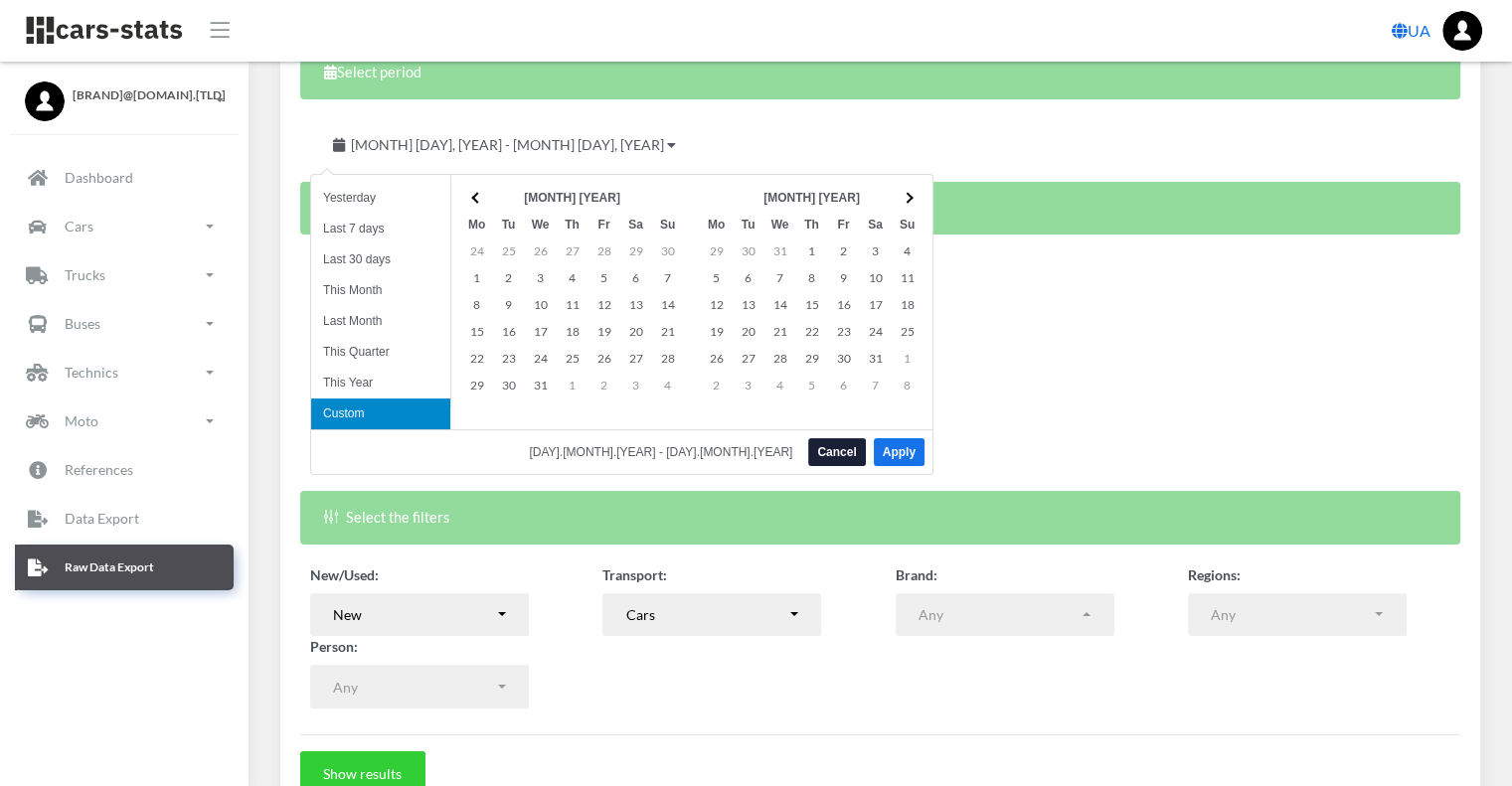 click at bounding box center (477, 197) 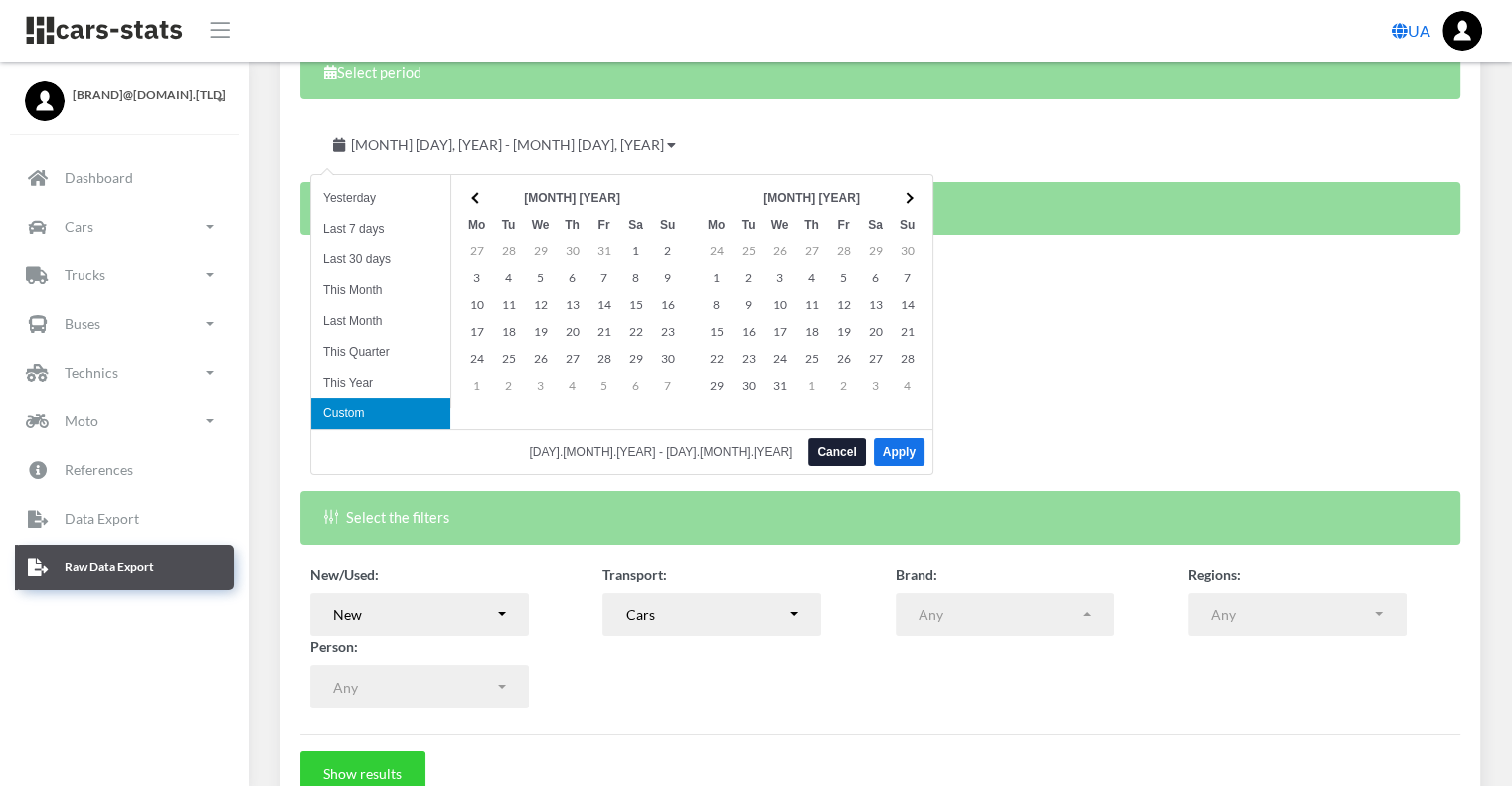click at bounding box center [477, 197] 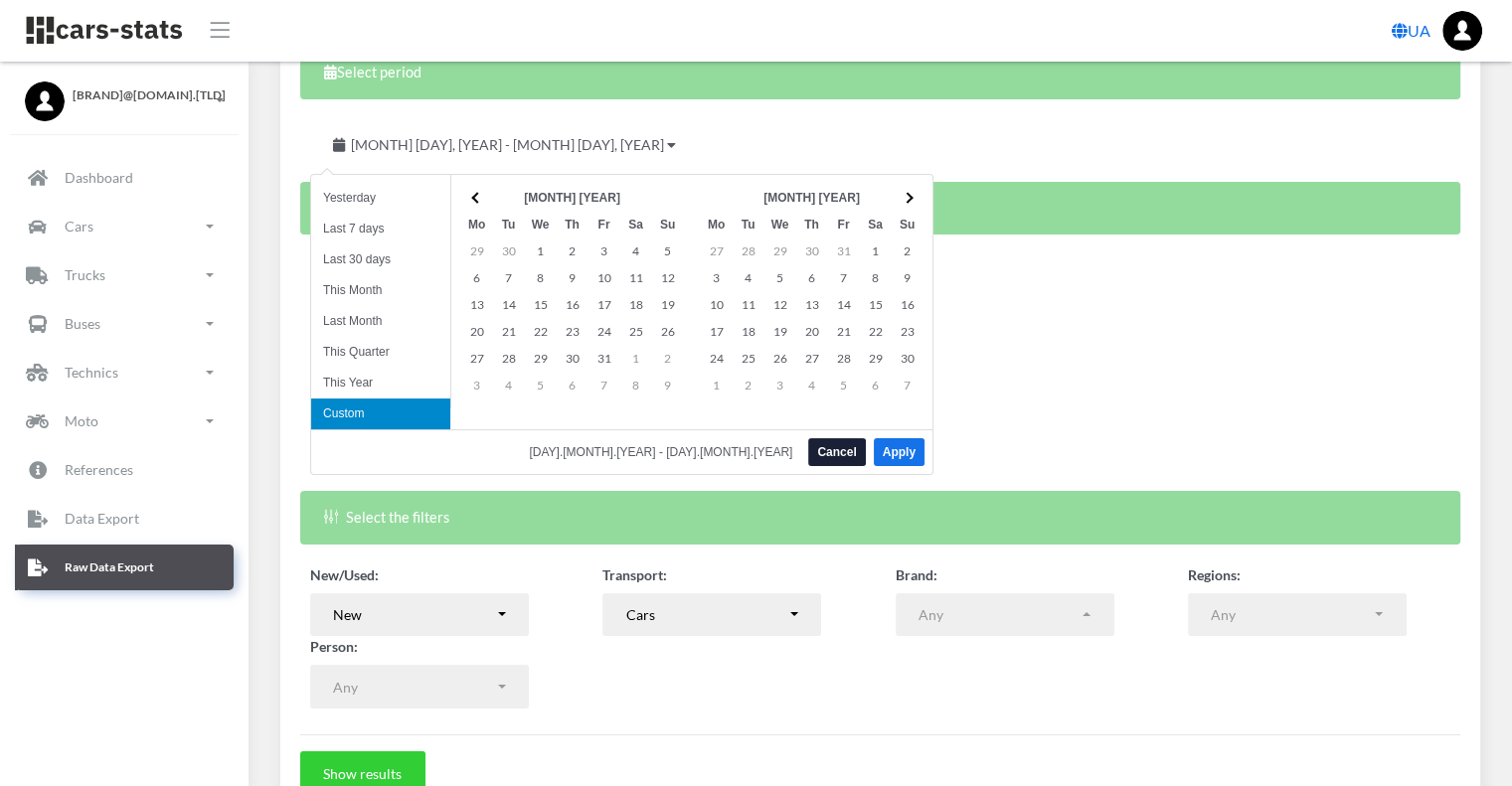click at bounding box center (477, 197) 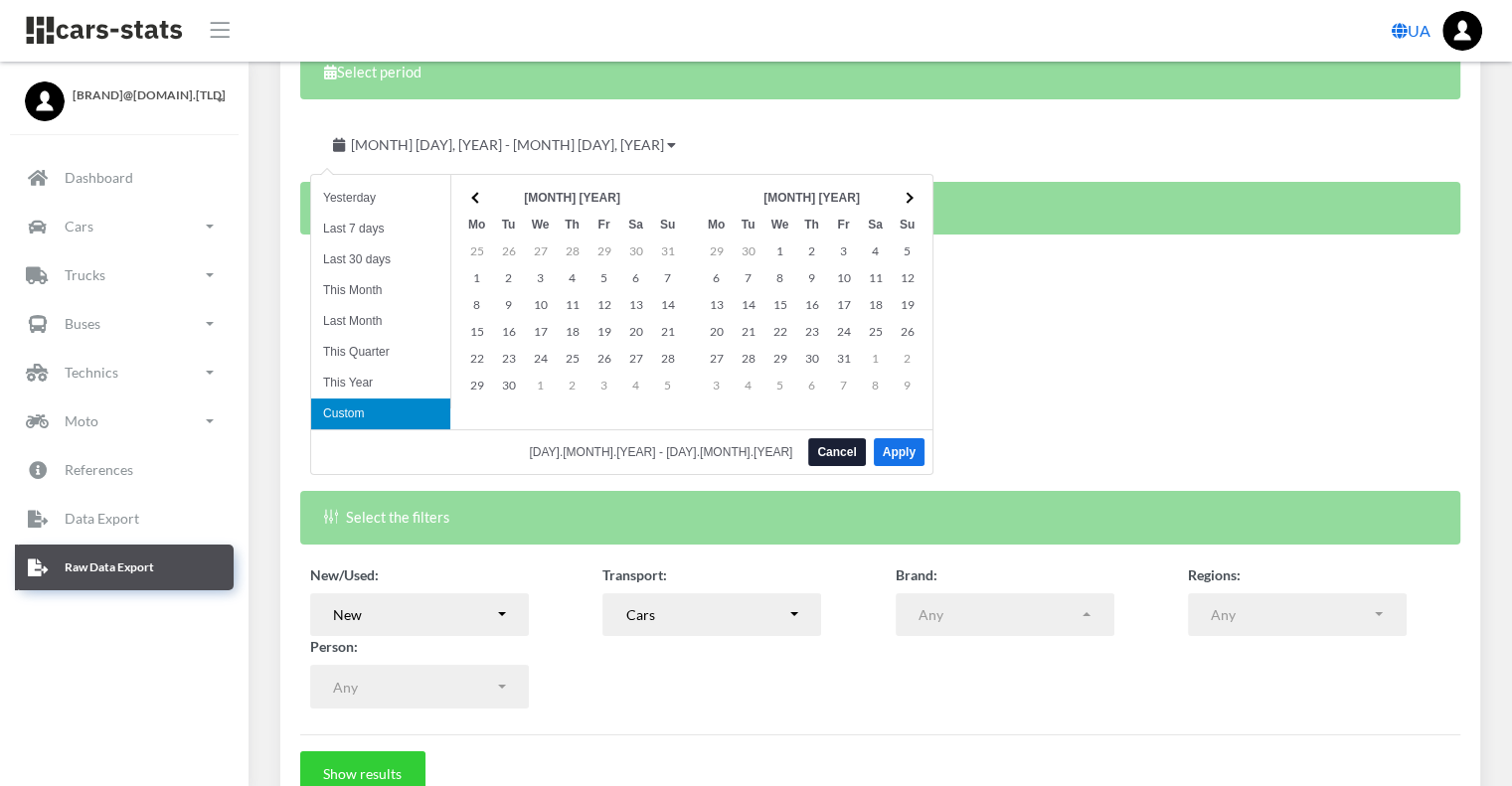 click at bounding box center (477, 197) 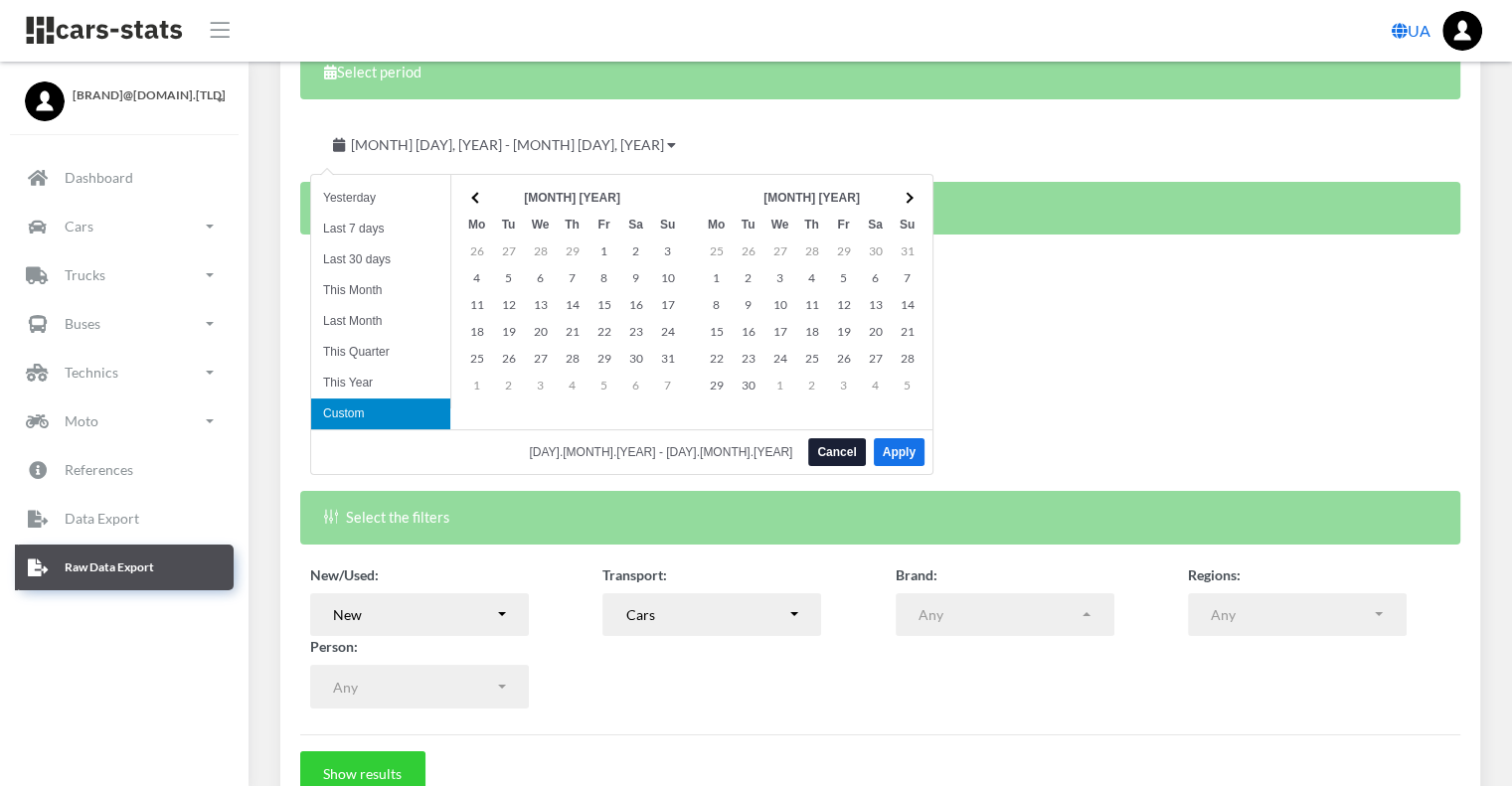 click at bounding box center (477, 197) 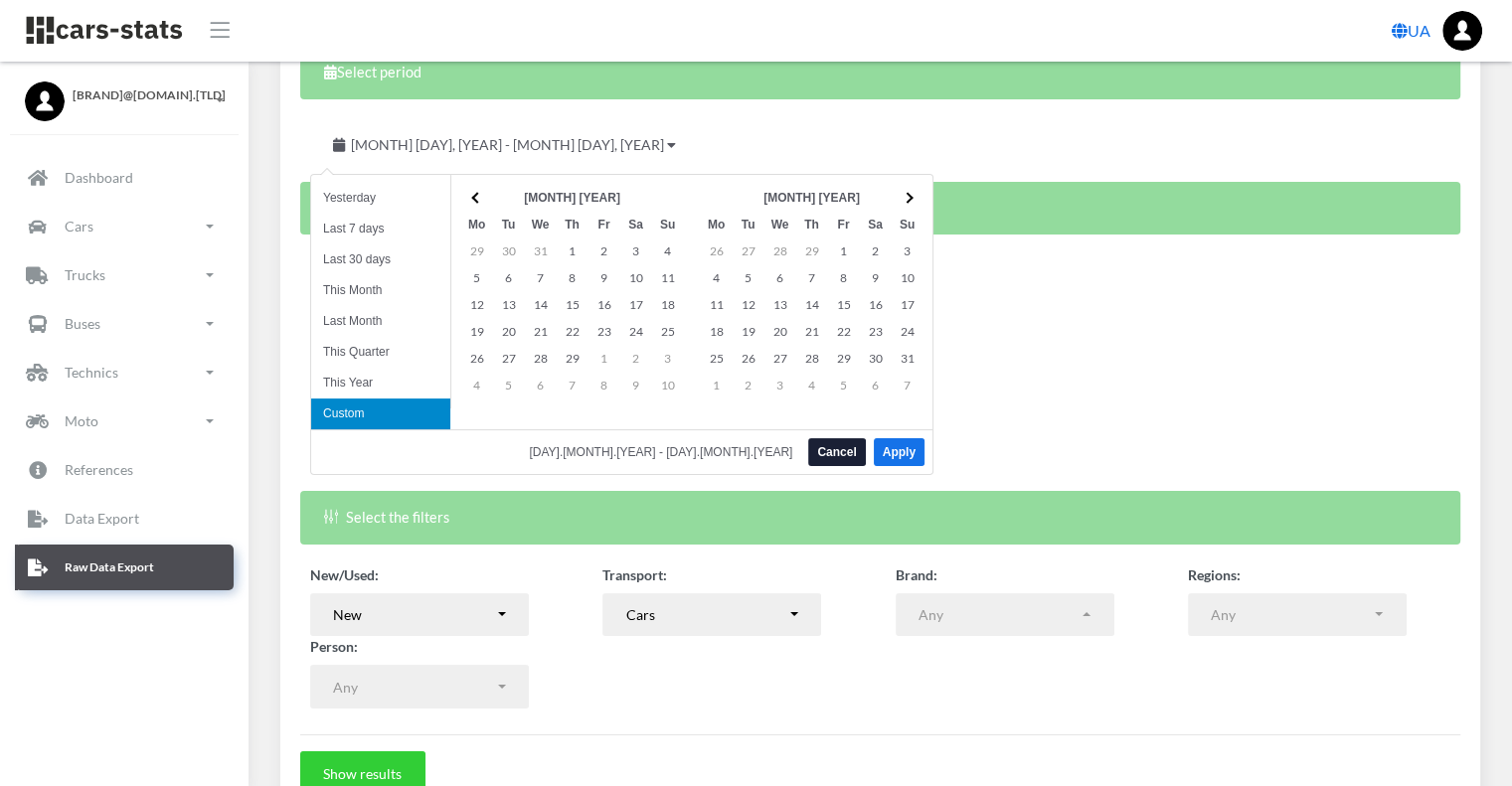 click at bounding box center (477, 197) 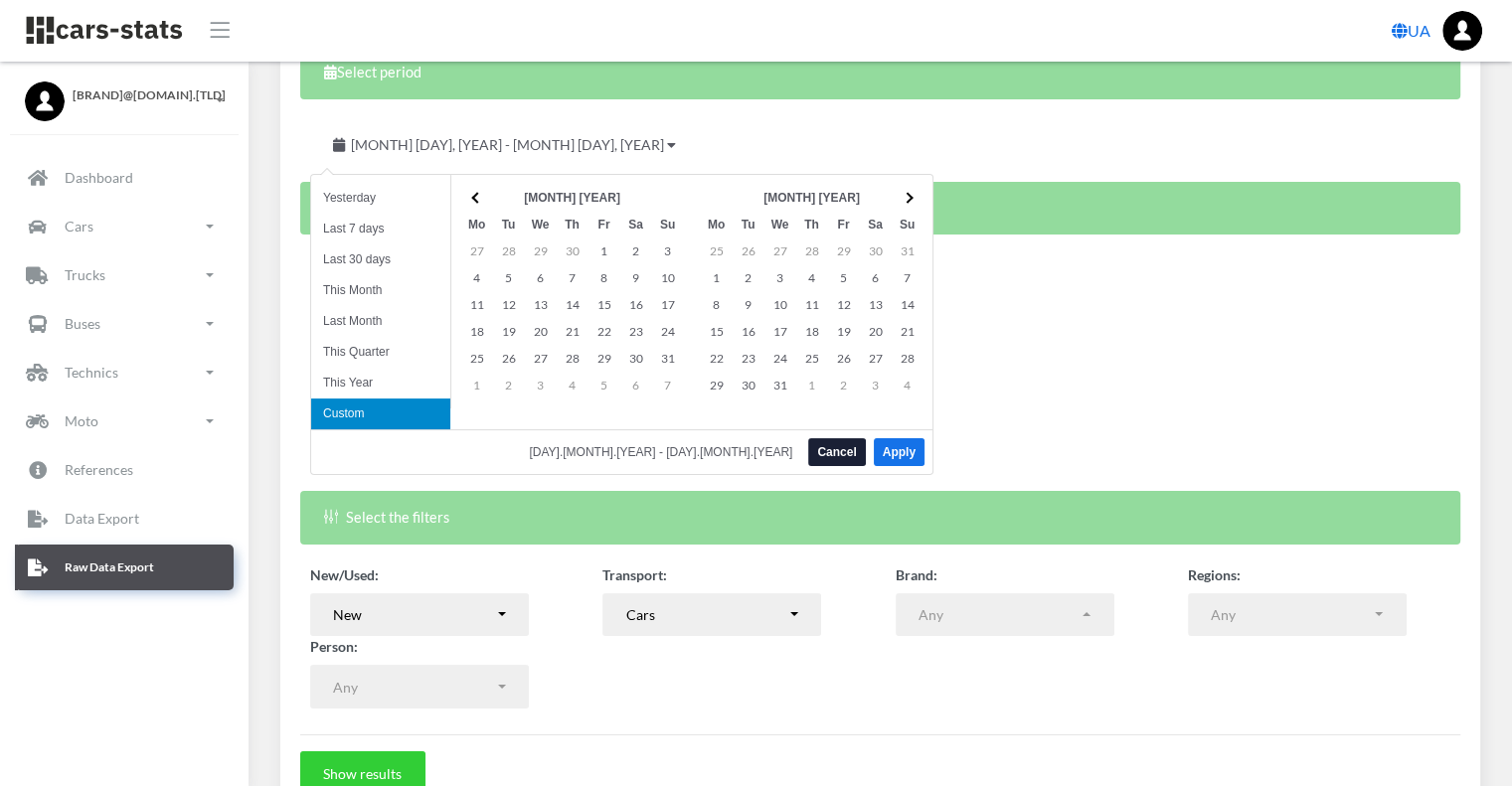 click at bounding box center (477, 197) 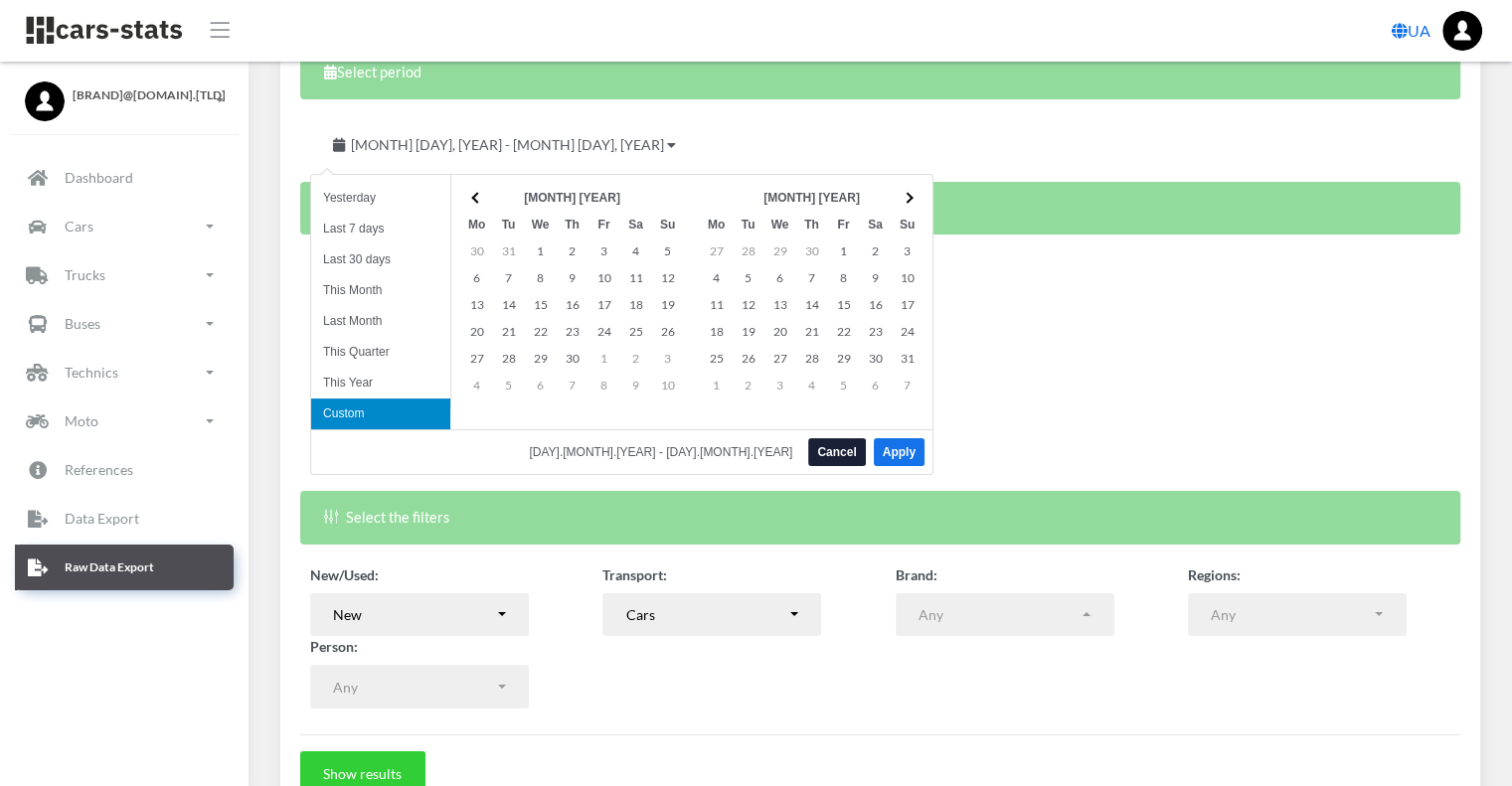 click at bounding box center [477, 197] 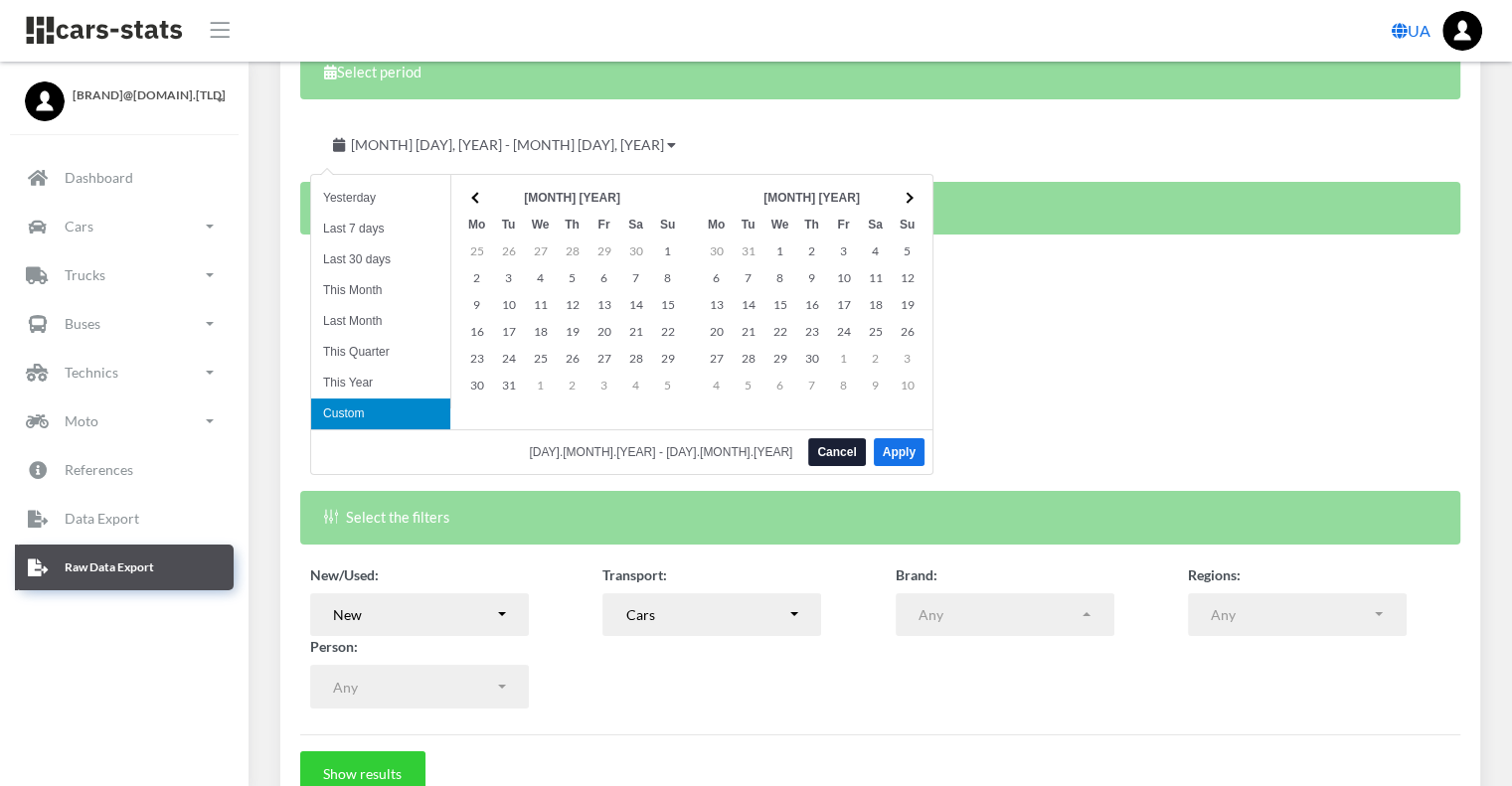 click at bounding box center [477, 197] 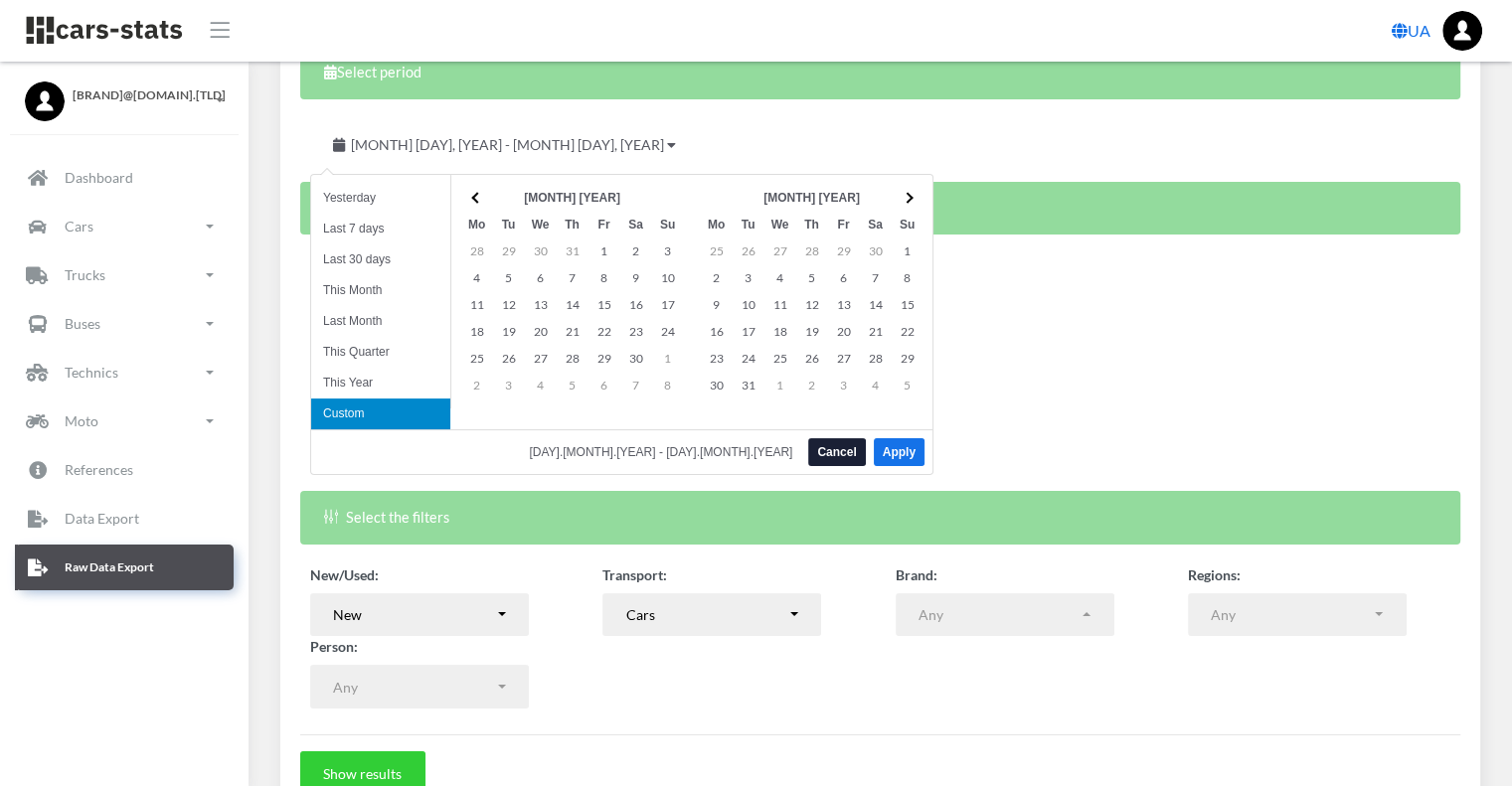click at bounding box center [477, 197] 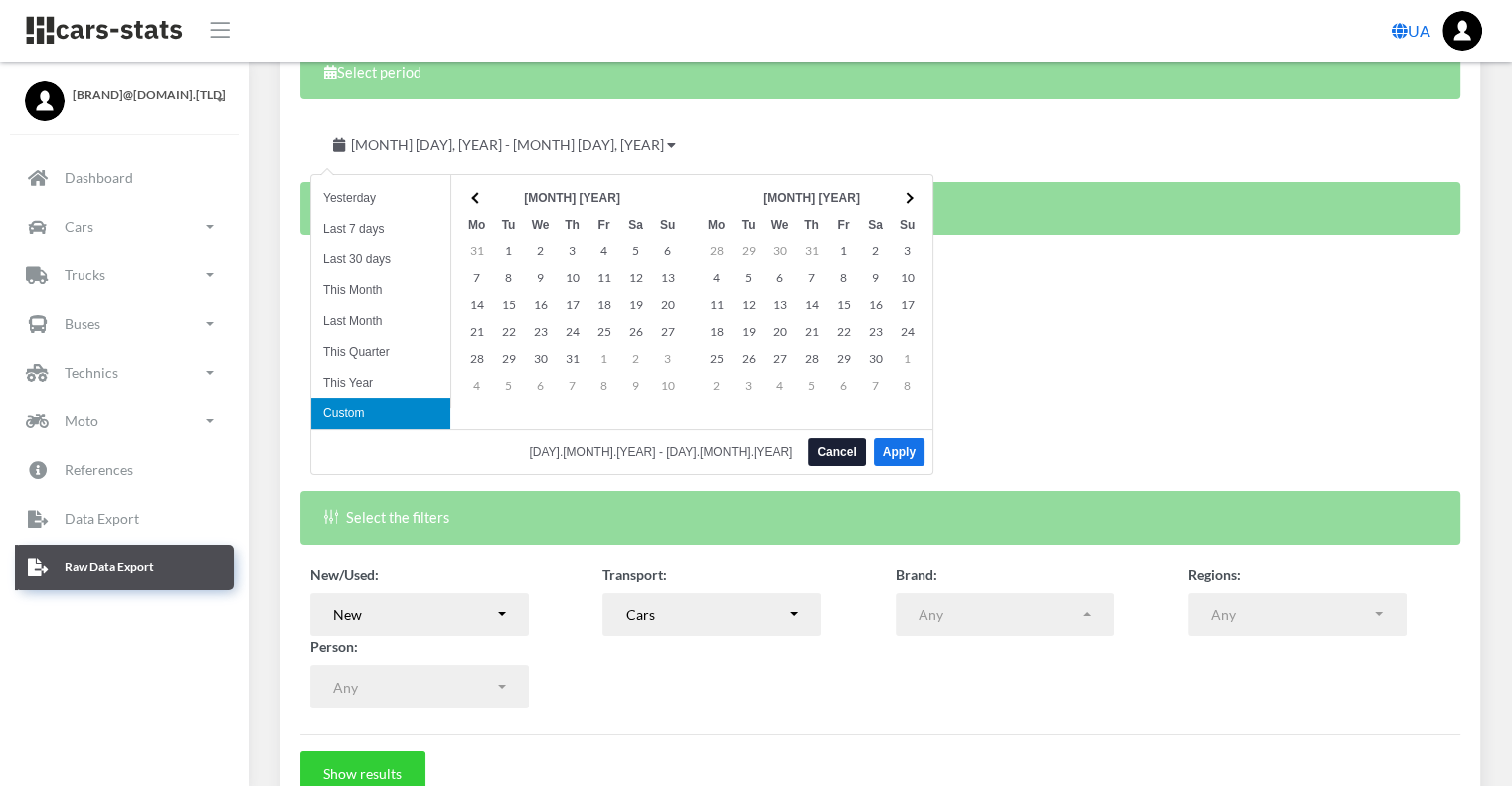 click at bounding box center (477, 197) 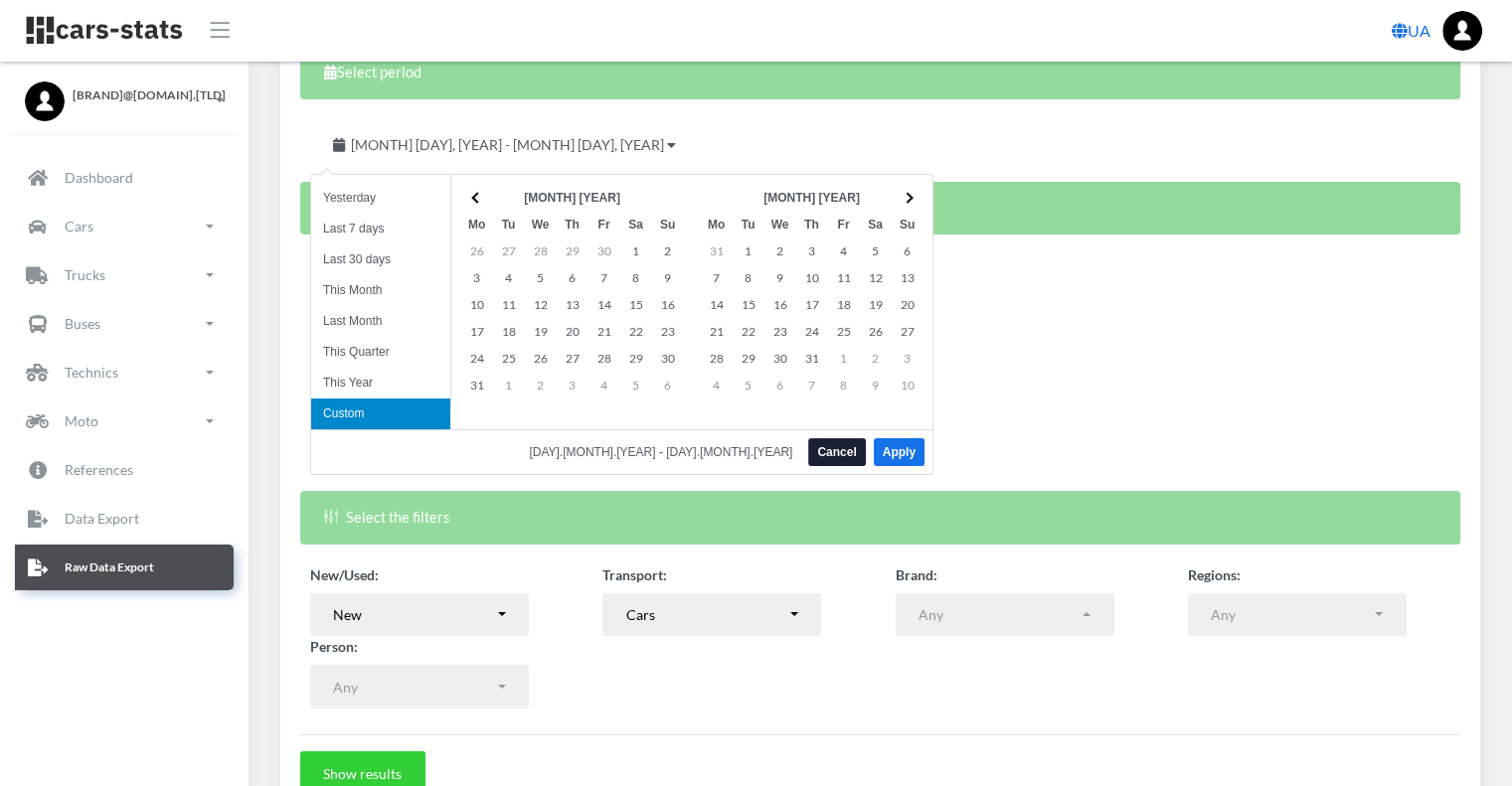click at bounding box center (477, 197) 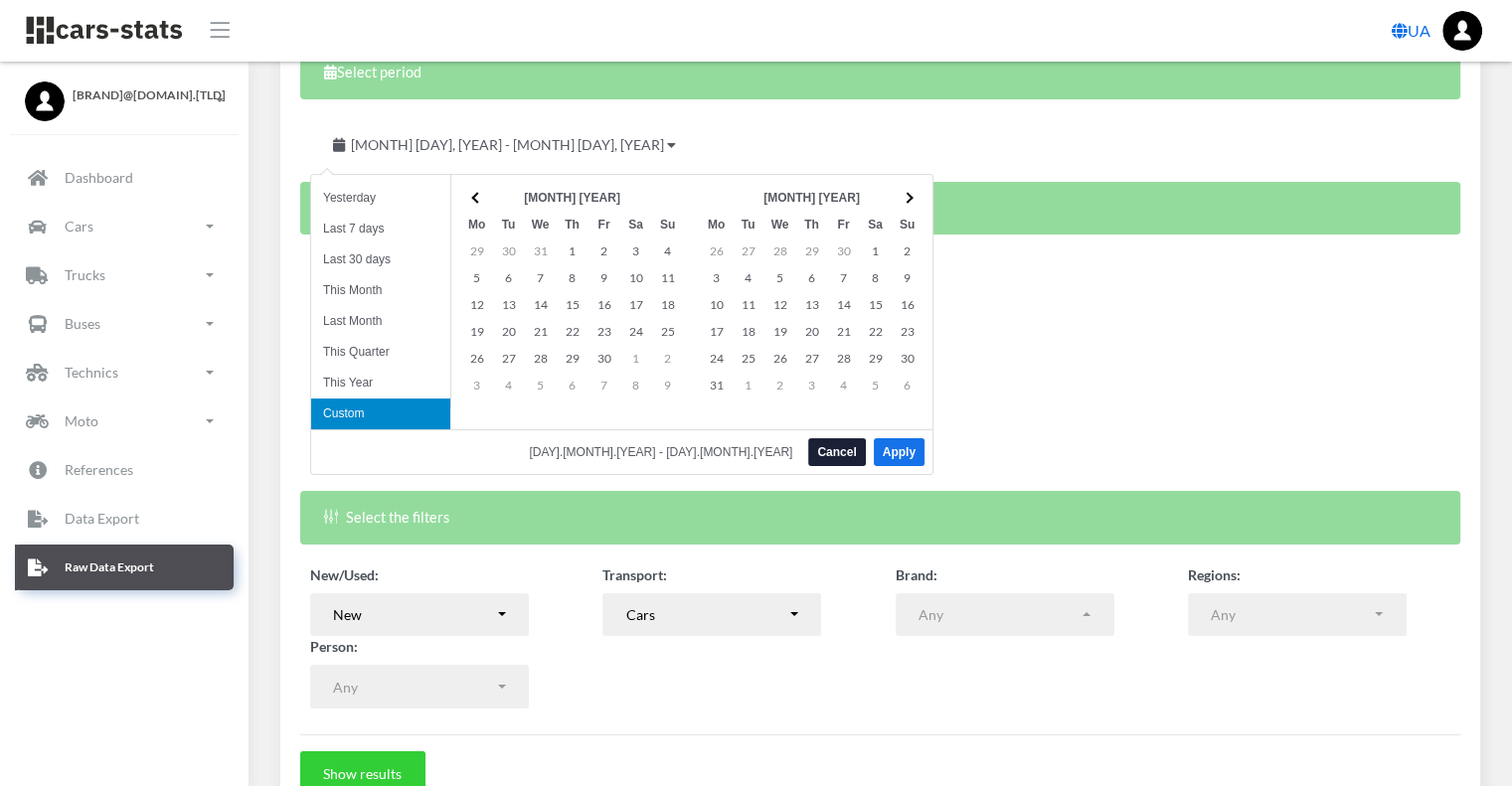 click at bounding box center (477, 197) 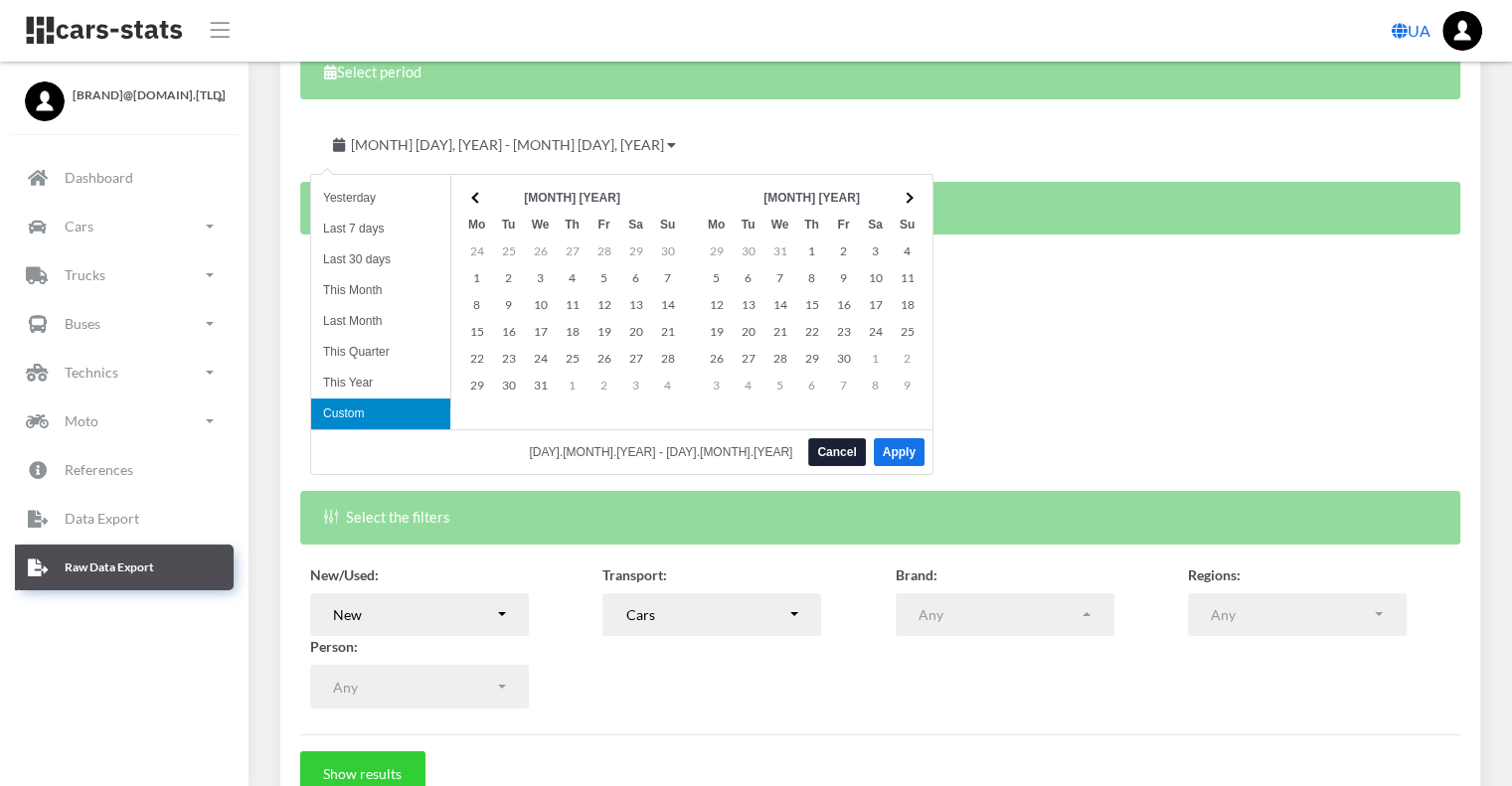 click at bounding box center [477, 197] 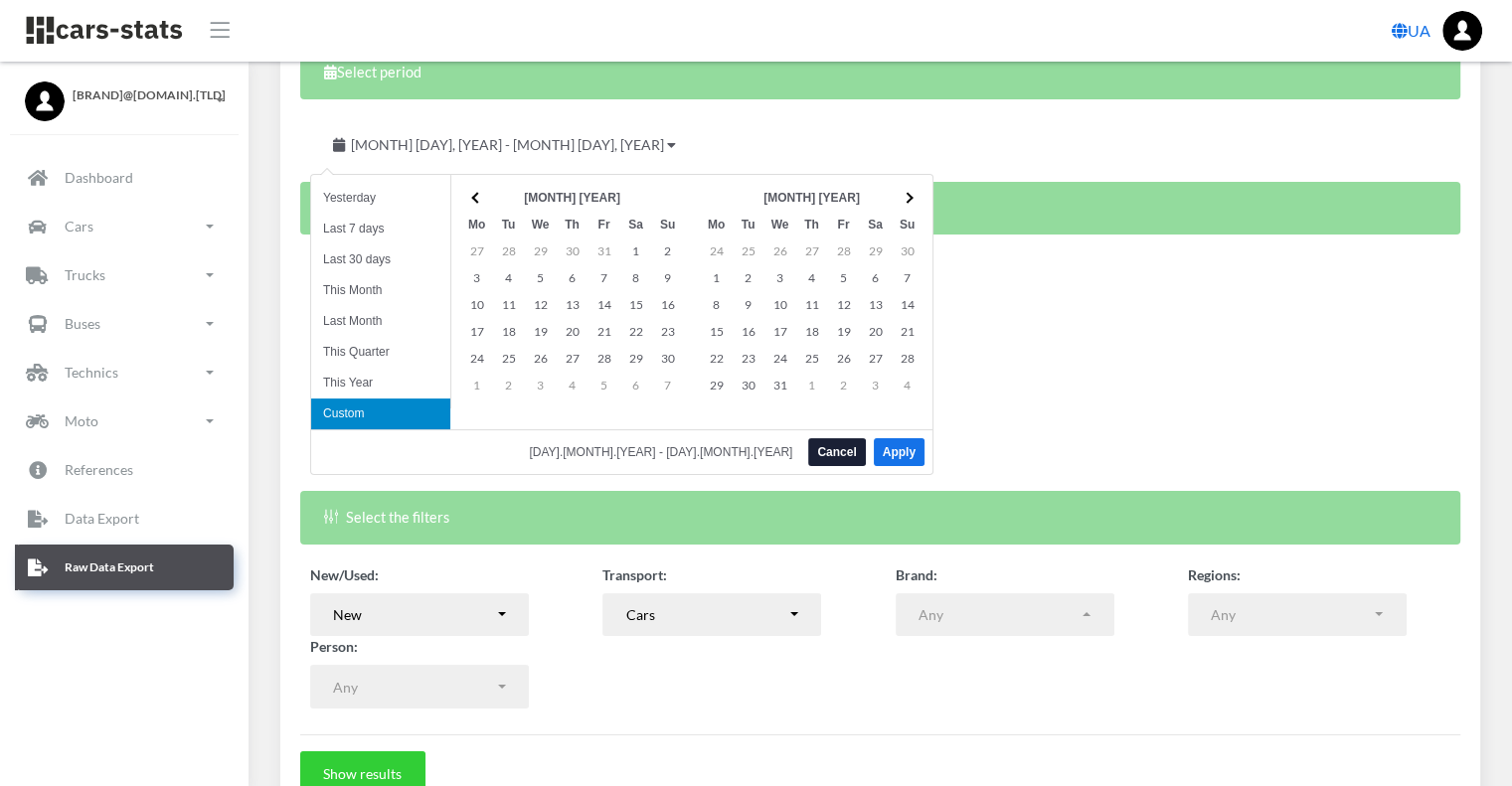 click at bounding box center [477, 197] 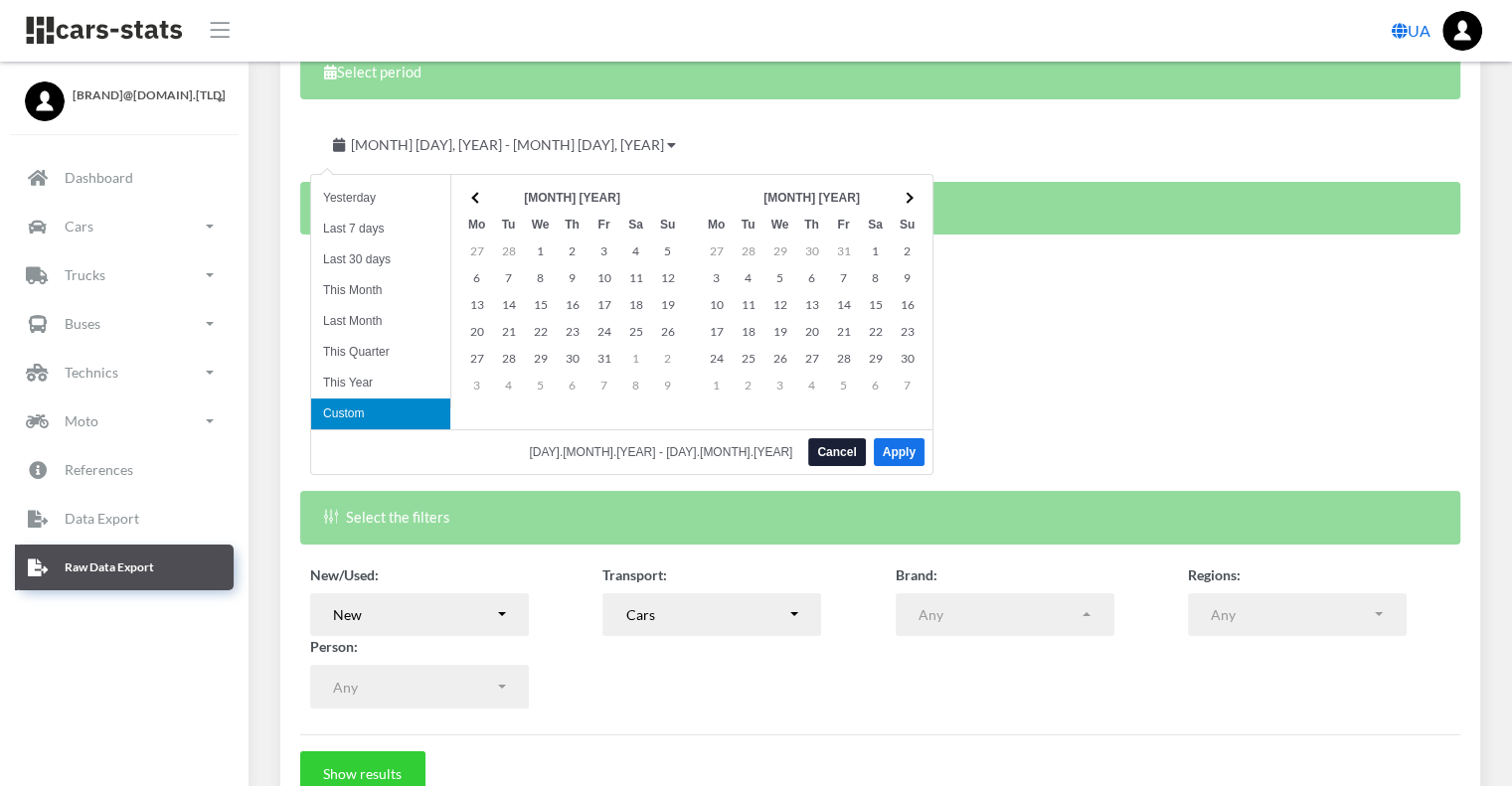 click at bounding box center (477, 197) 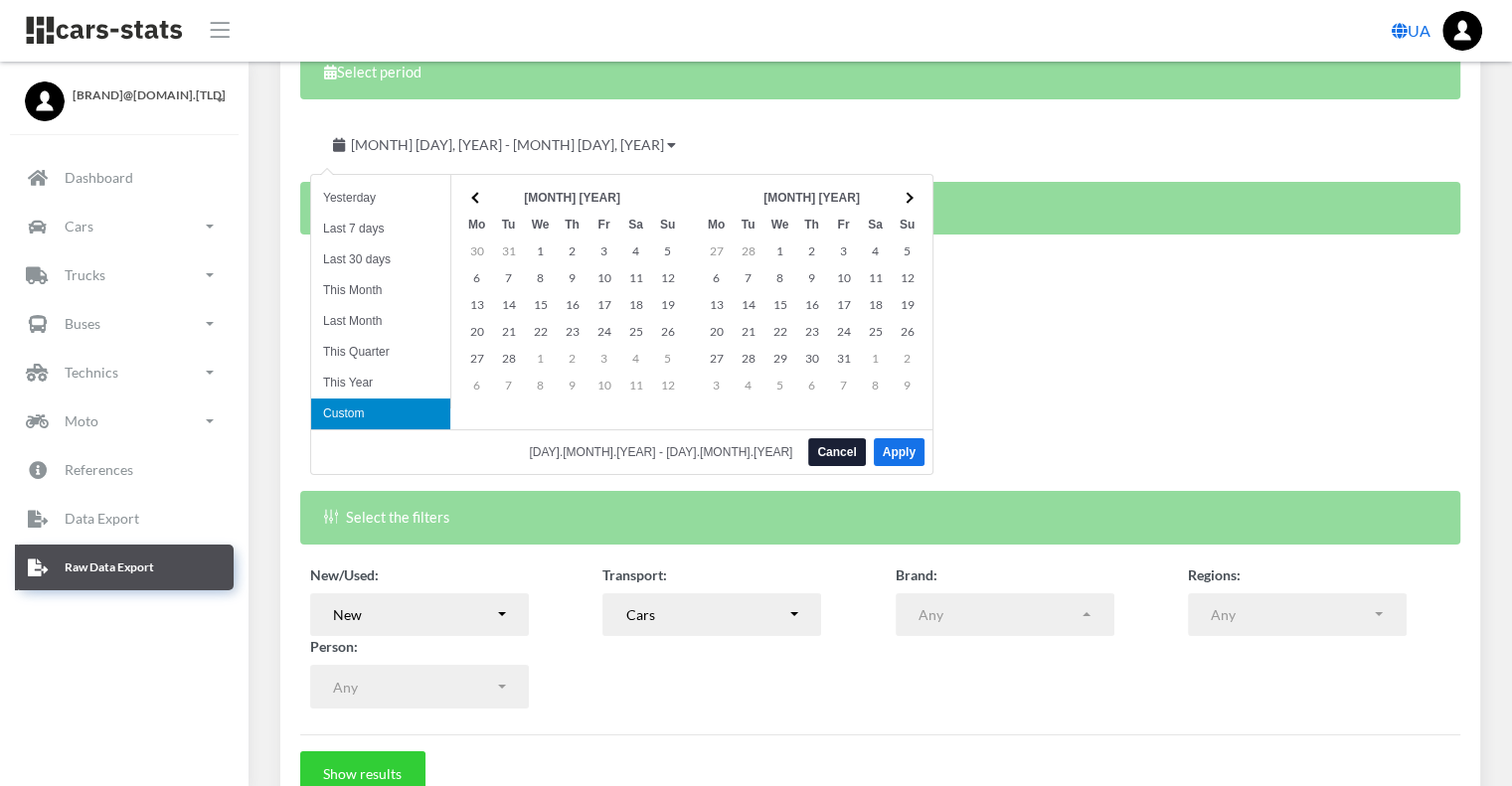 click at bounding box center [477, 197] 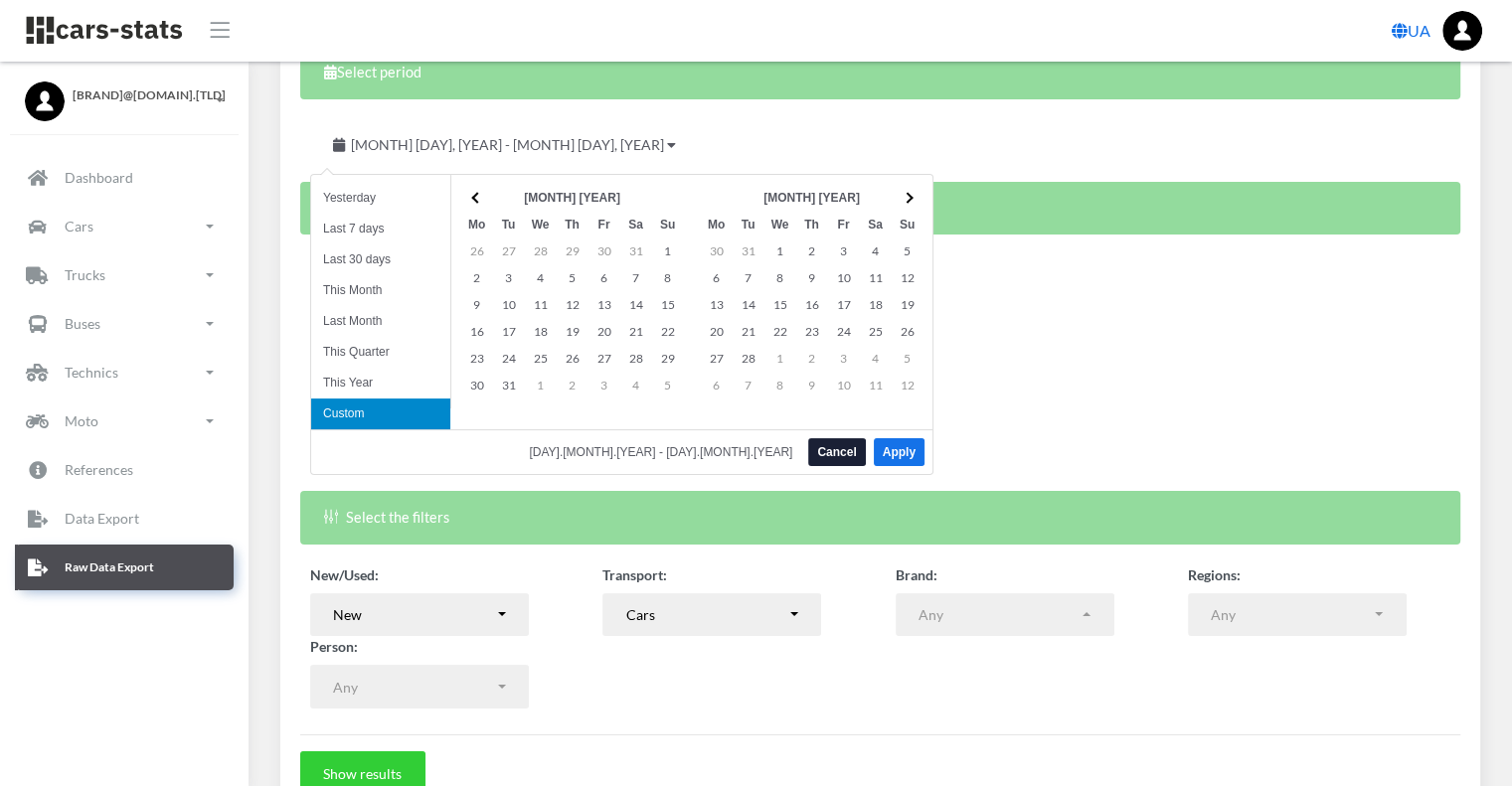 click at bounding box center (477, 197) 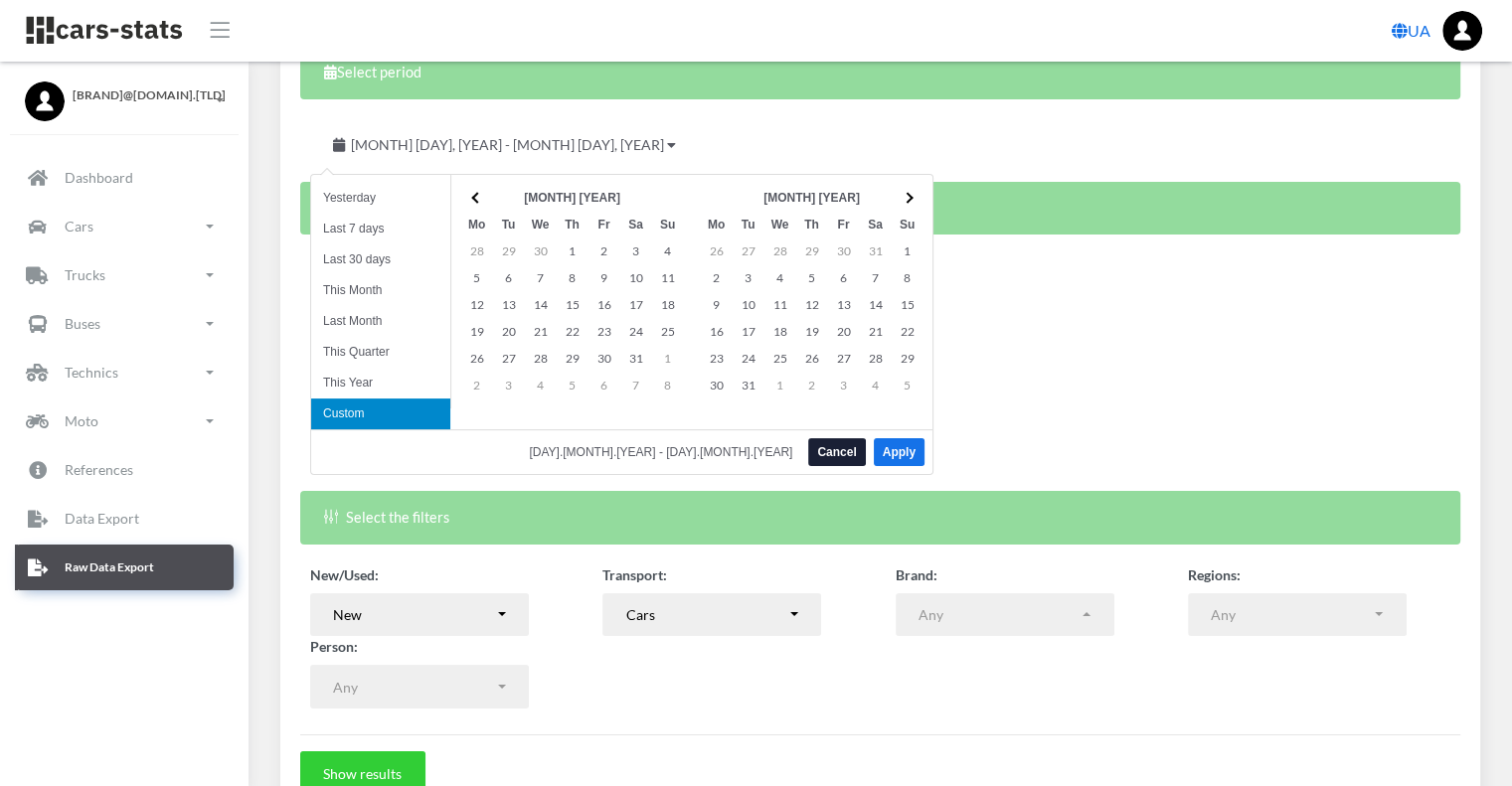click at bounding box center (477, 197) 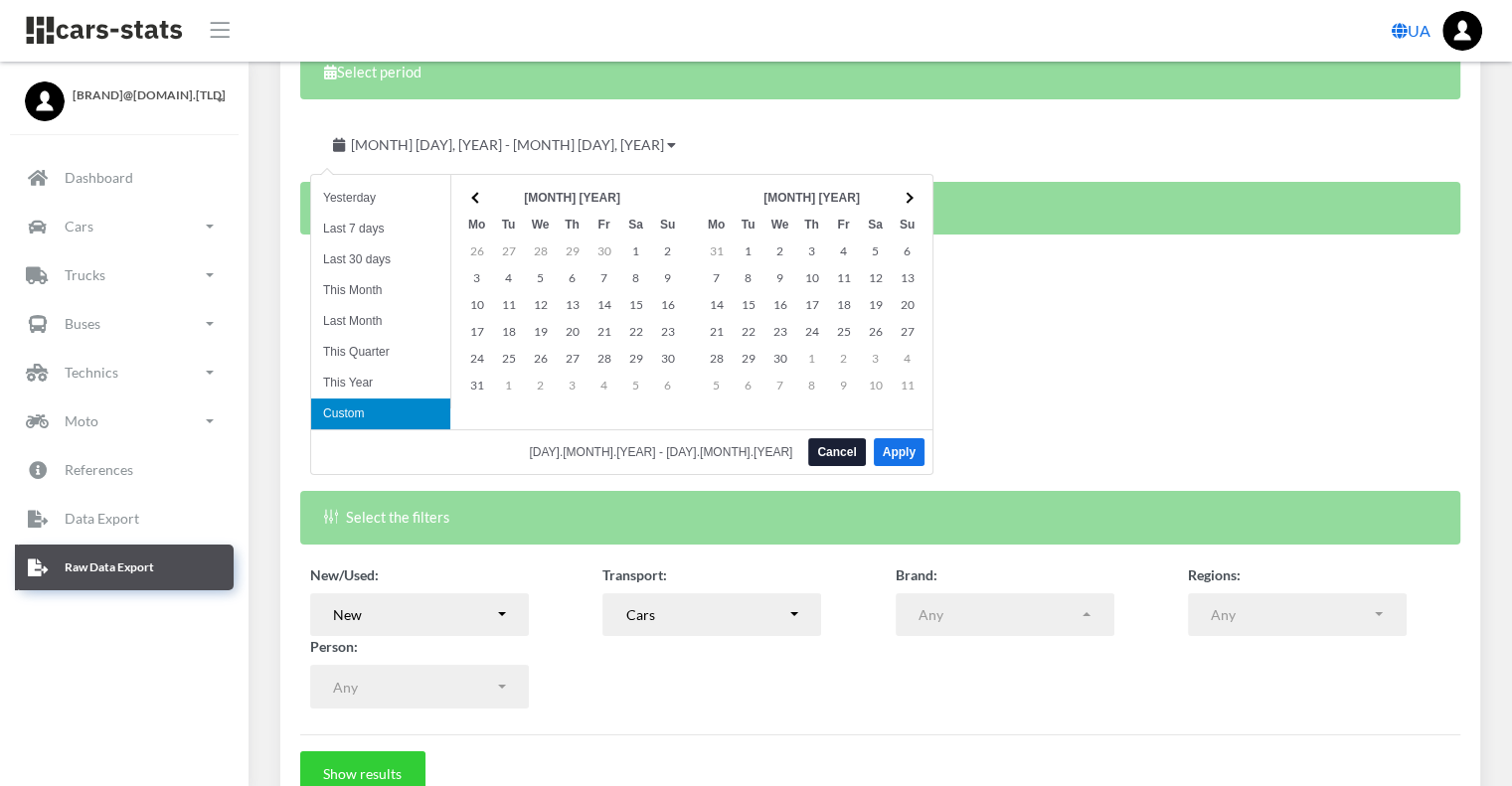 click at bounding box center [477, 197] 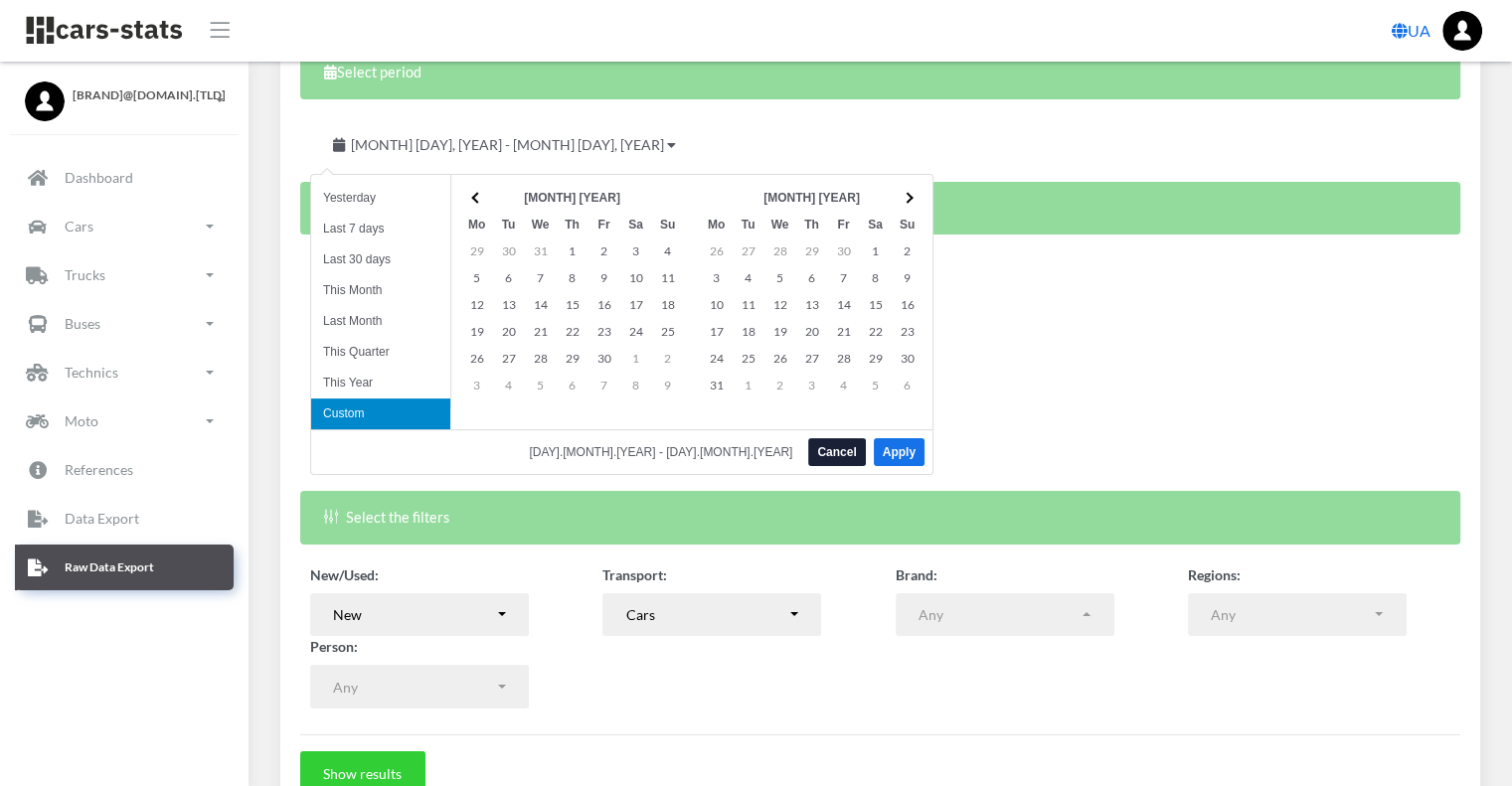 click at bounding box center (477, 197) 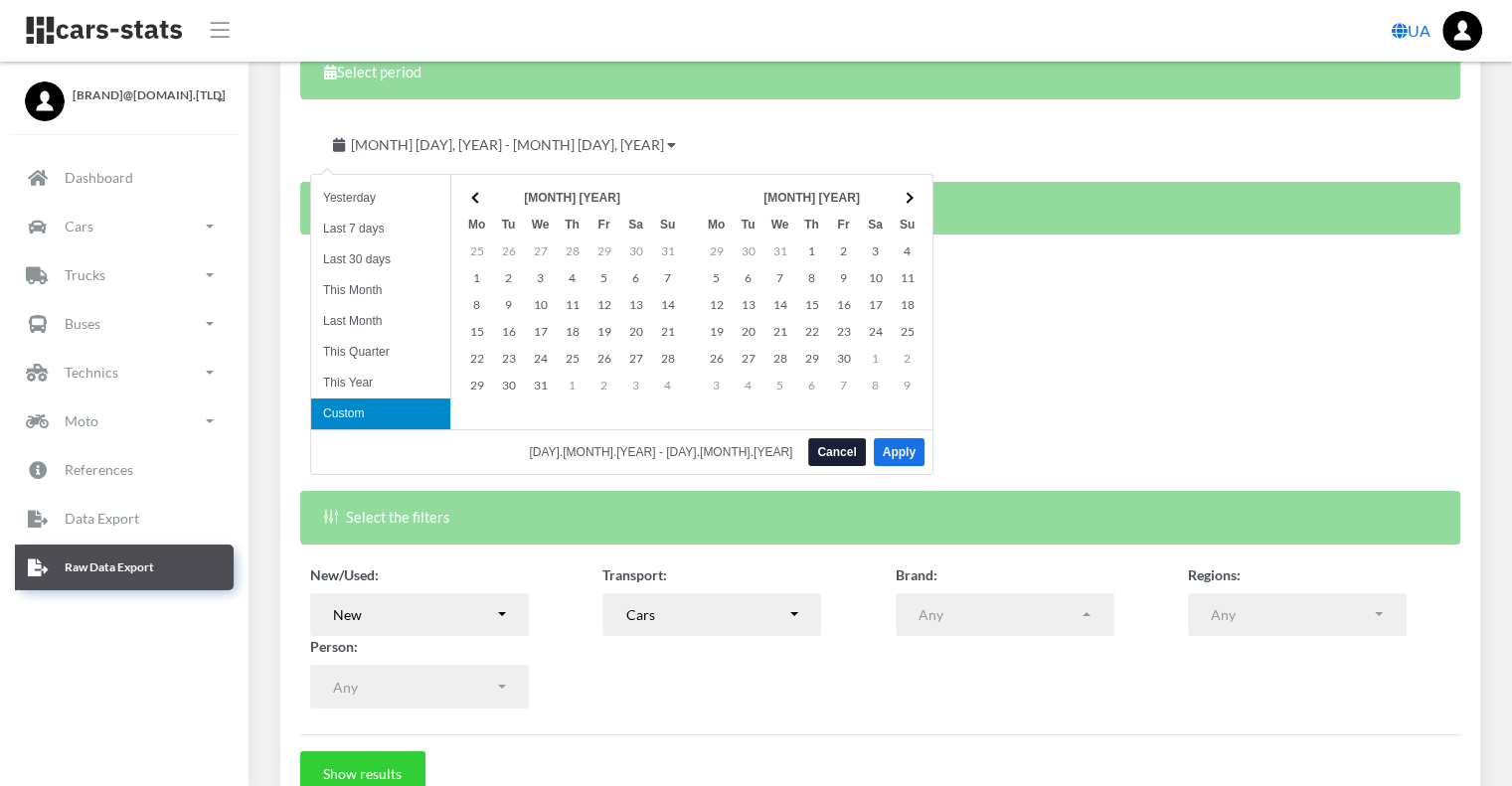click at bounding box center [477, 197] 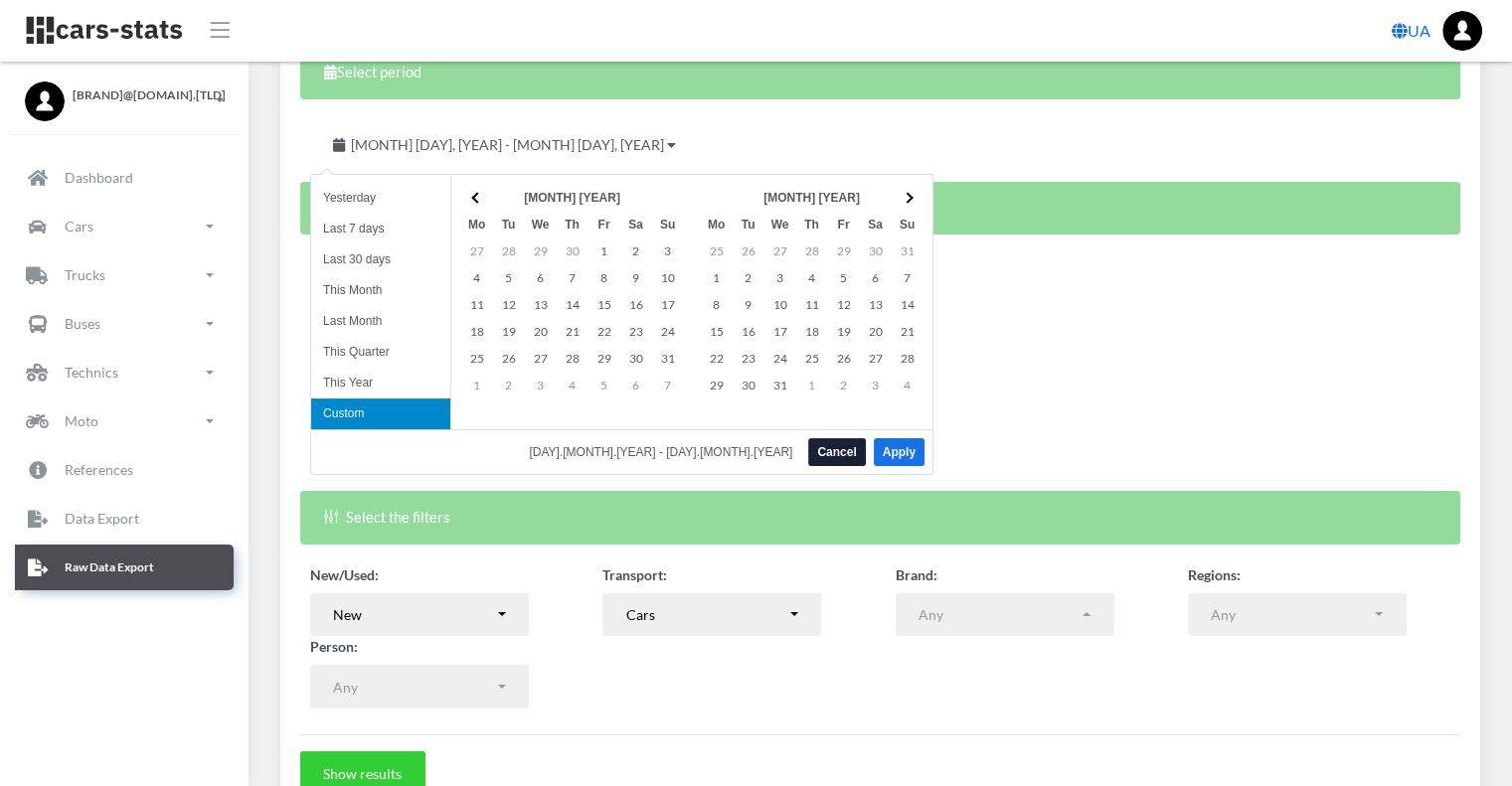 click at bounding box center (477, 197) 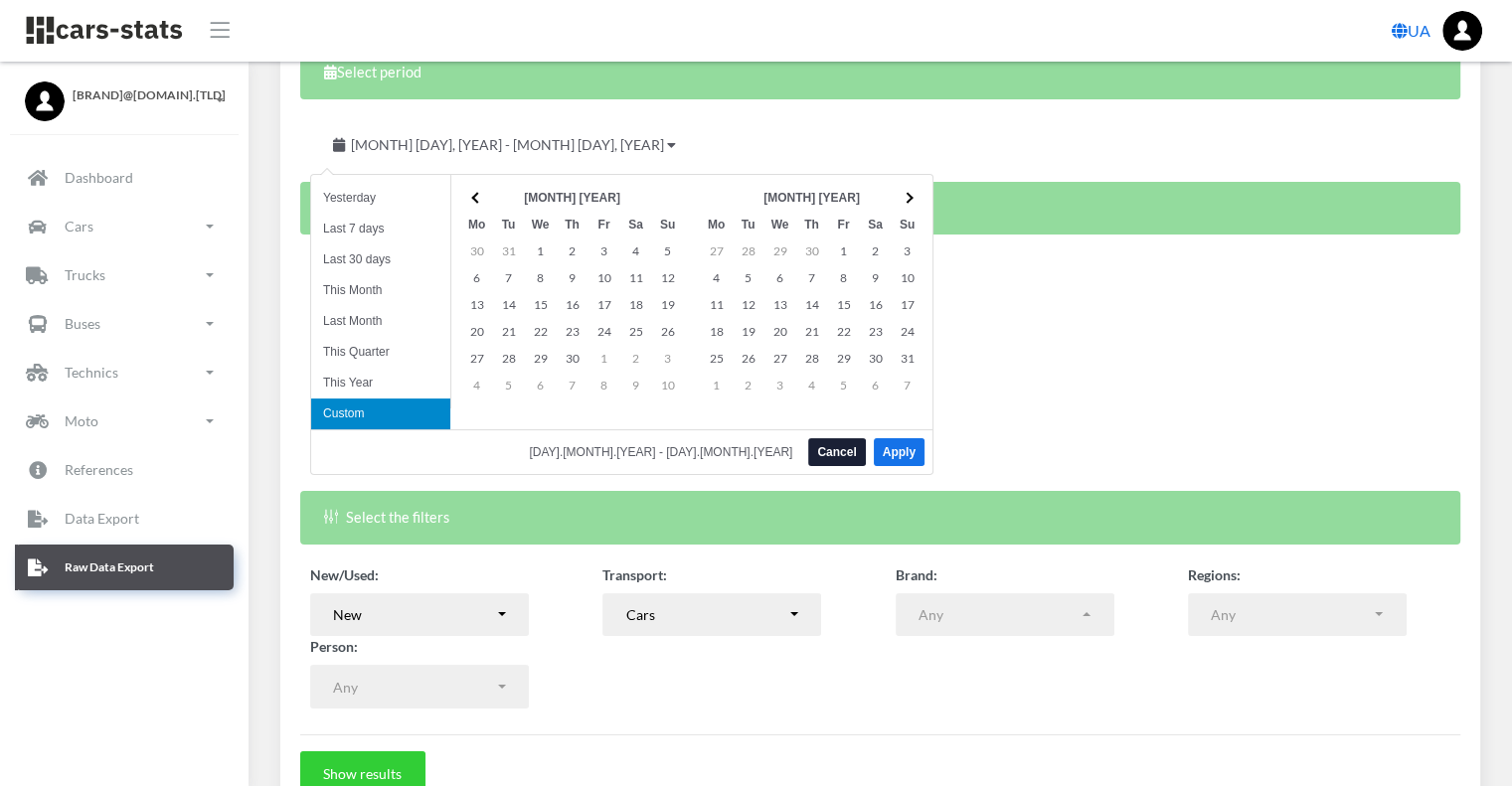 click at bounding box center [477, 197] 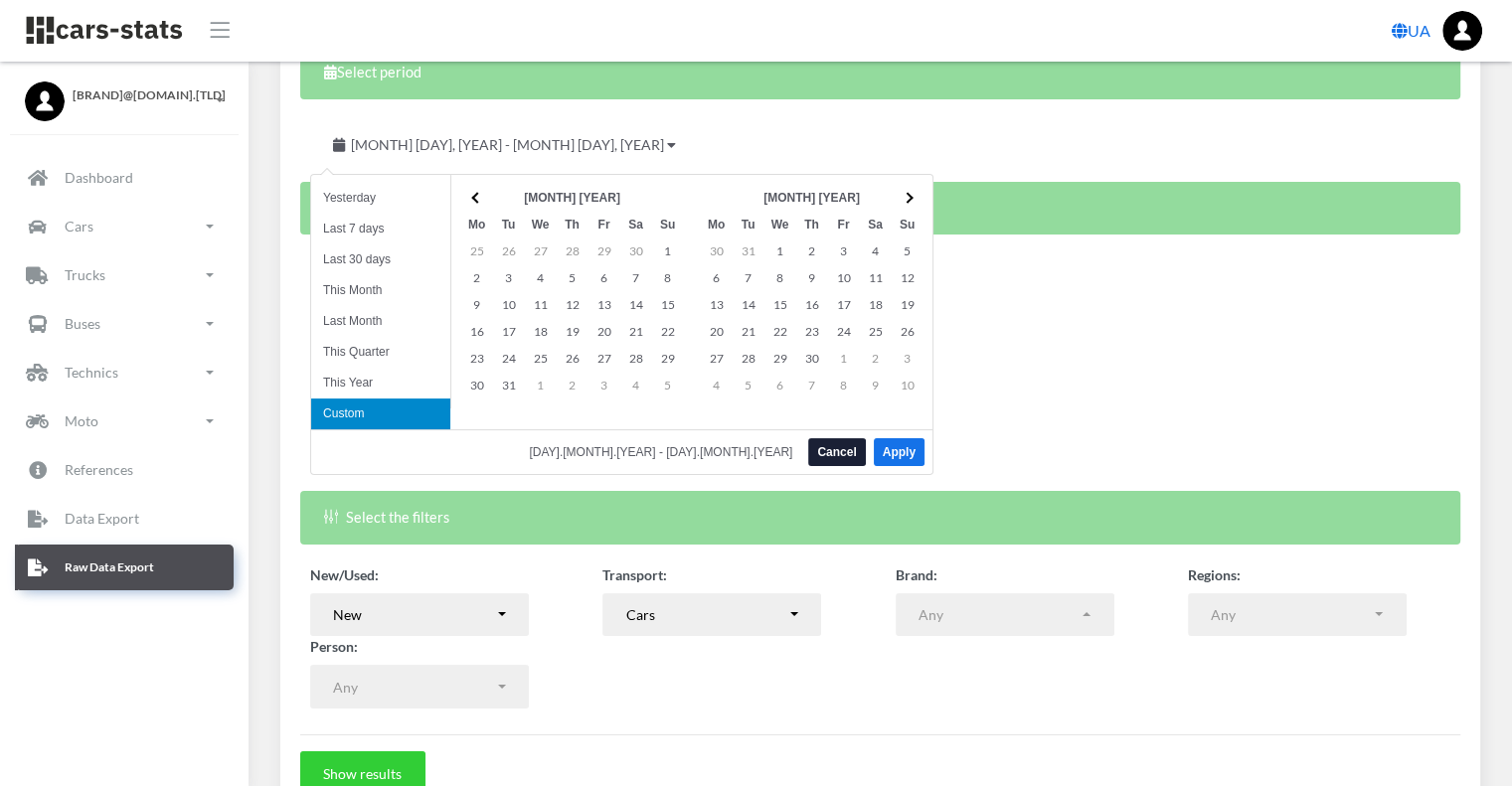 click at bounding box center [477, 197] 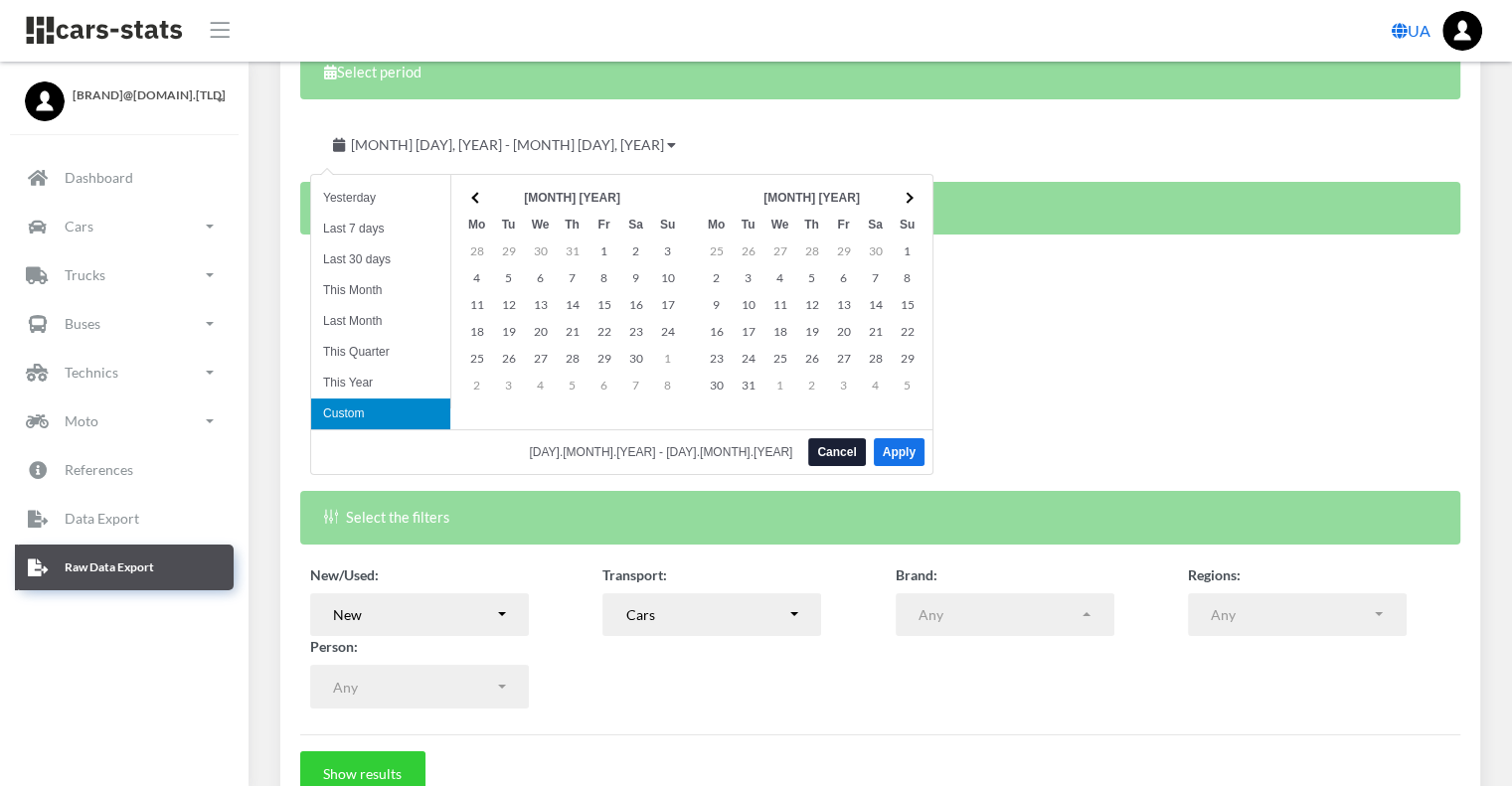 click at bounding box center (477, 197) 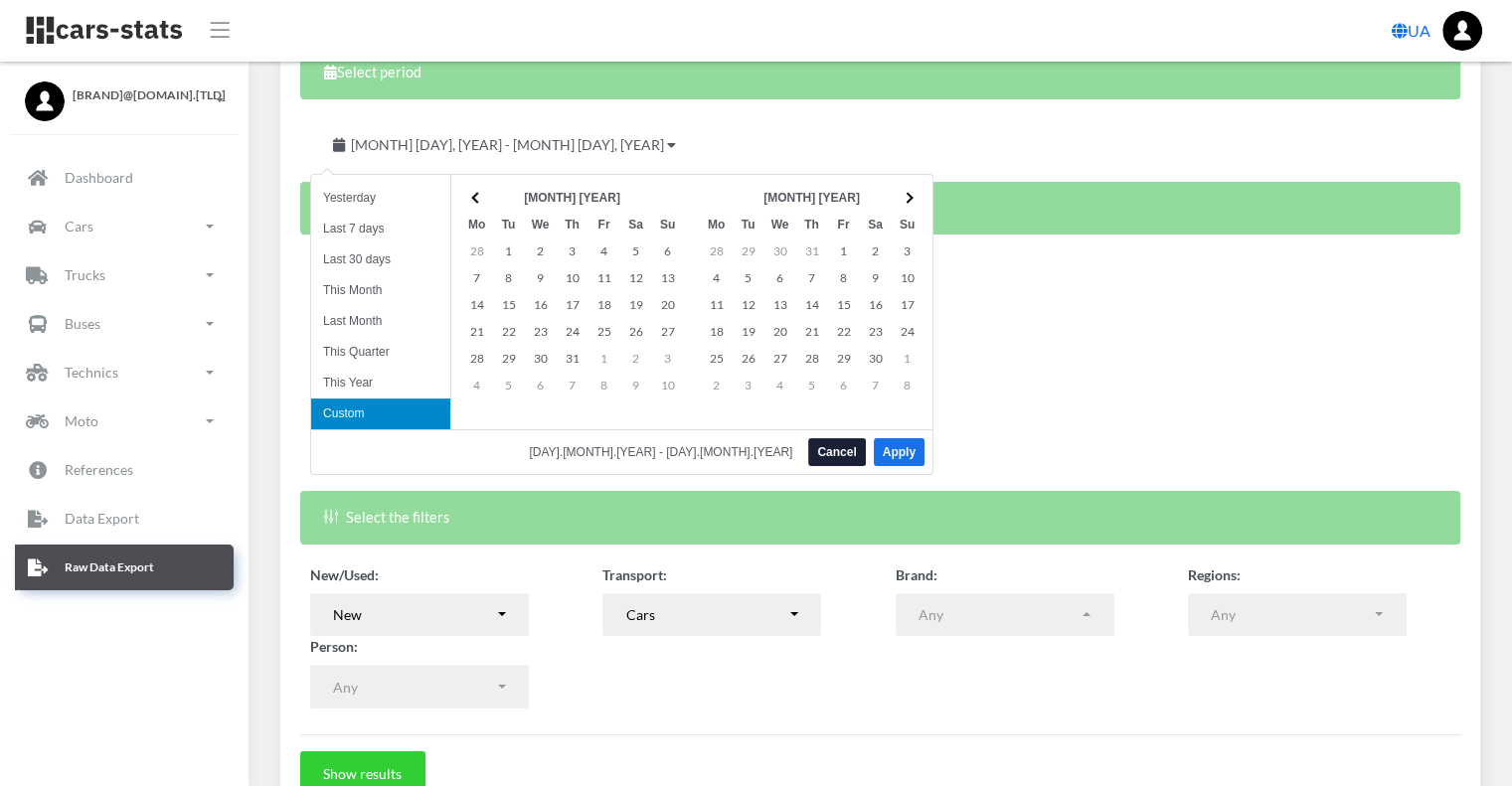 click at bounding box center (477, 197) 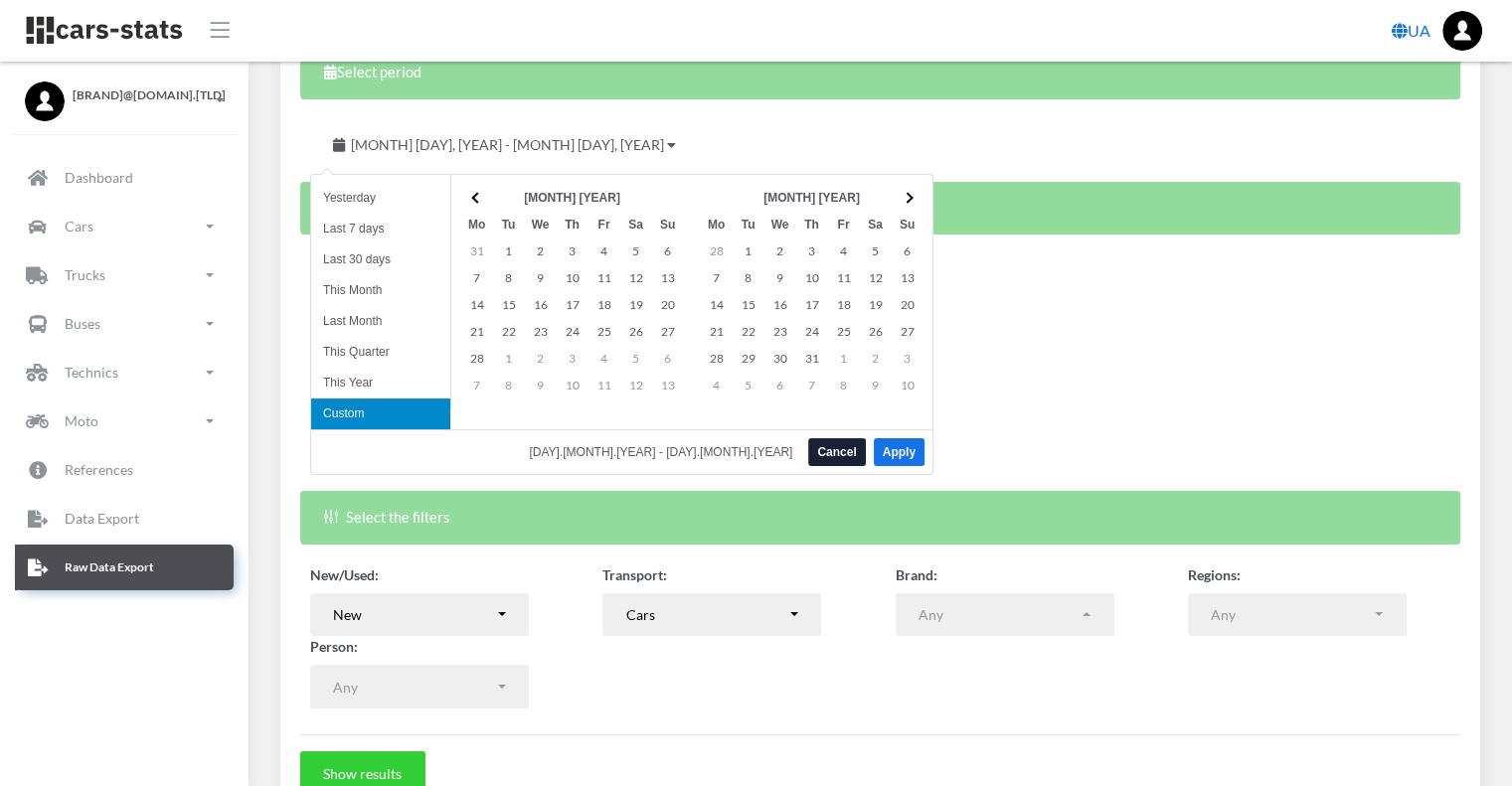click at bounding box center (477, 197) 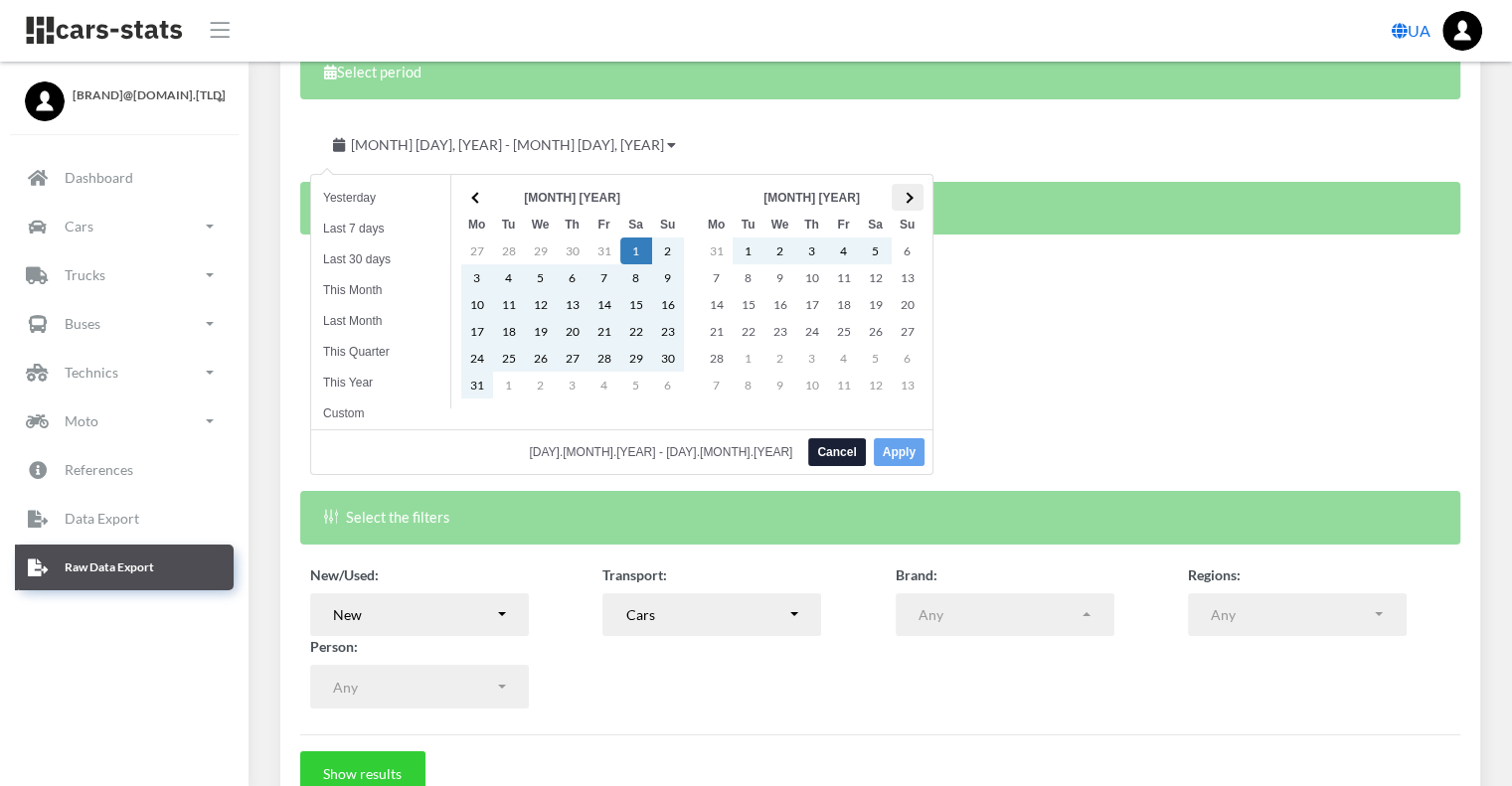 click at bounding box center [908, 197] 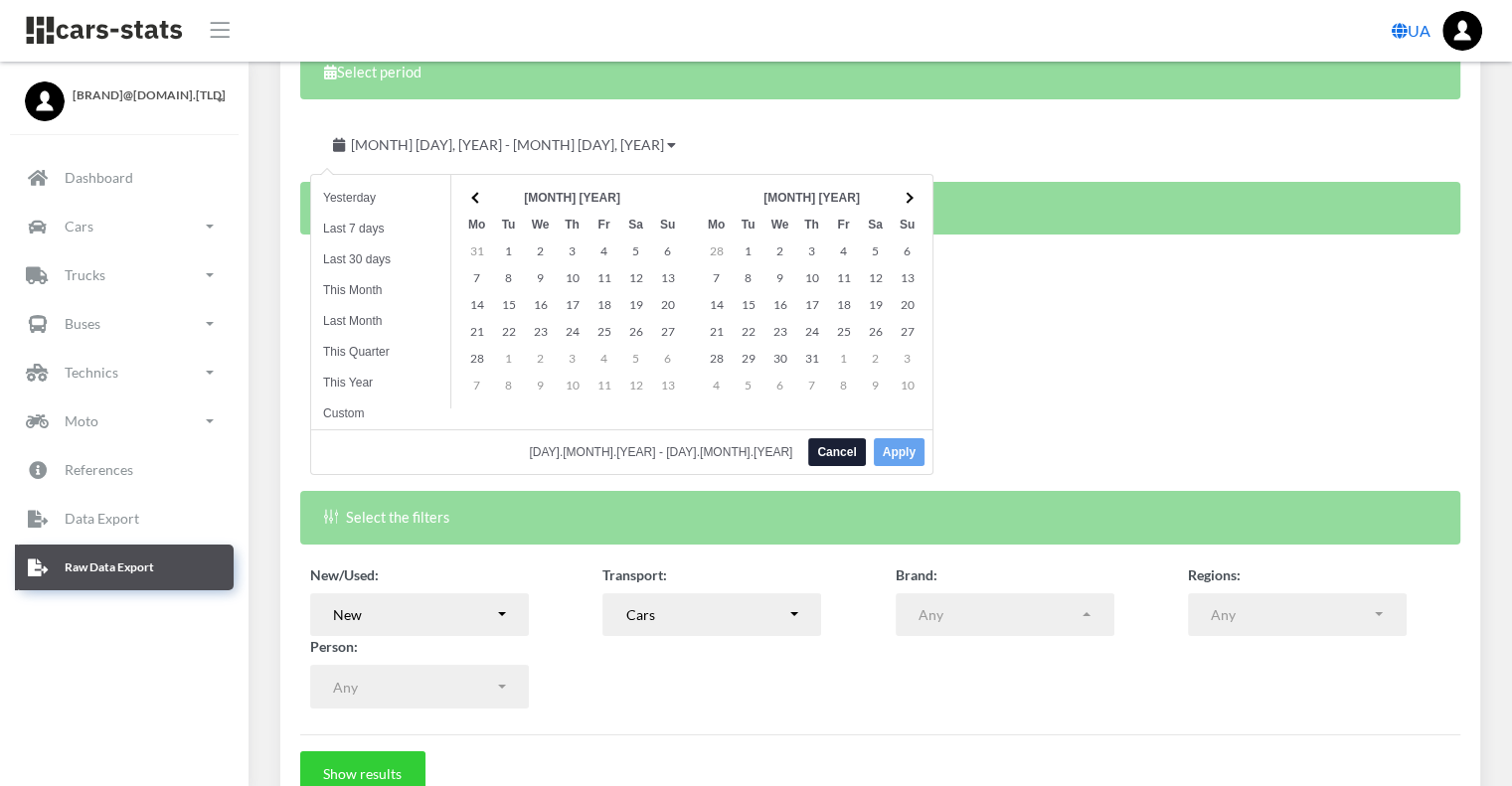 click at bounding box center [908, 197] 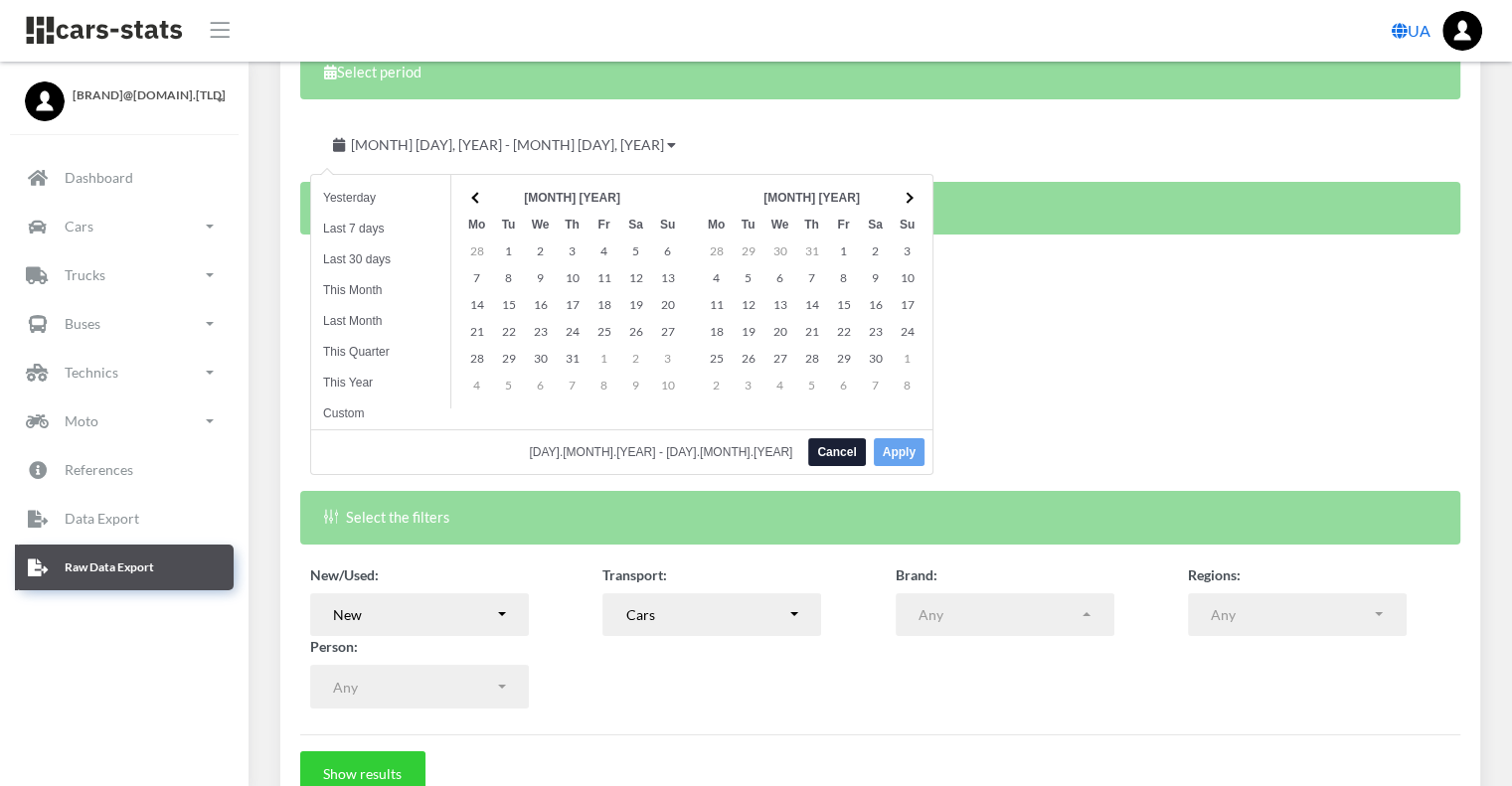 click at bounding box center (908, 197) 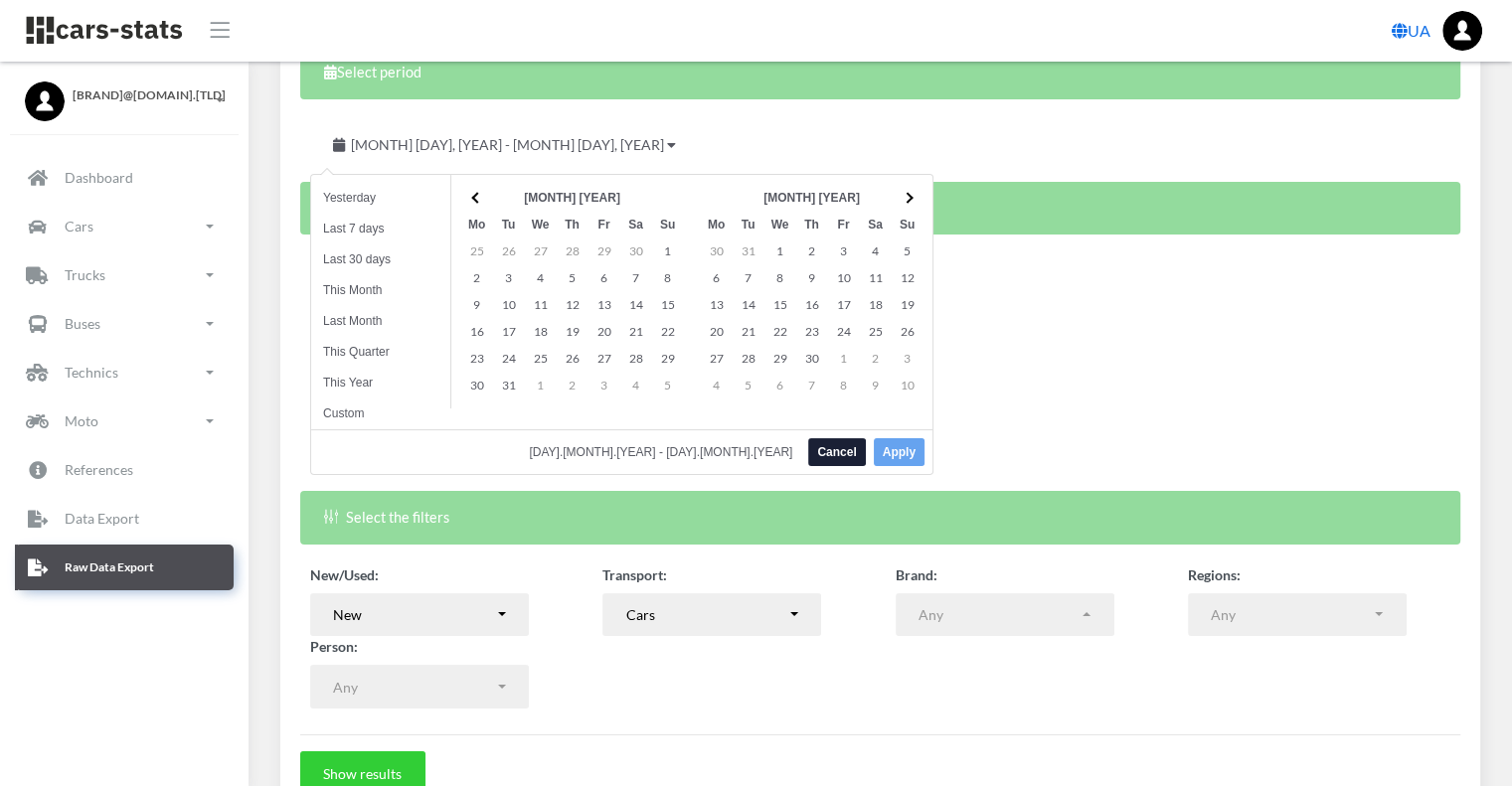 click at bounding box center [908, 197] 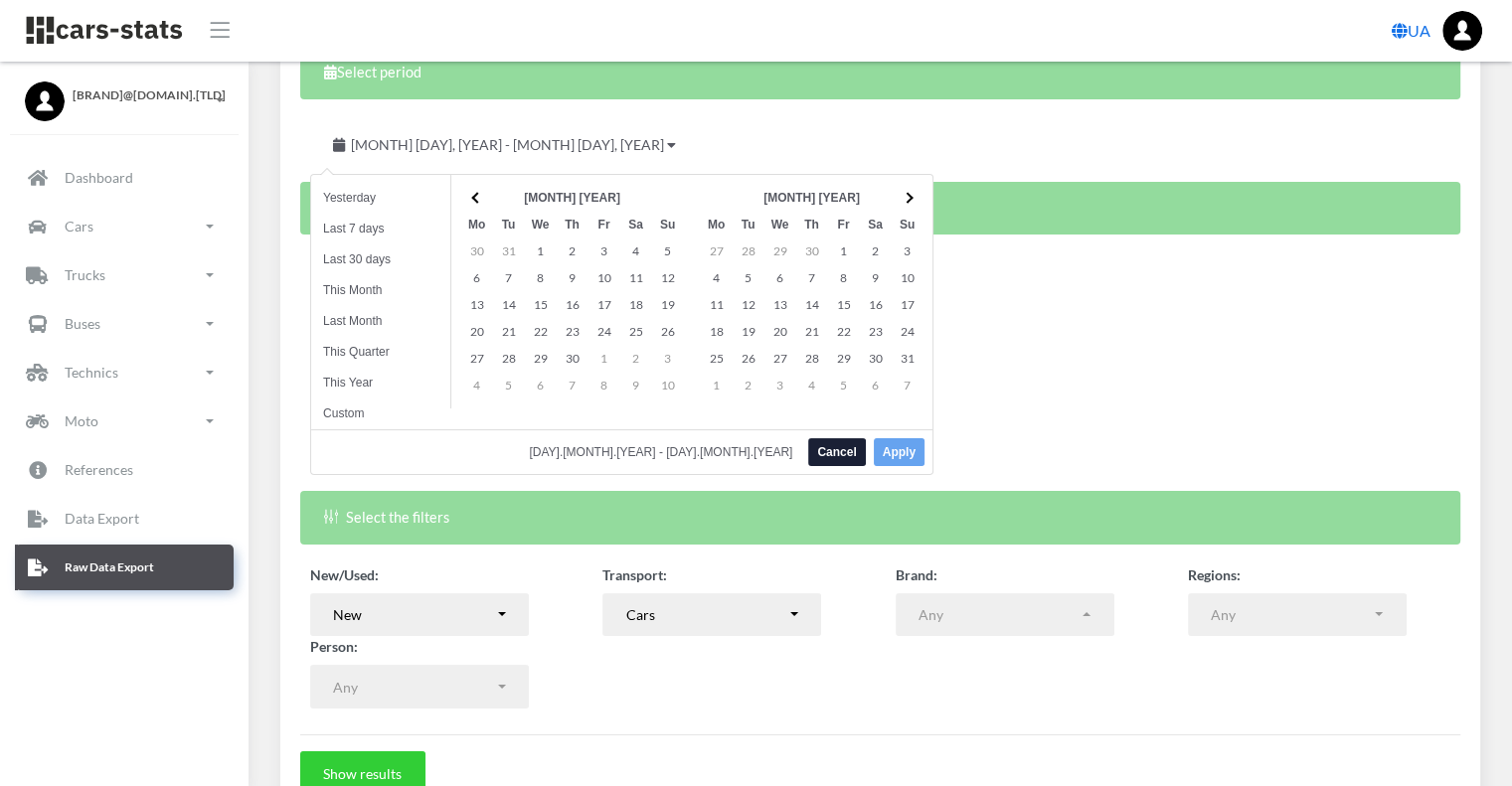 click at bounding box center [908, 197] 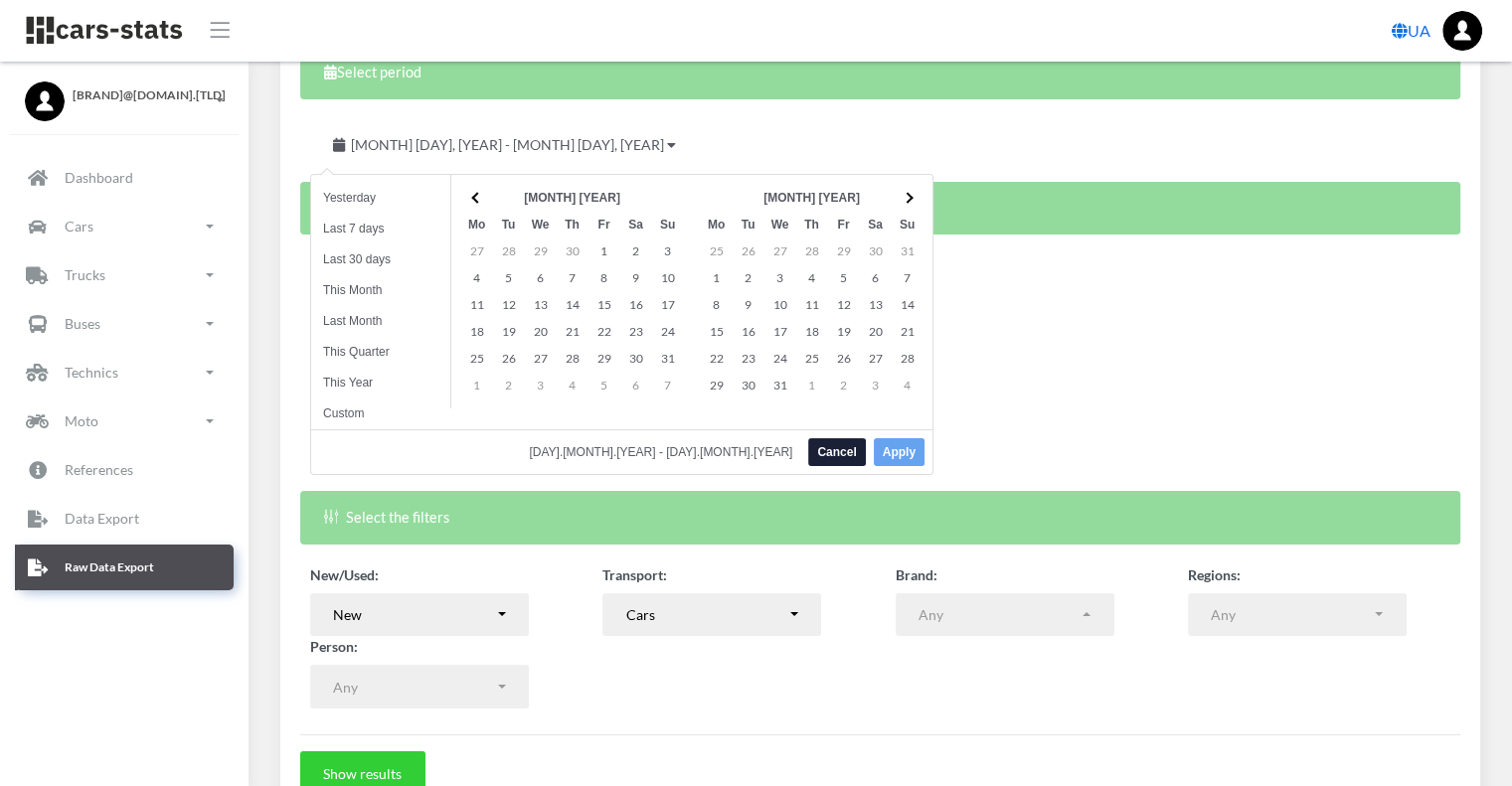 click at bounding box center (908, 197) 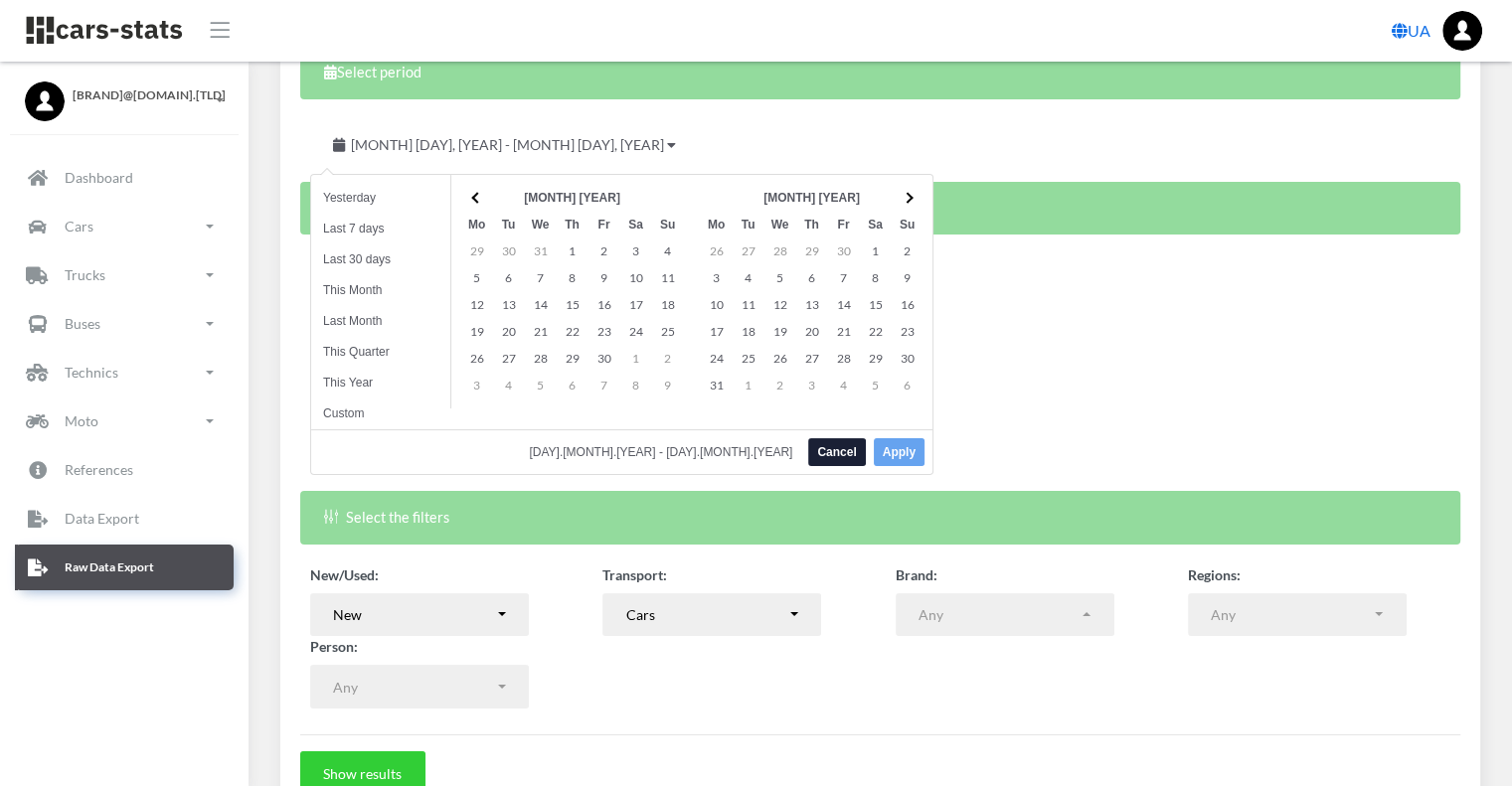 click at bounding box center (908, 197) 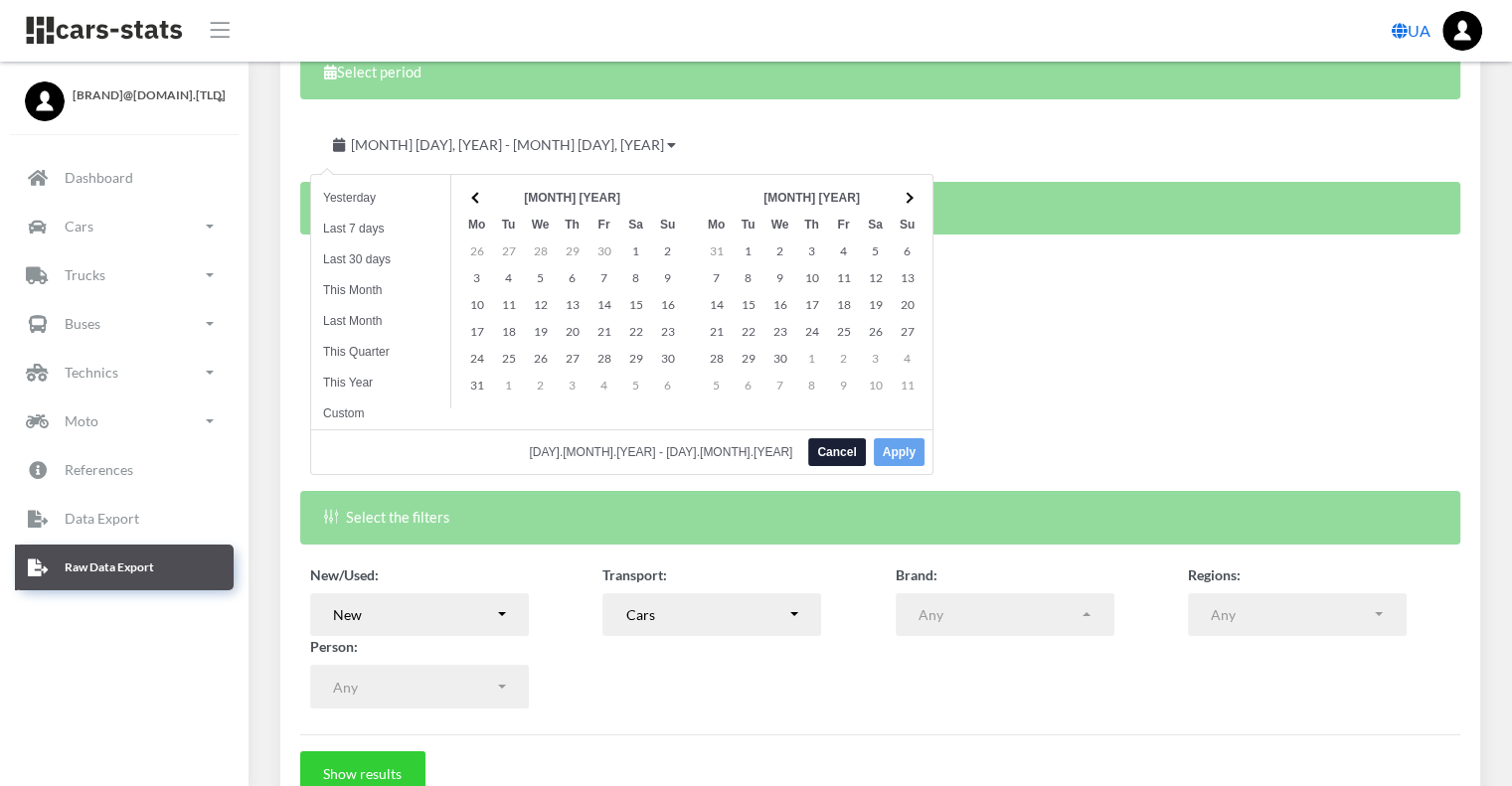 click at bounding box center [908, 197] 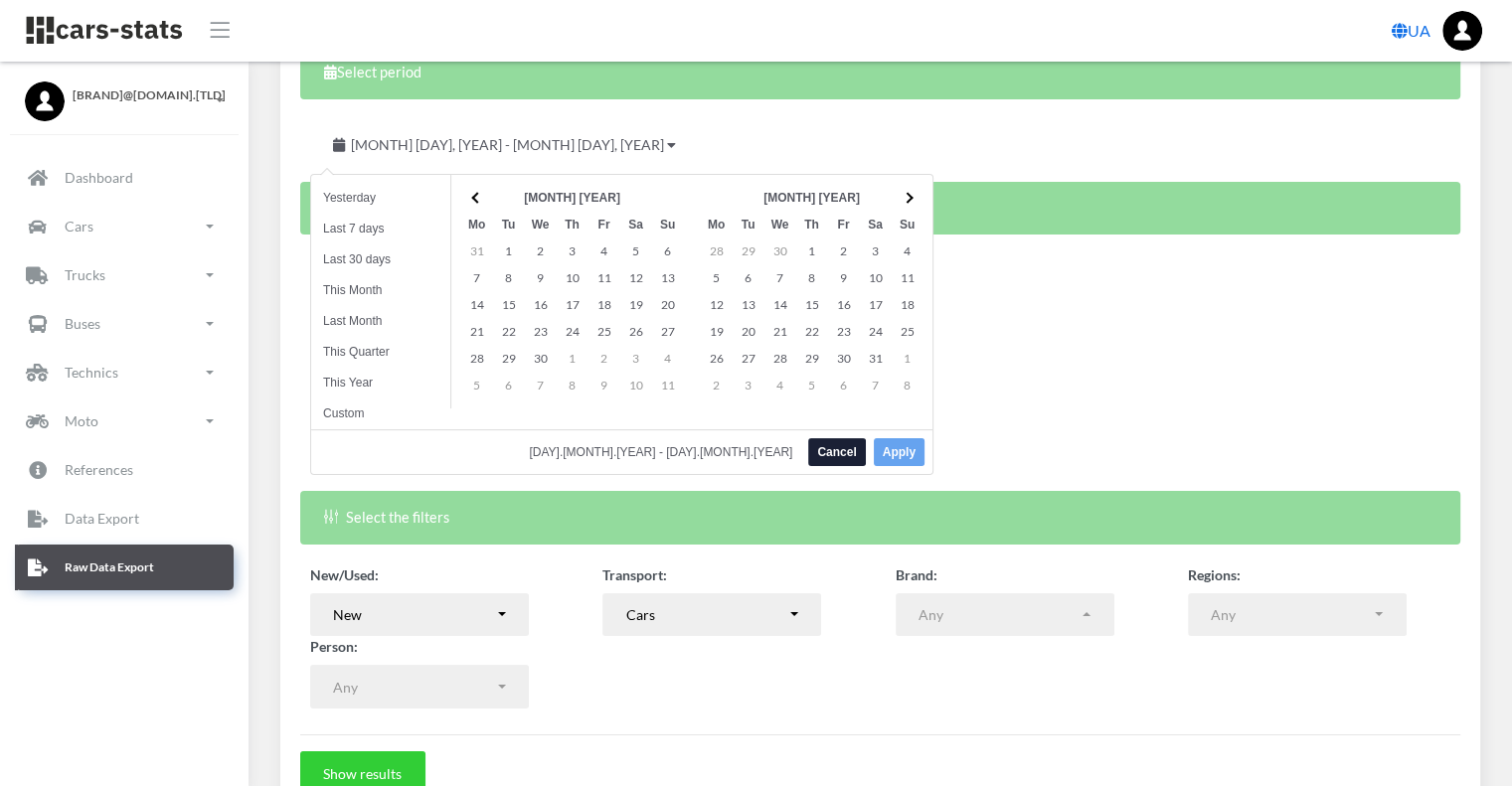 click at bounding box center [908, 197] 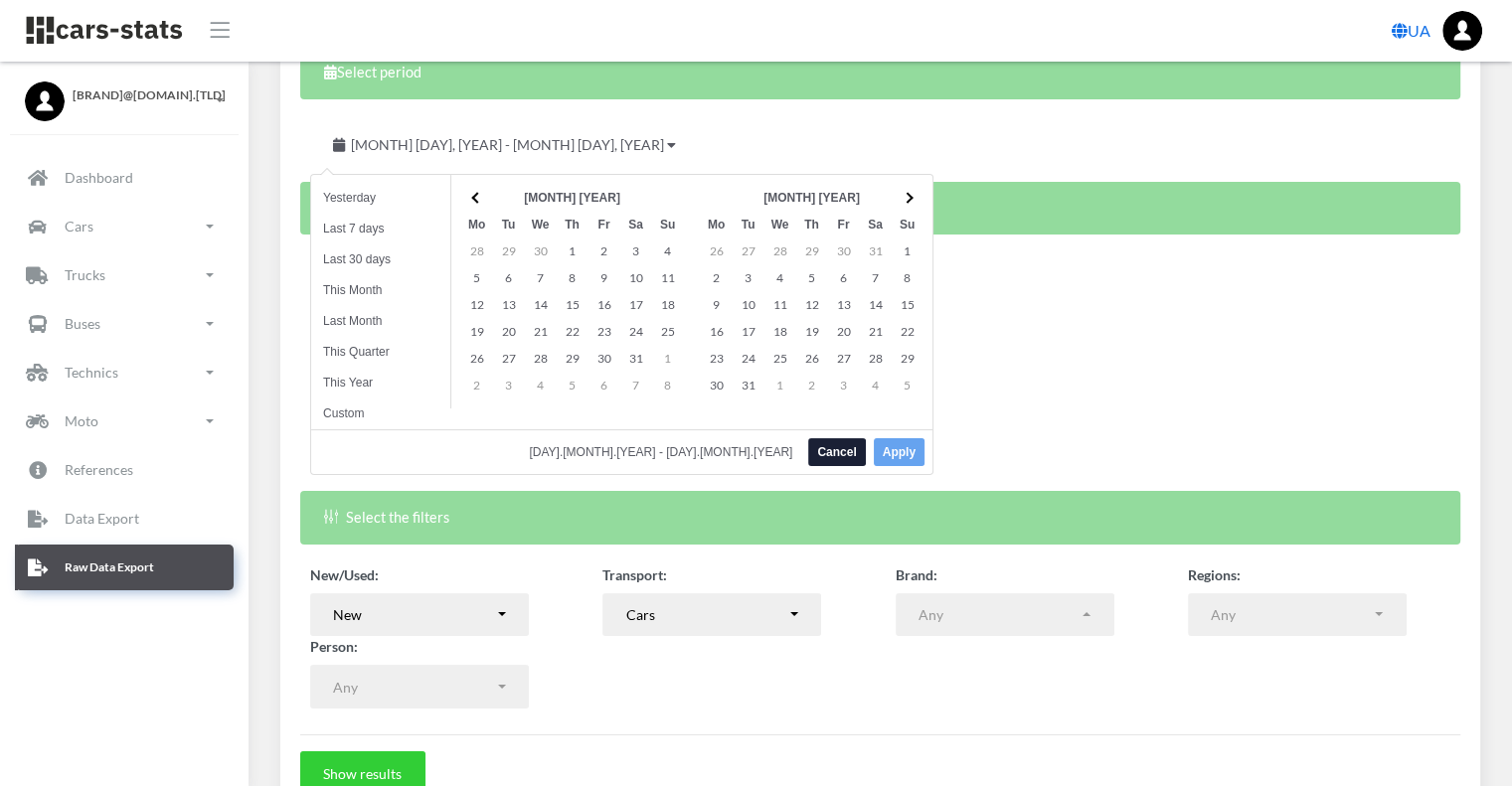 click at bounding box center [908, 197] 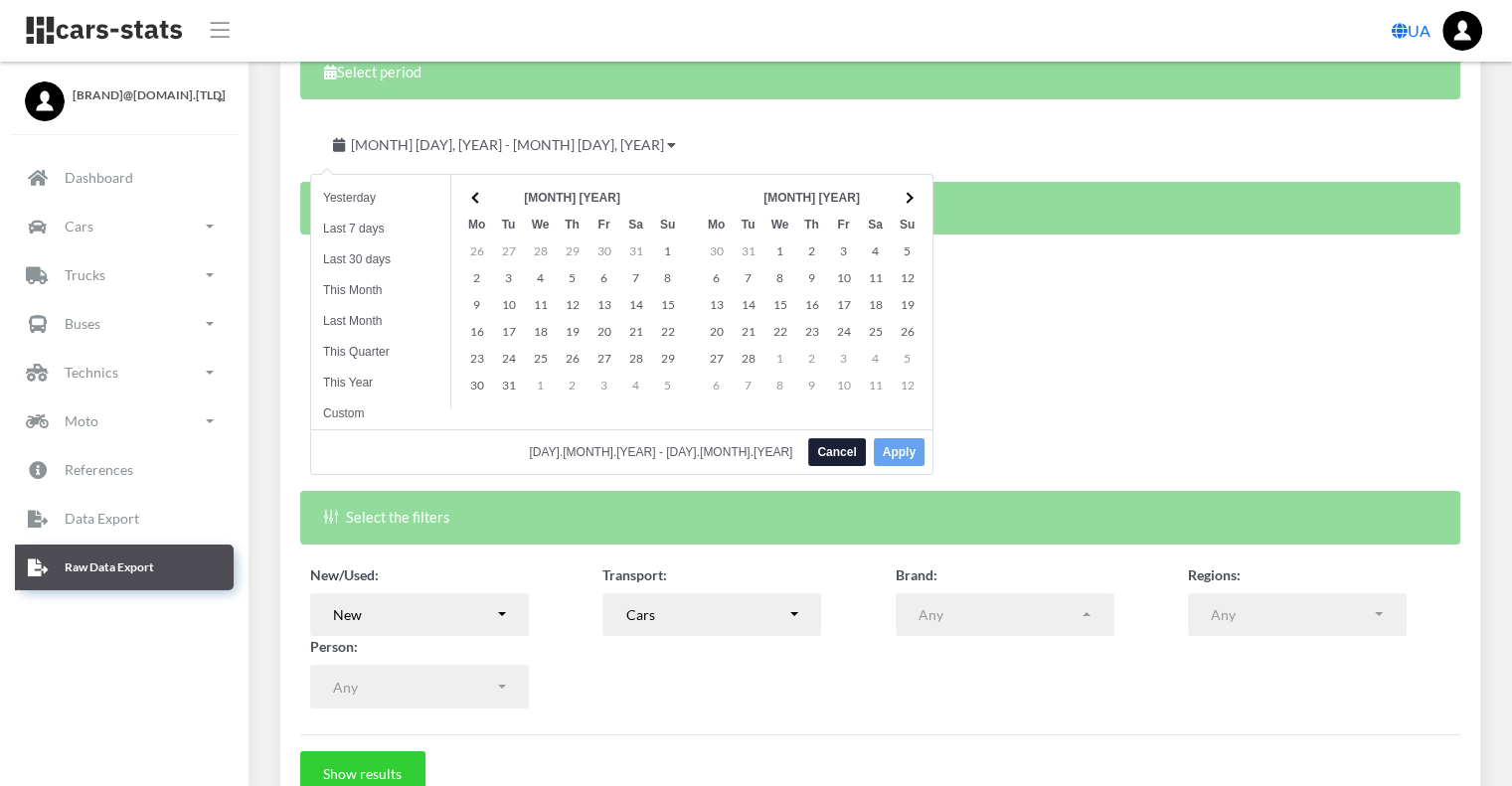 click at bounding box center (908, 197) 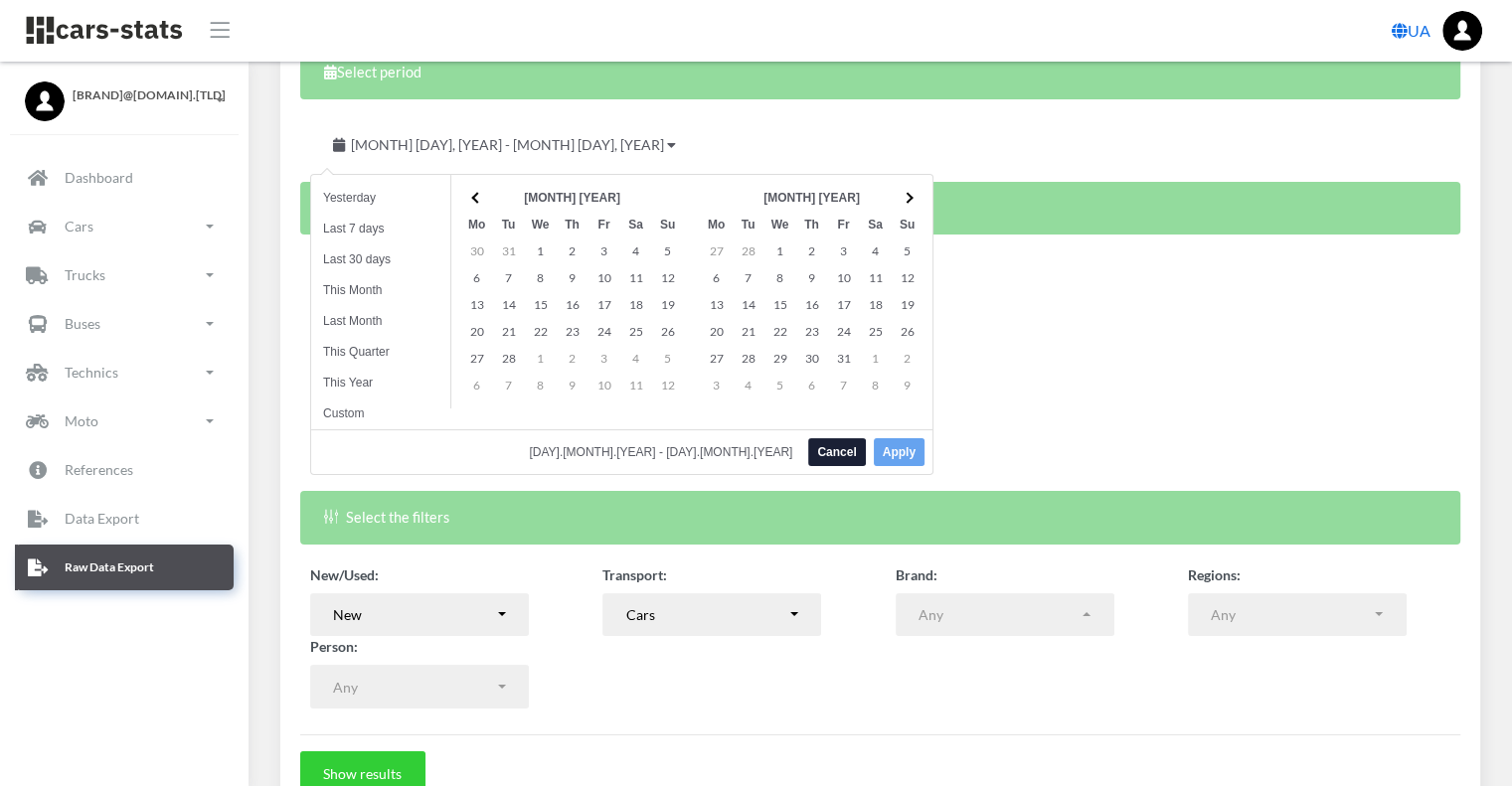 click at bounding box center [908, 197] 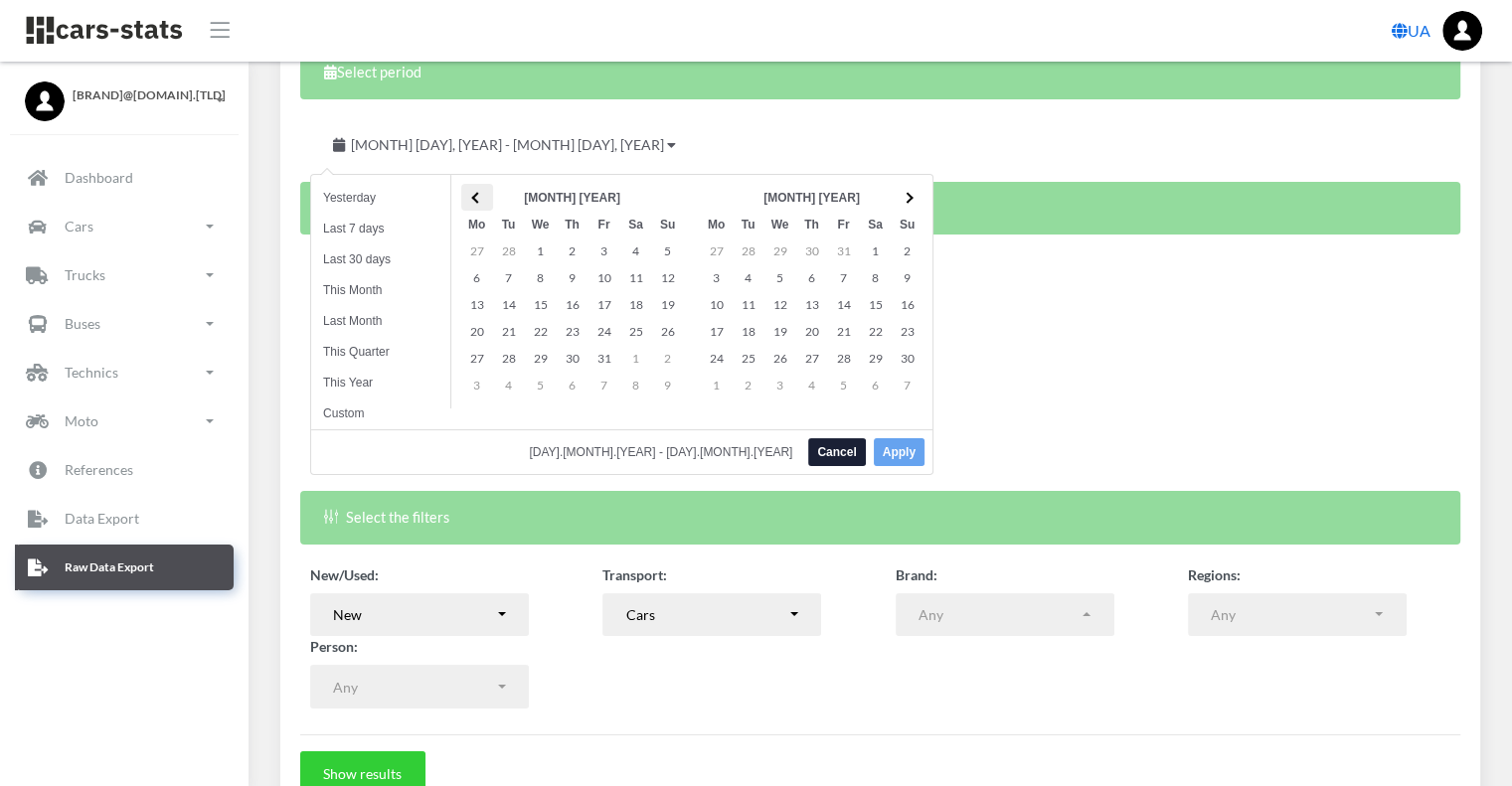 click at bounding box center [477, 197] 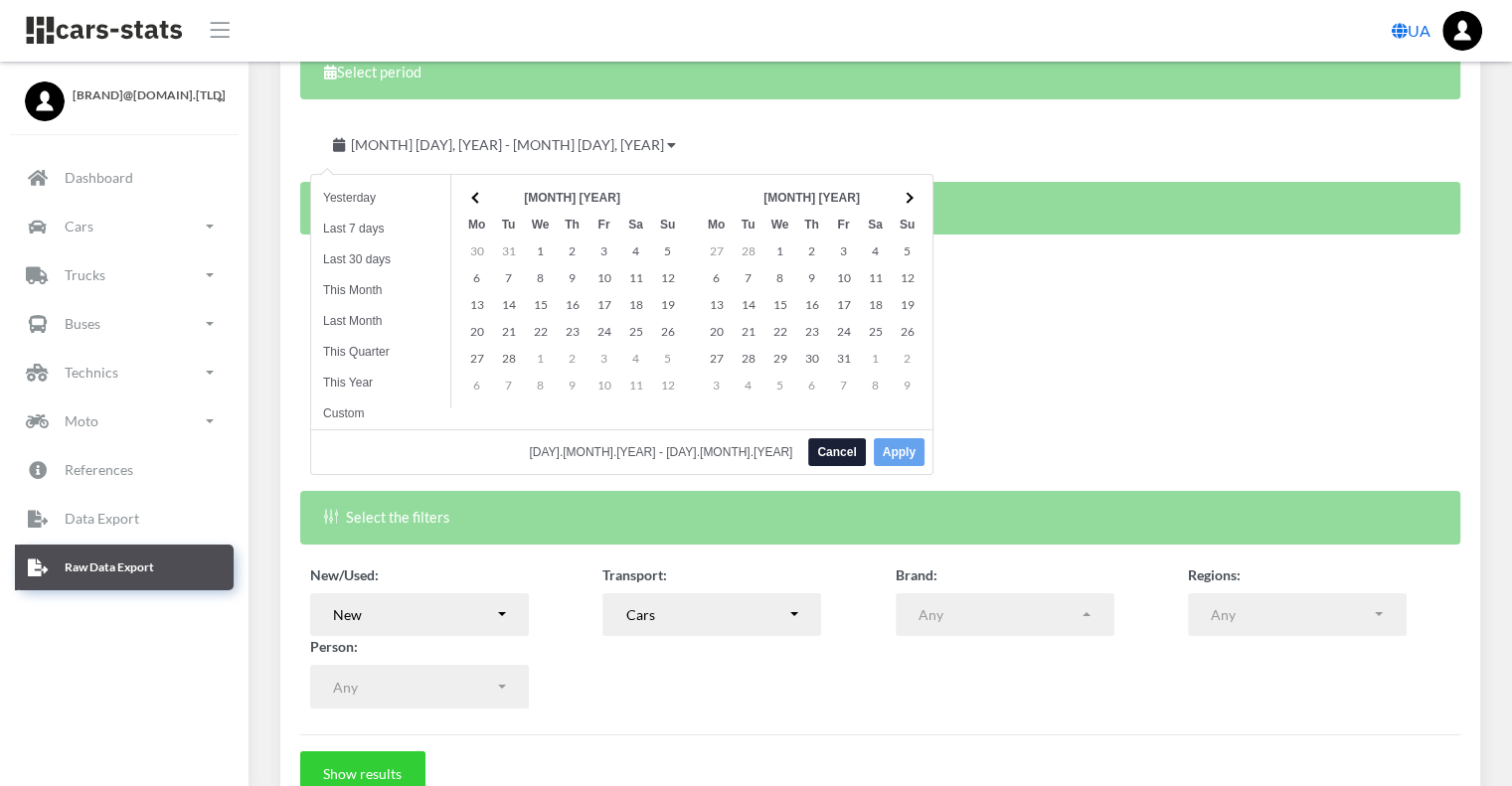 click at bounding box center (477, 197) 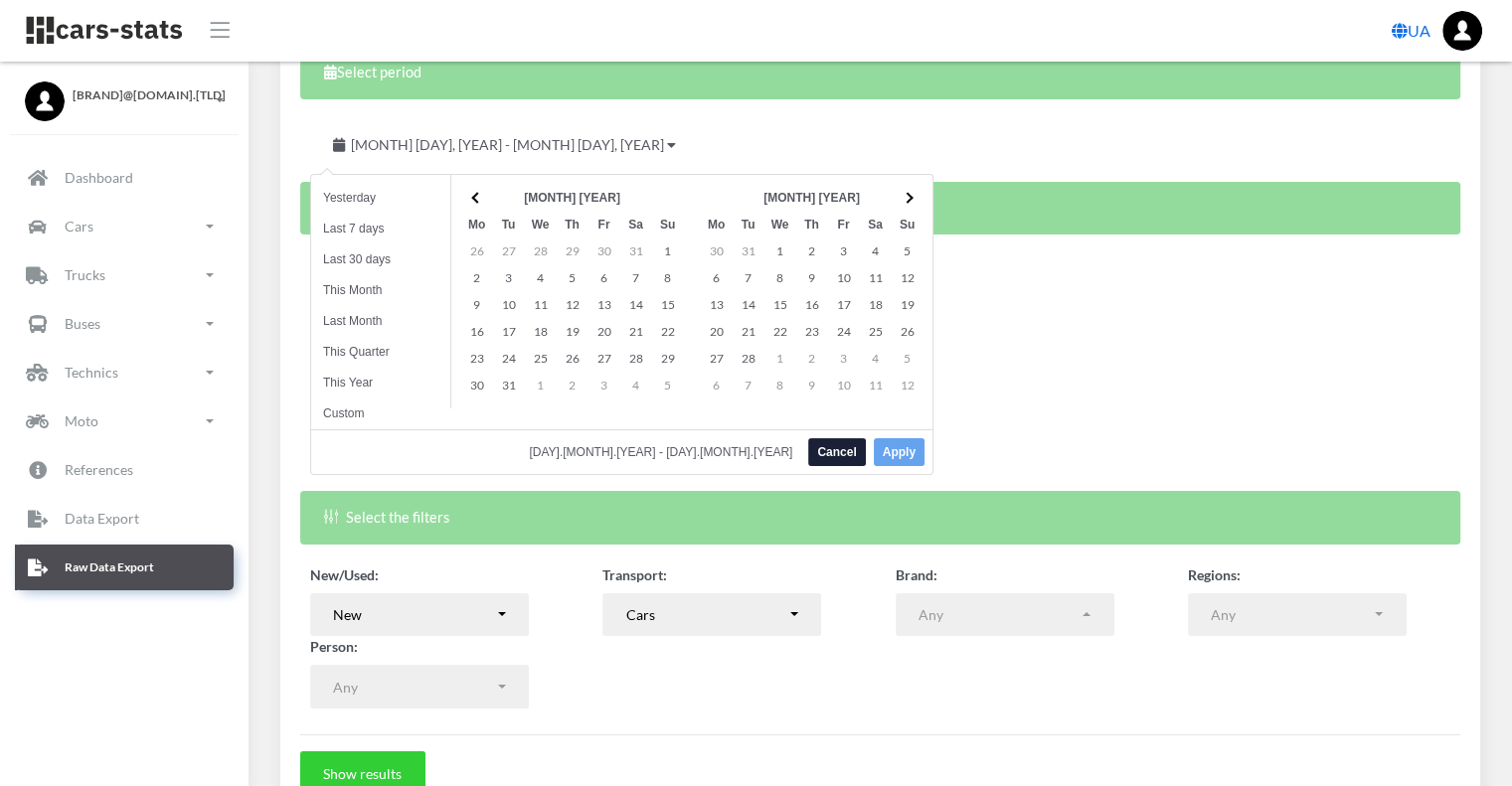 click at bounding box center (477, 197) 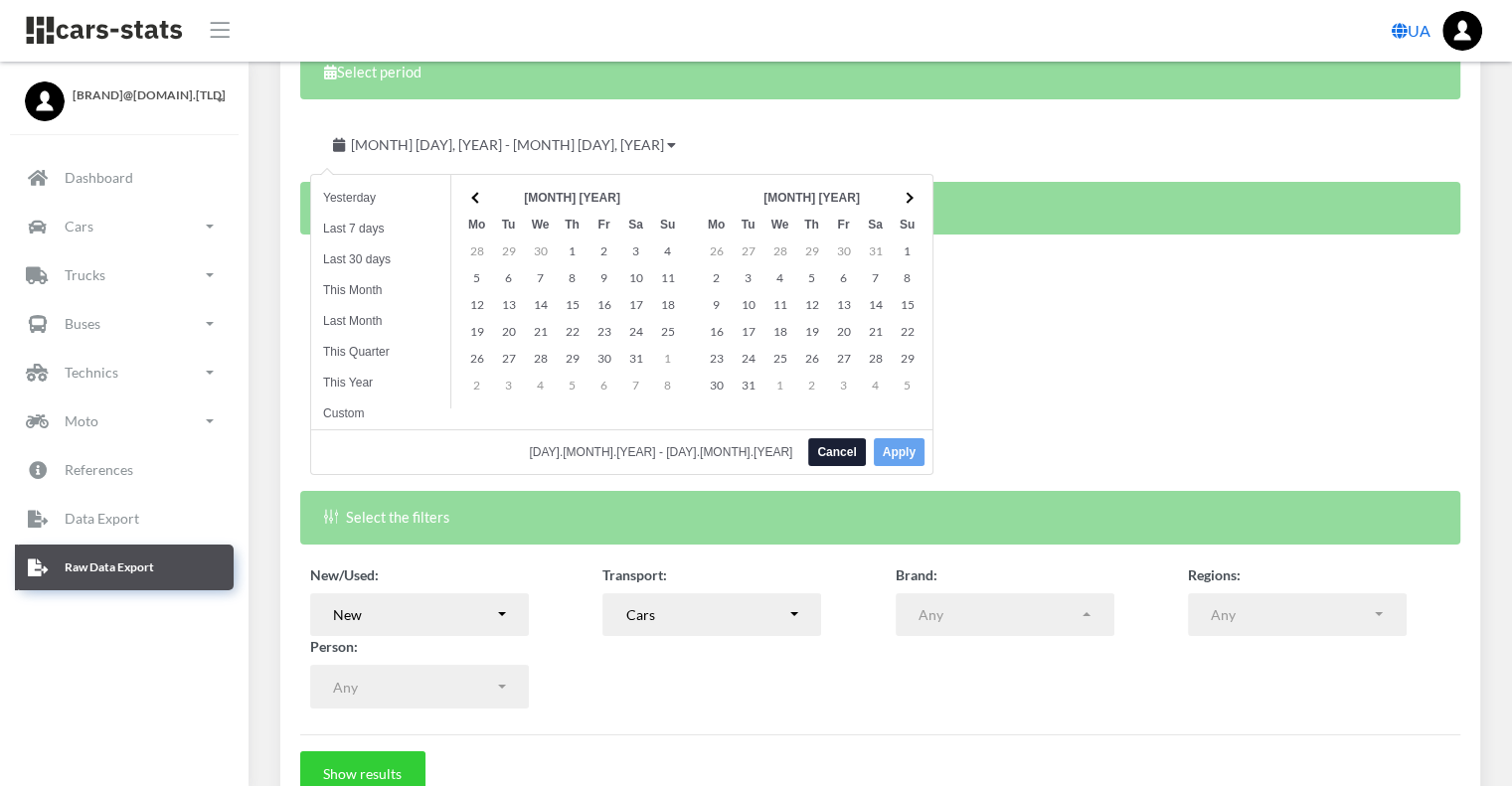 click at bounding box center [477, 197] 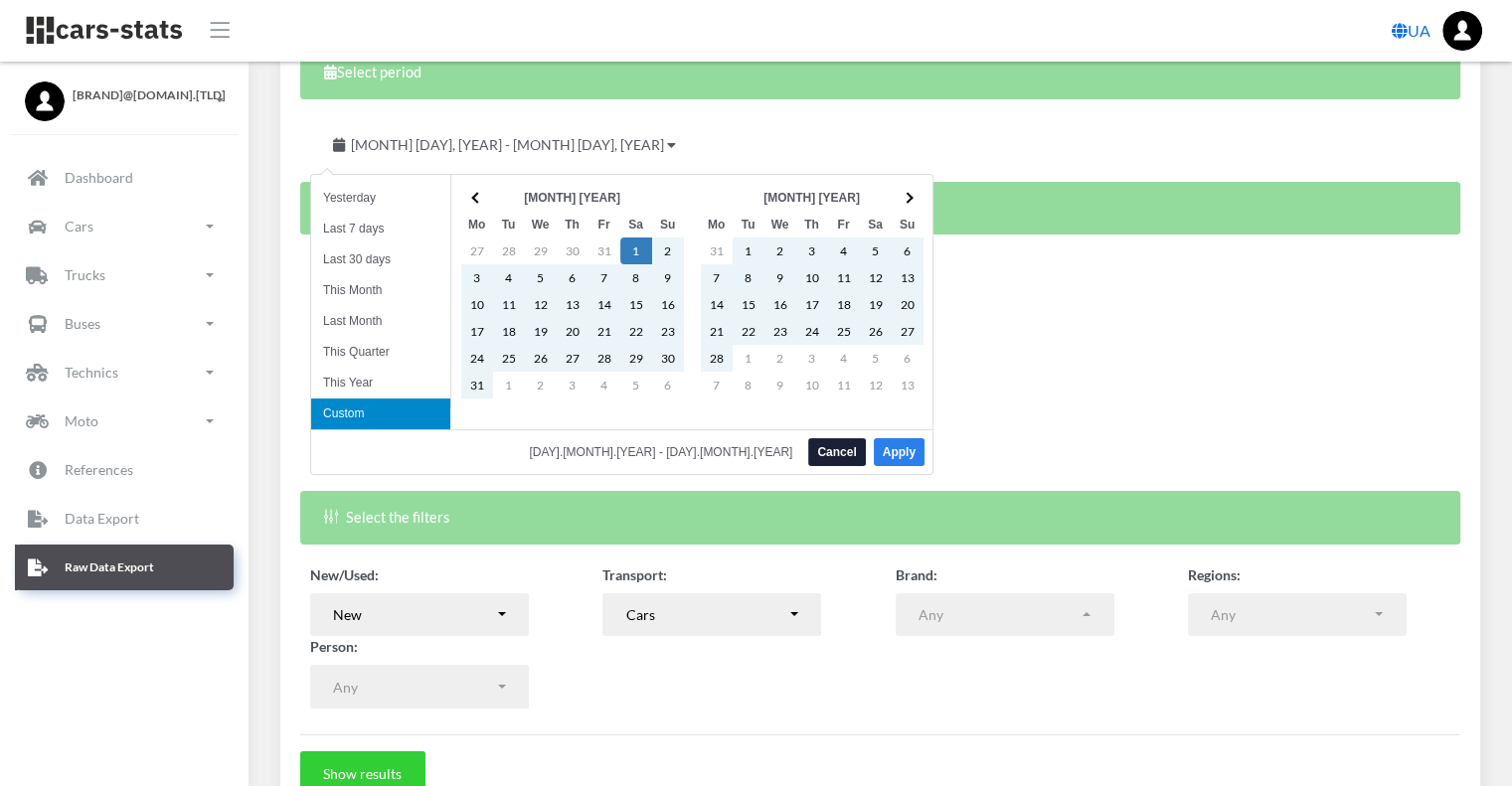 click on "Apply" at bounding box center [899, 452] 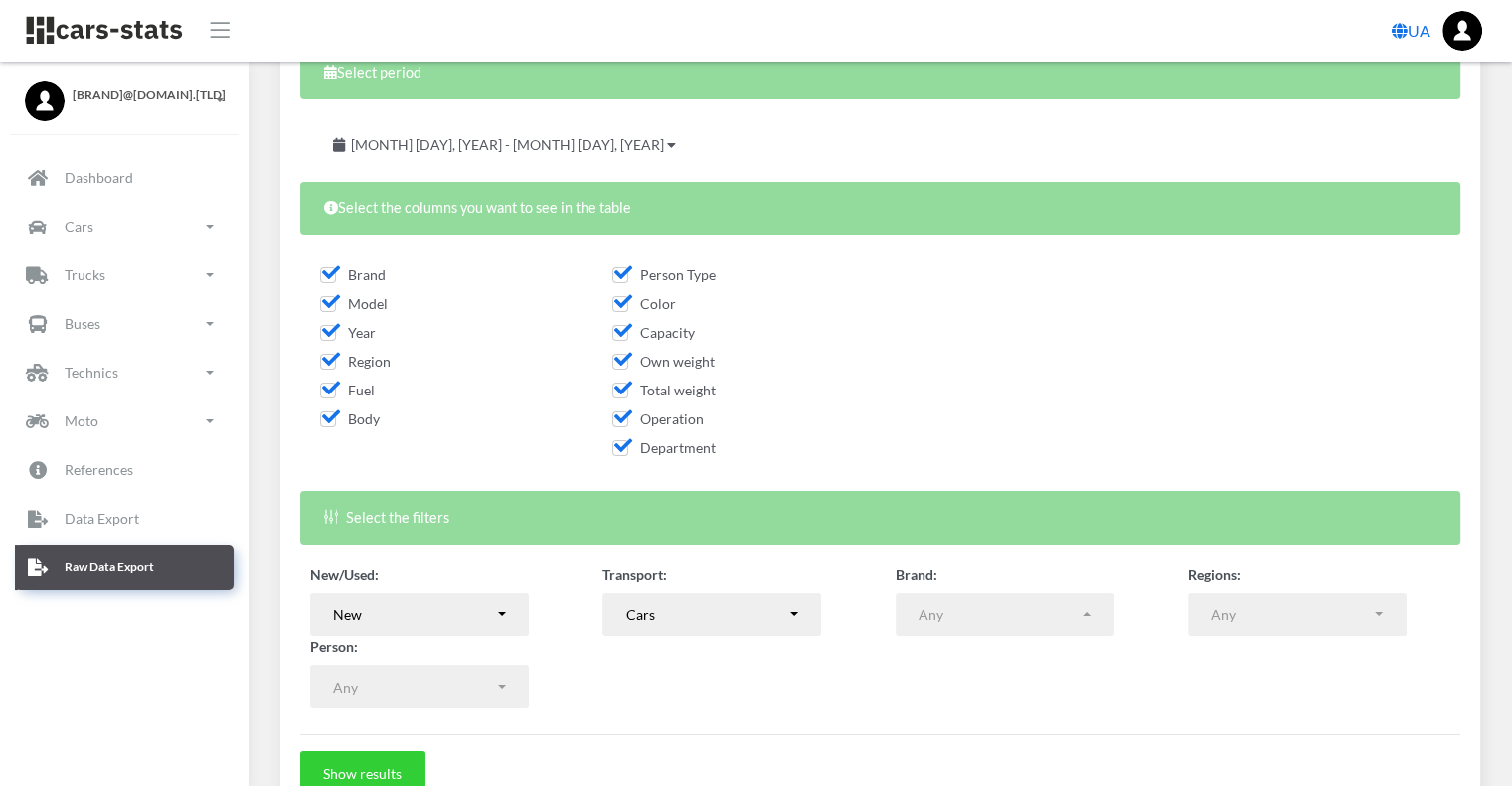scroll, scrollTop: 277, scrollLeft: 0, axis: vertical 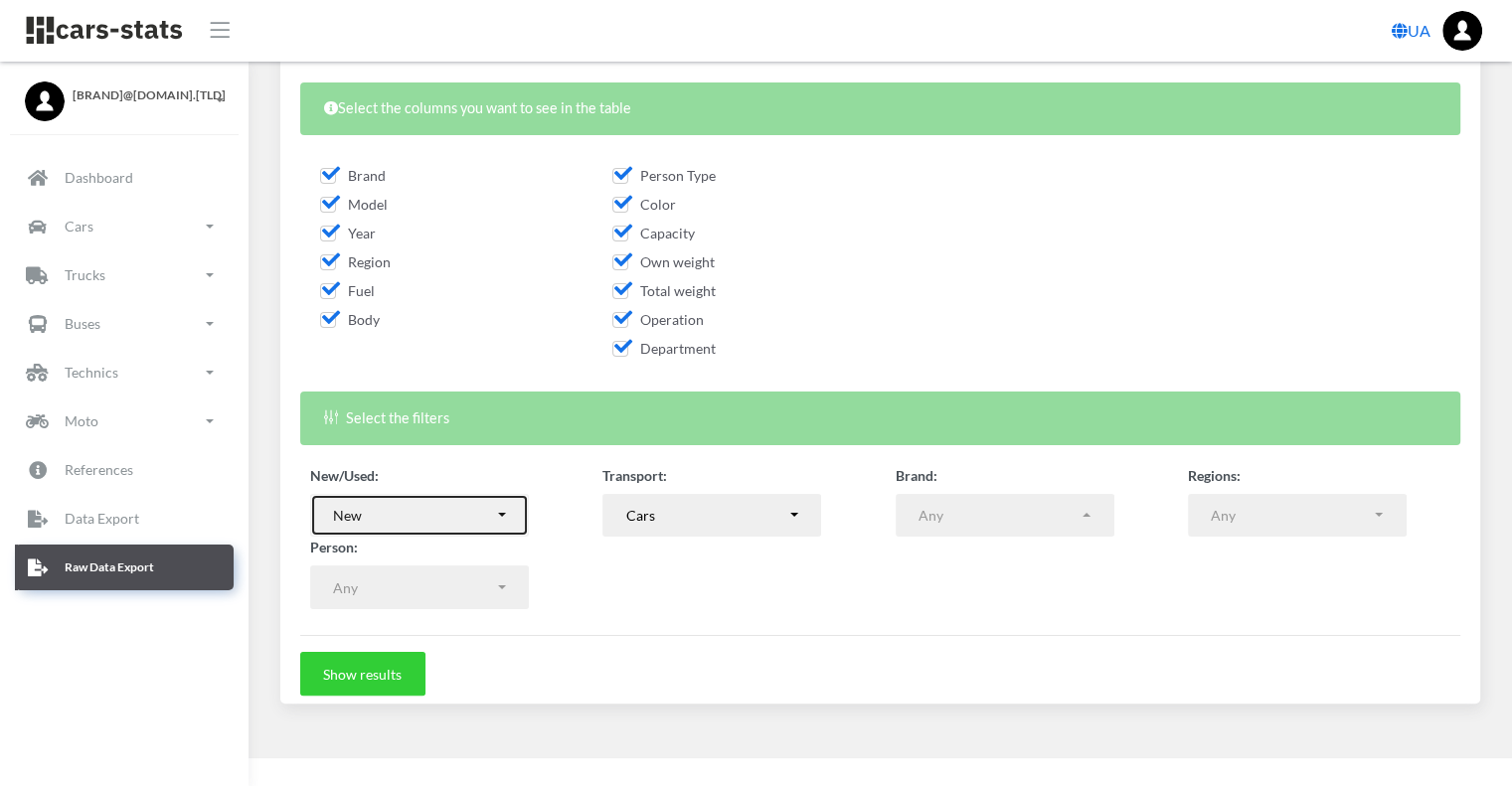 click on "New" at bounding box center (420, 516) 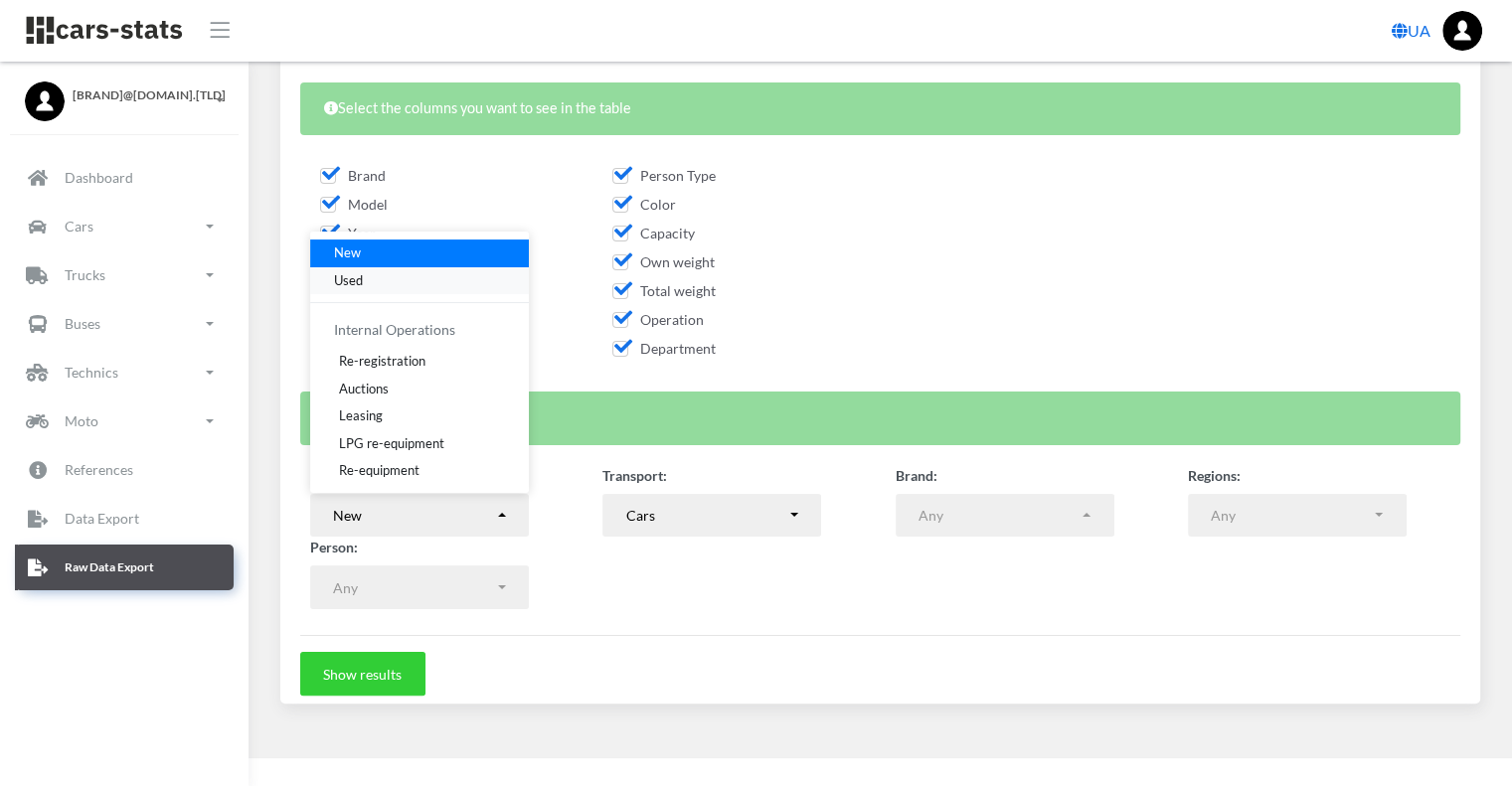 click on "Used" at bounding box center [420, 280] 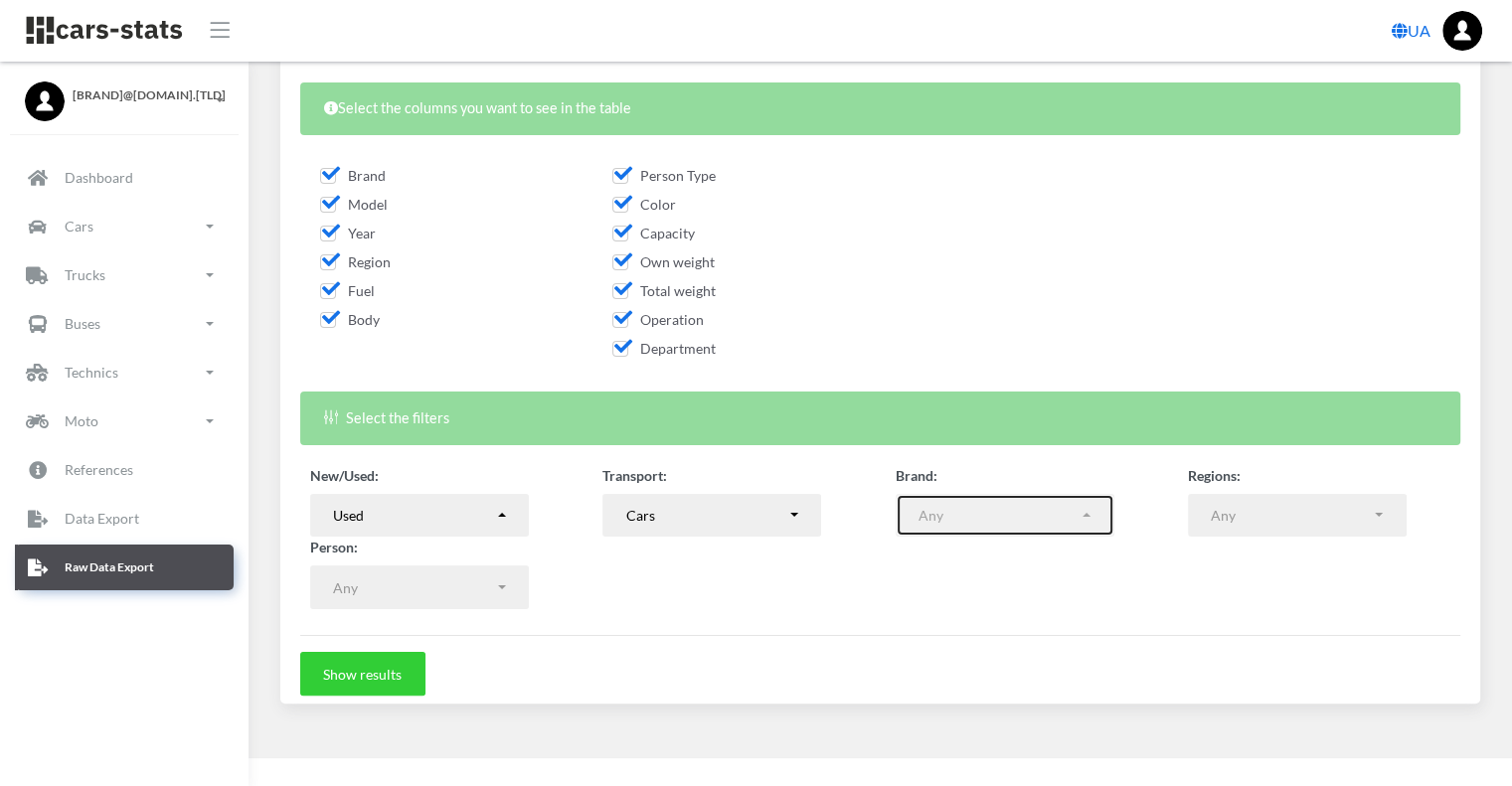 click on "Any" at bounding box center (999, 515) 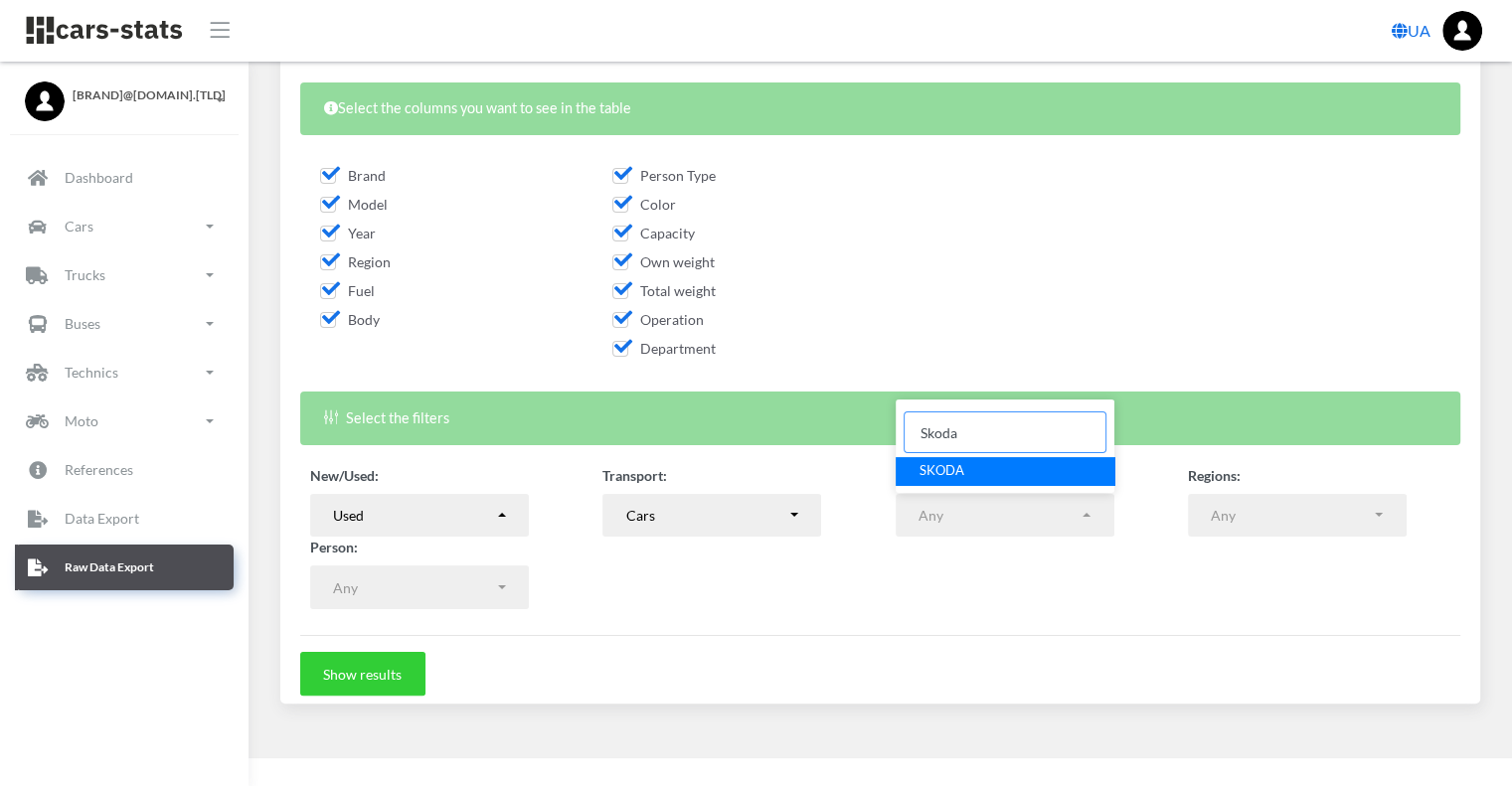type on "Skoda" 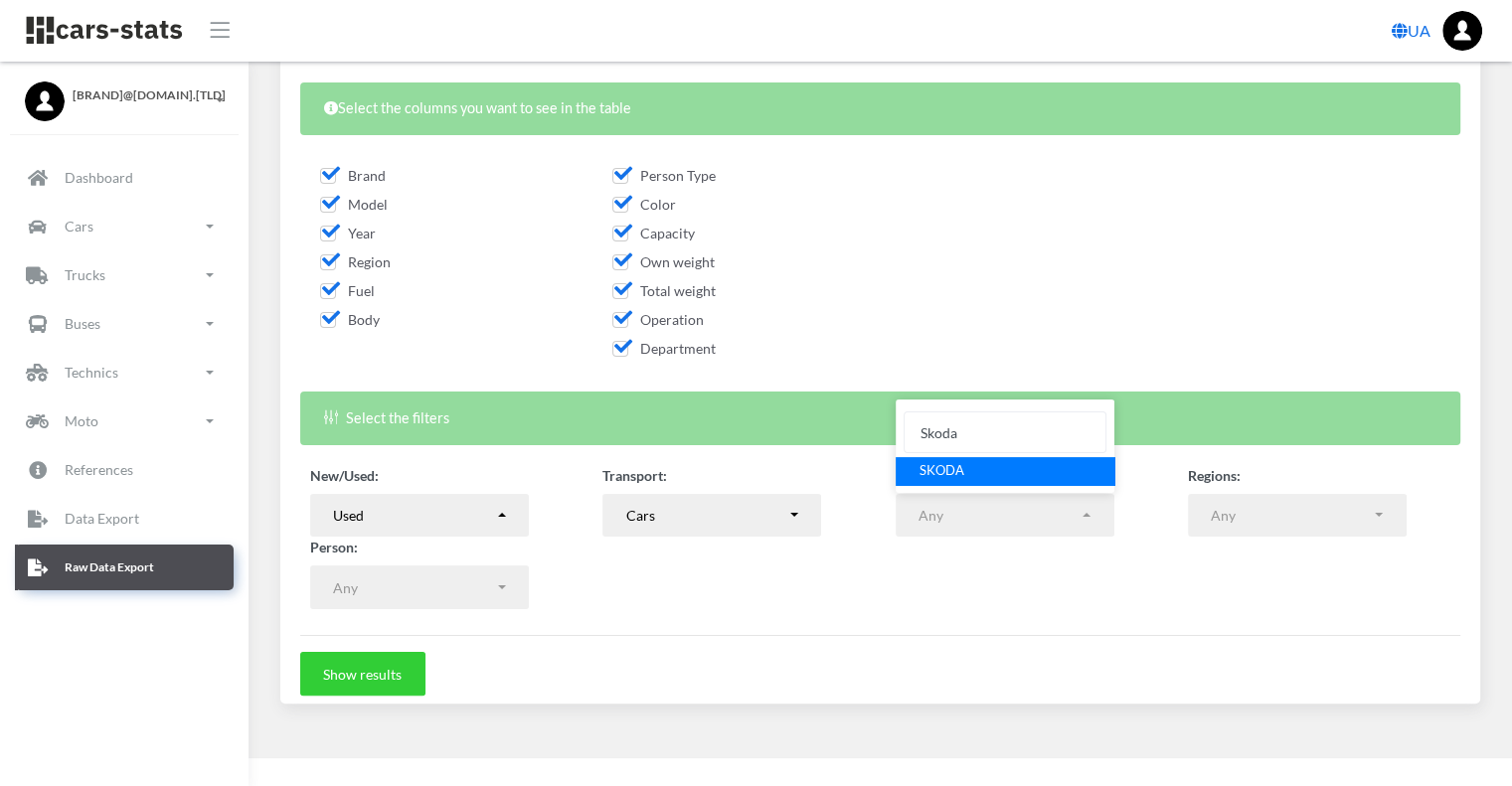 click on "SKODA" at bounding box center [941, 471] 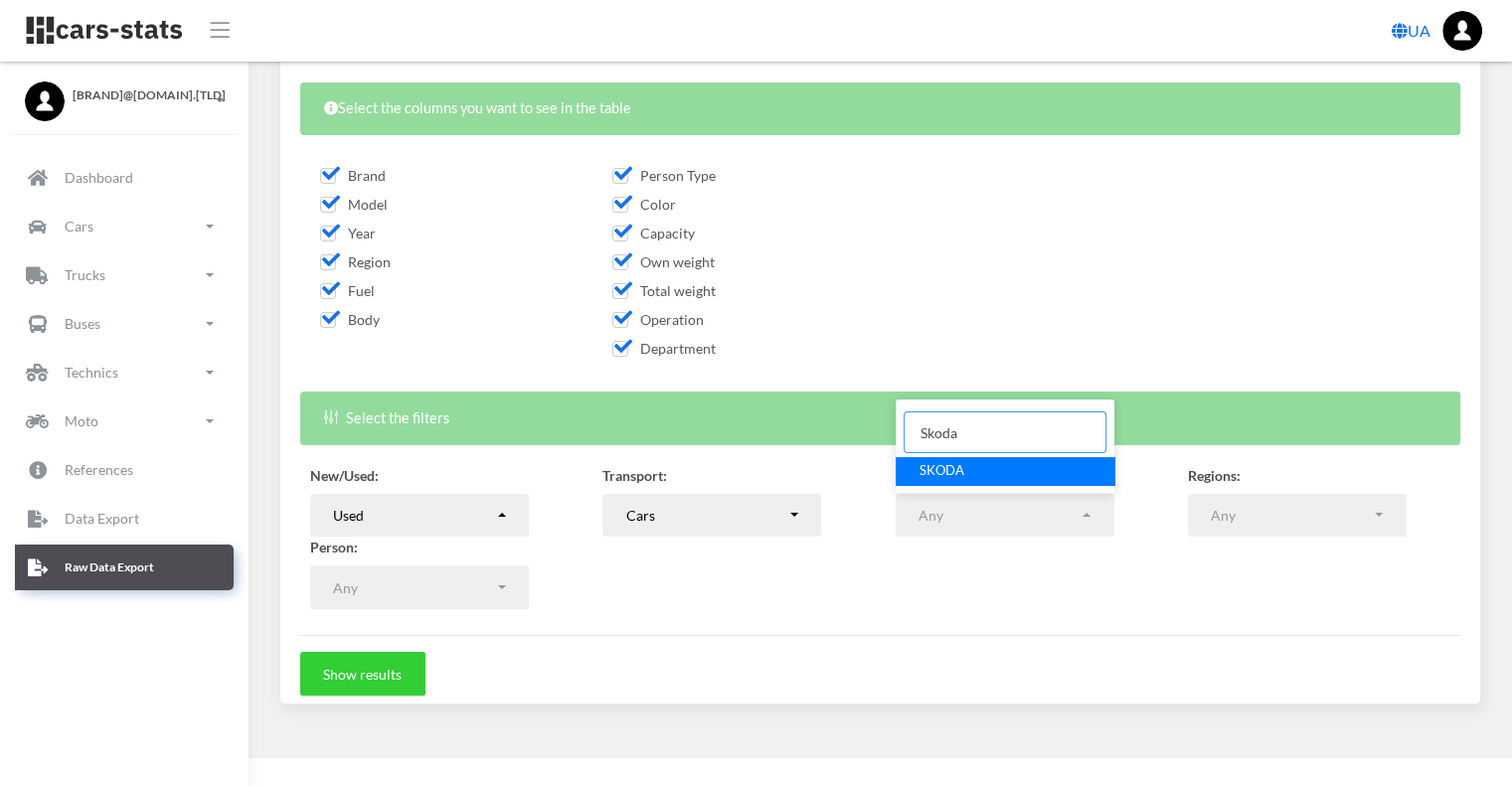 select on "SKODA" 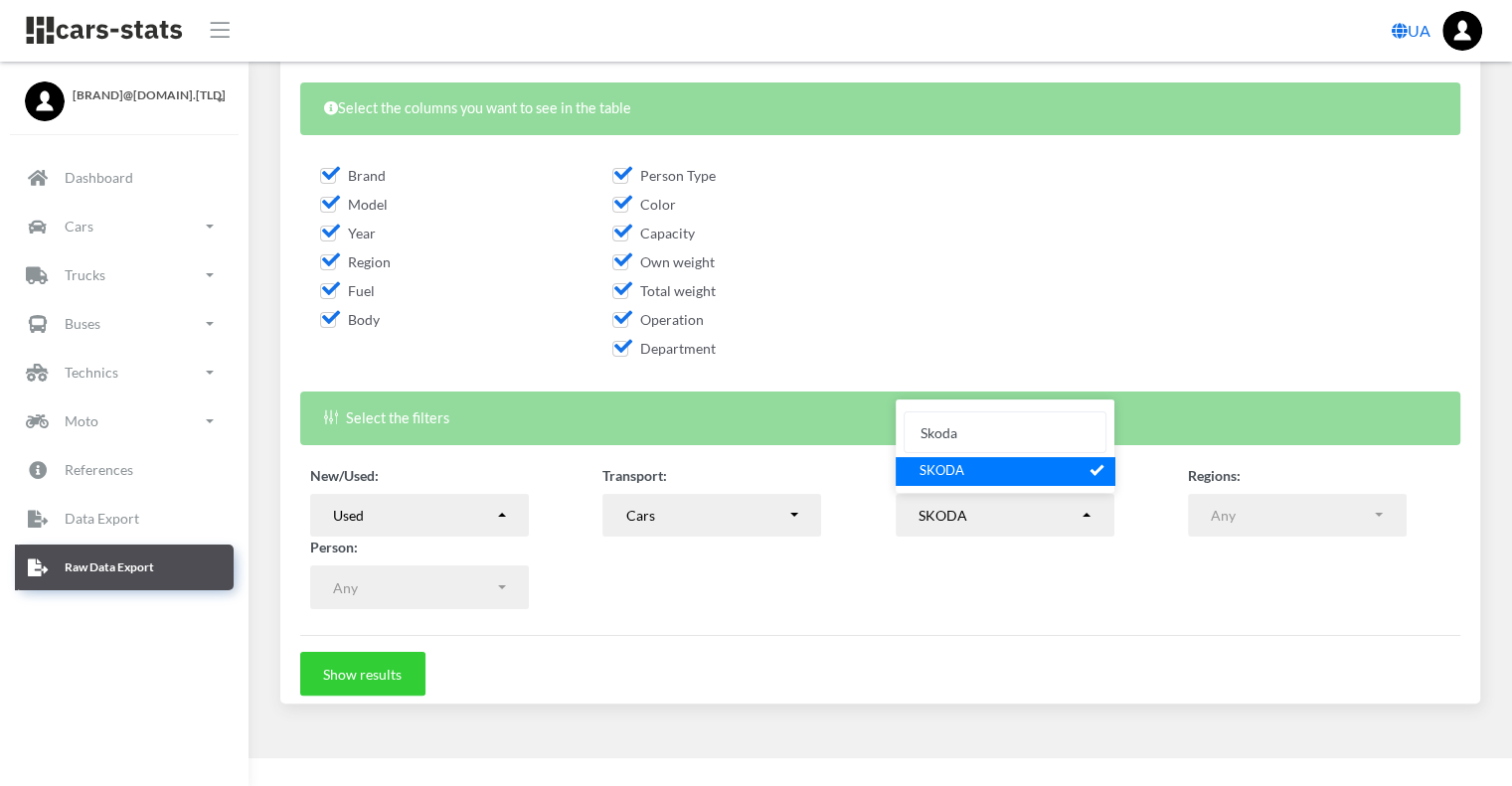 click on "New/Used:
New
Used
Re-registration
Auctions
Leasing
LPG re-equipment
Re-equipment
Used   New Used Internal Operations Re-registration Auctions Leasing LPG re-equipment Re-equipment
Transport:
Cars" at bounding box center (880, 538) 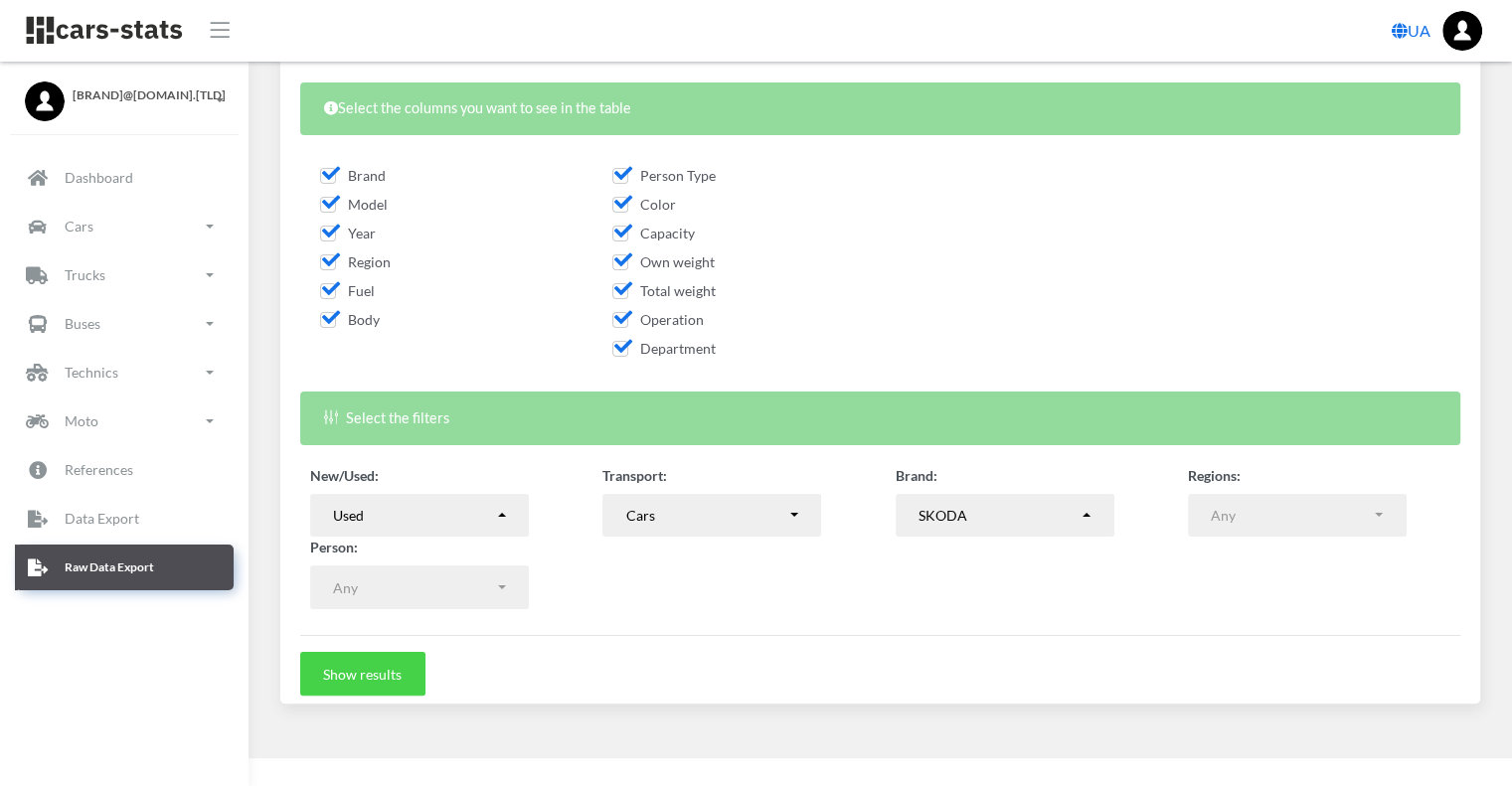 click on "Show results" at bounding box center [363, 674] 